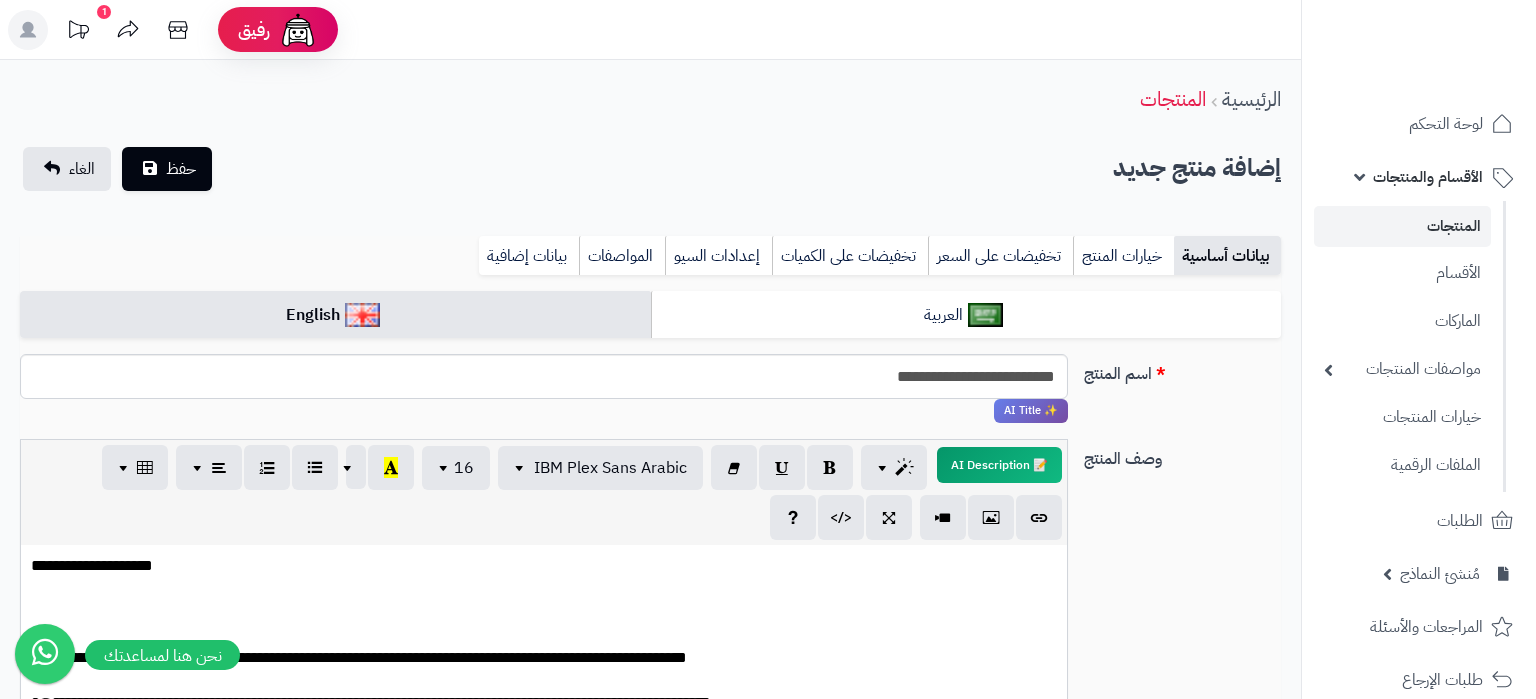 select on "***" 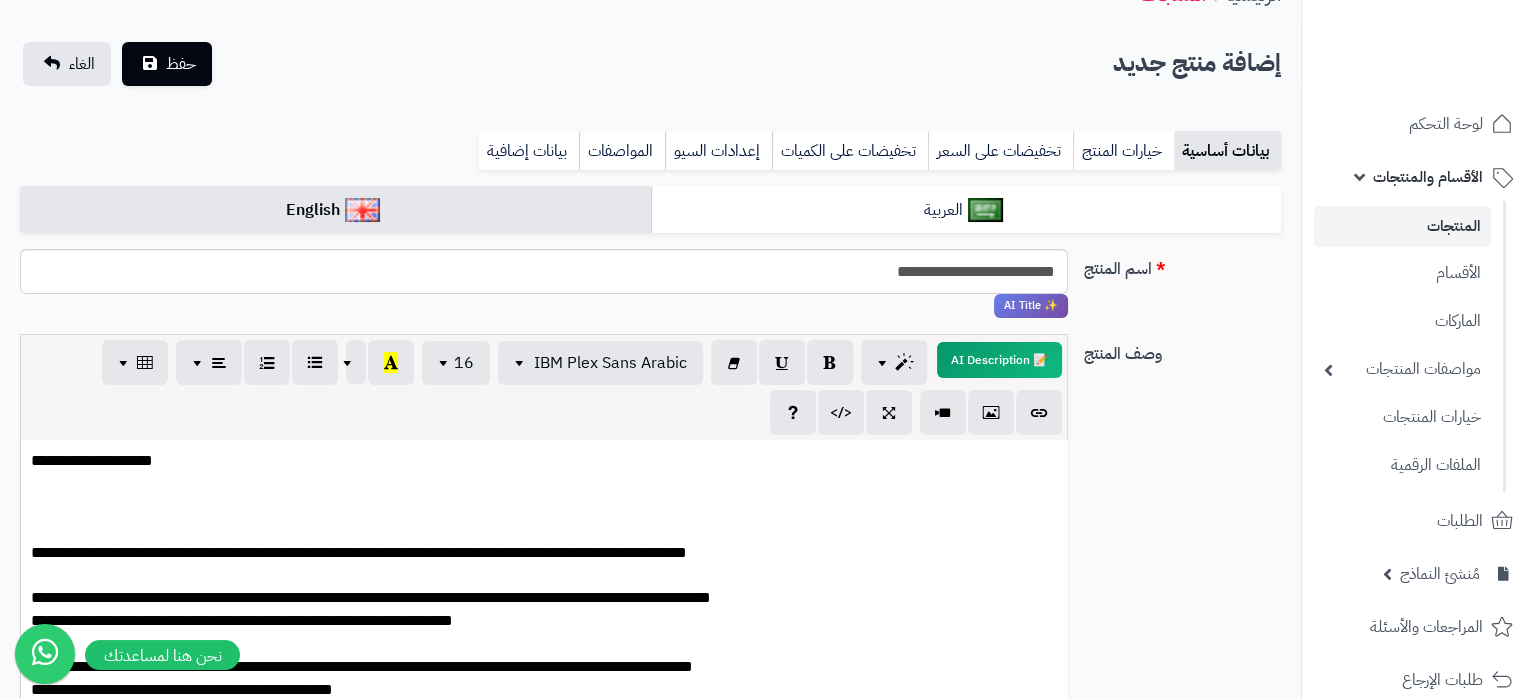 scroll, scrollTop: 105, scrollLeft: 0, axis: vertical 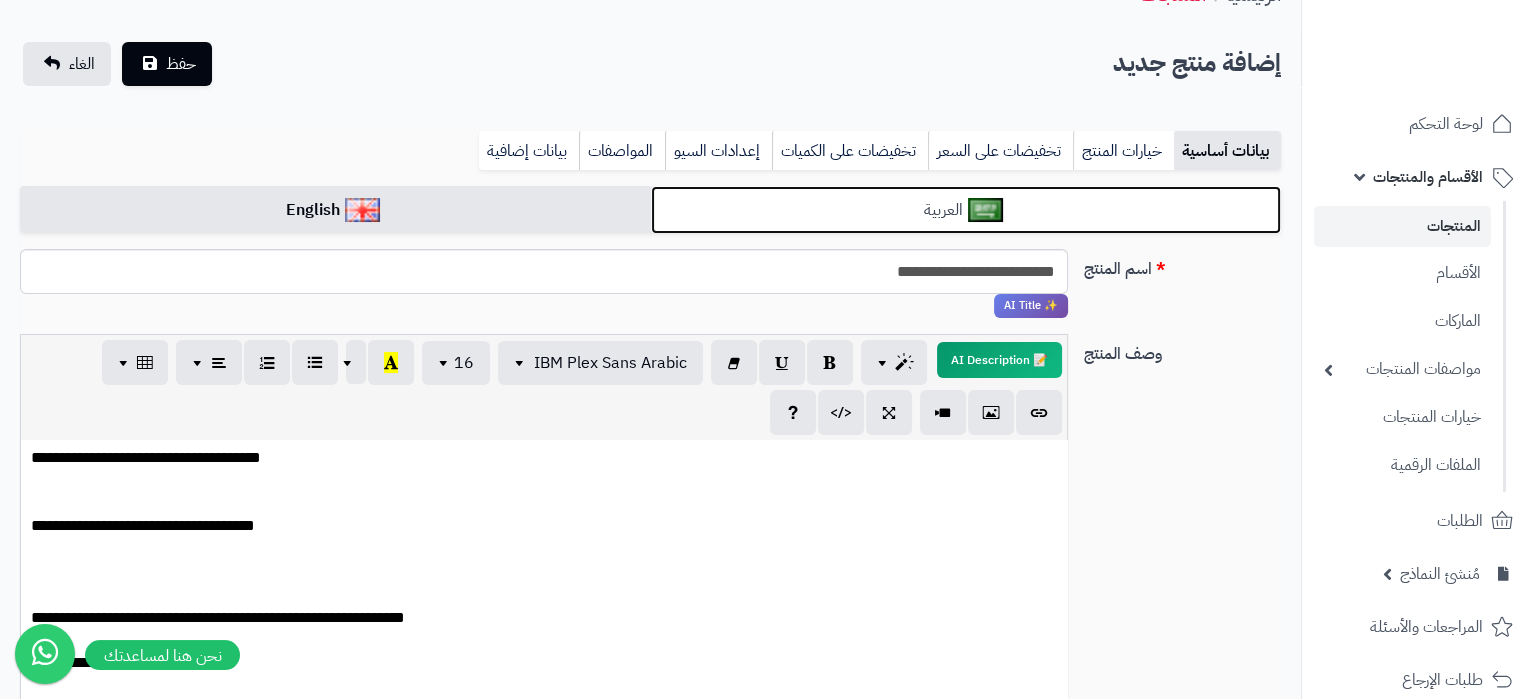 click on "العربية" at bounding box center [966, 210] 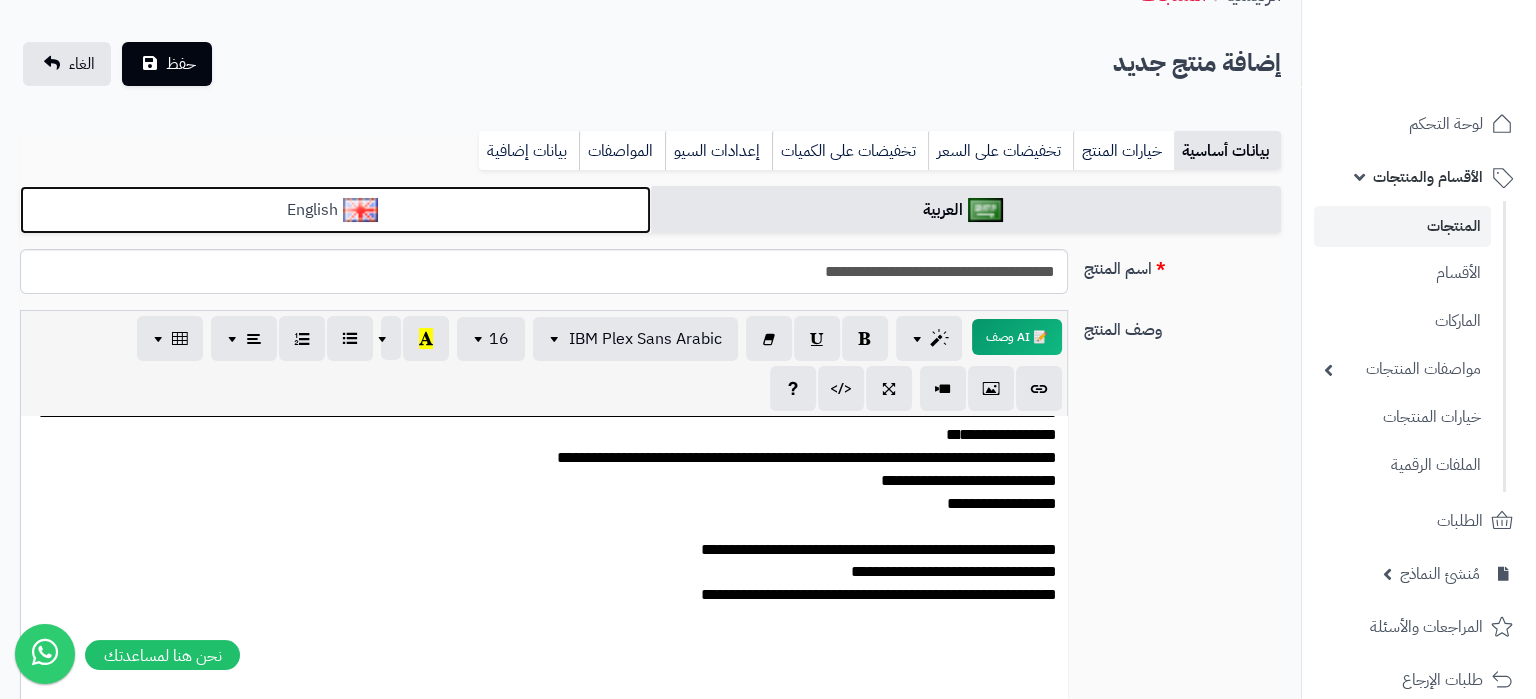 click on "English" at bounding box center (335, 210) 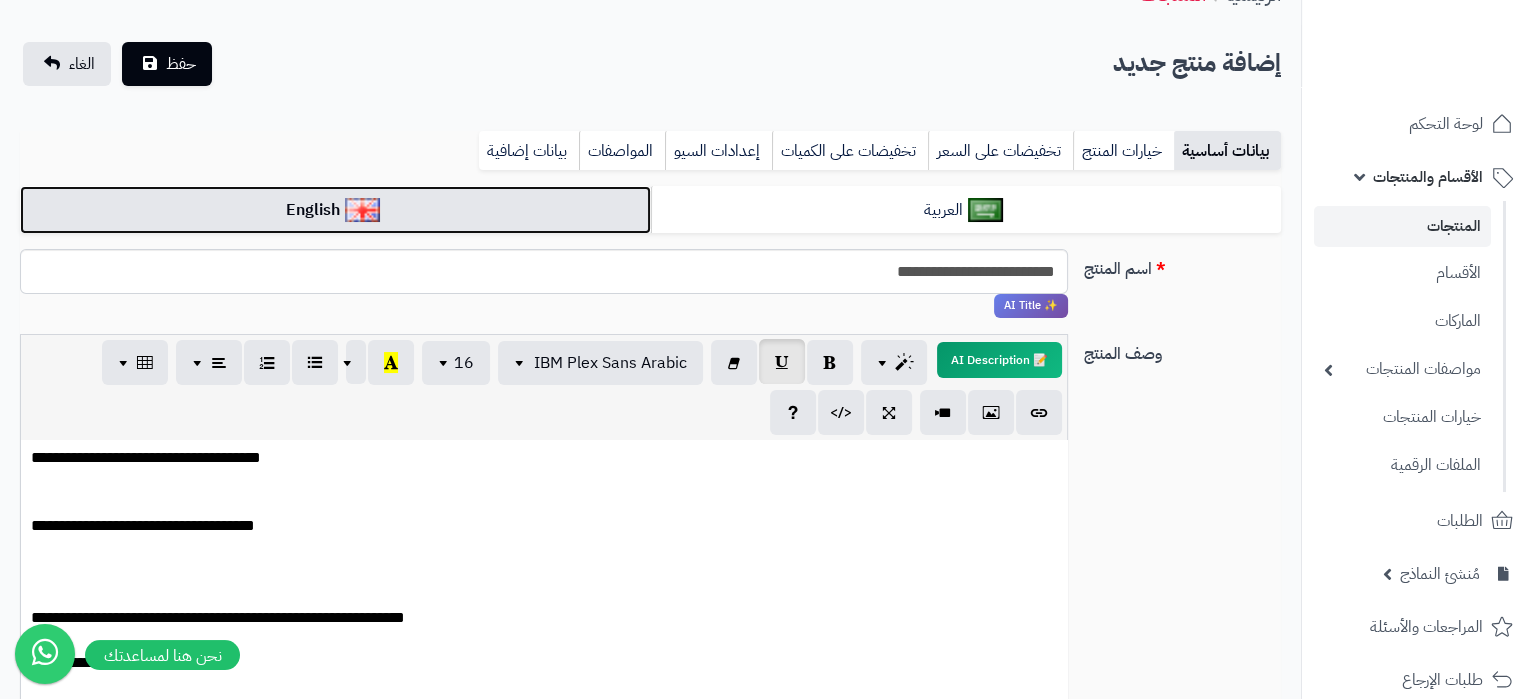 scroll, scrollTop: 2008, scrollLeft: 0, axis: vertical 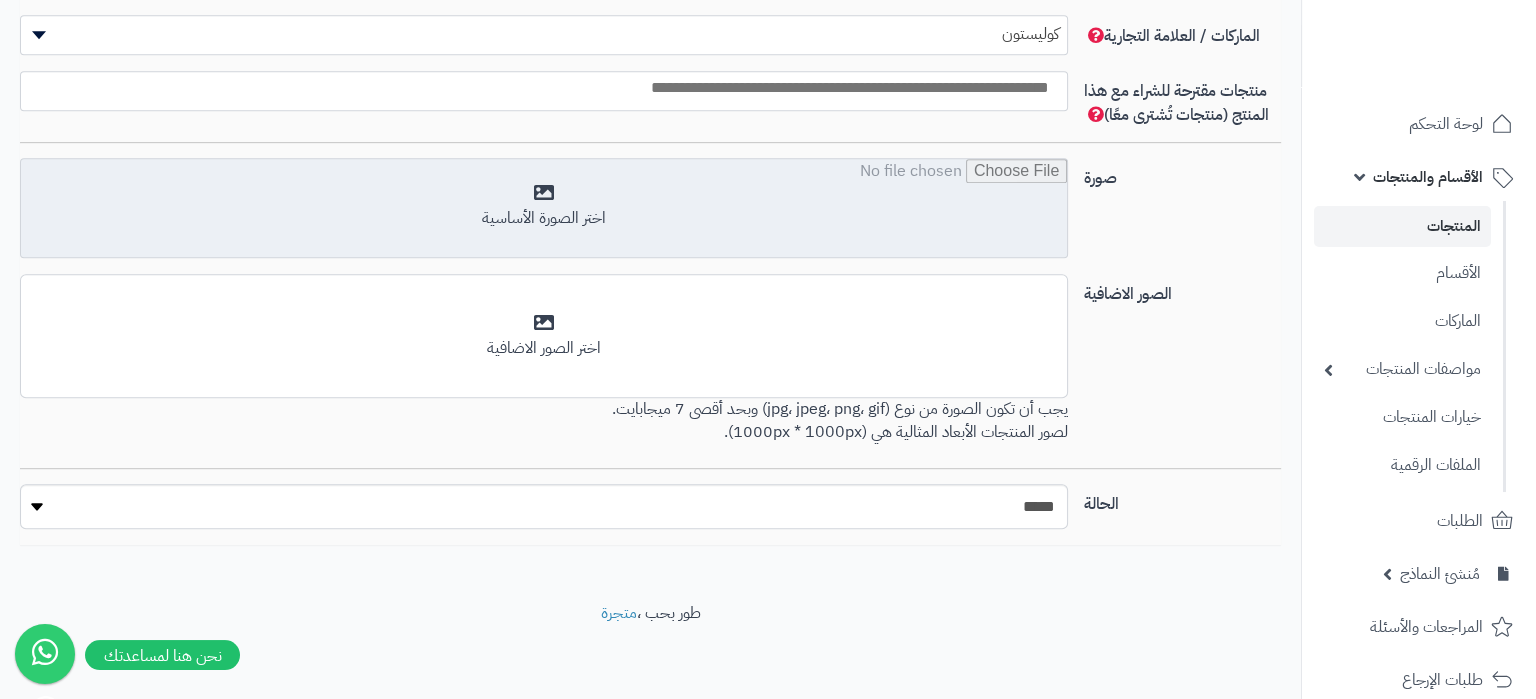 click at bounding box center (544, 209) 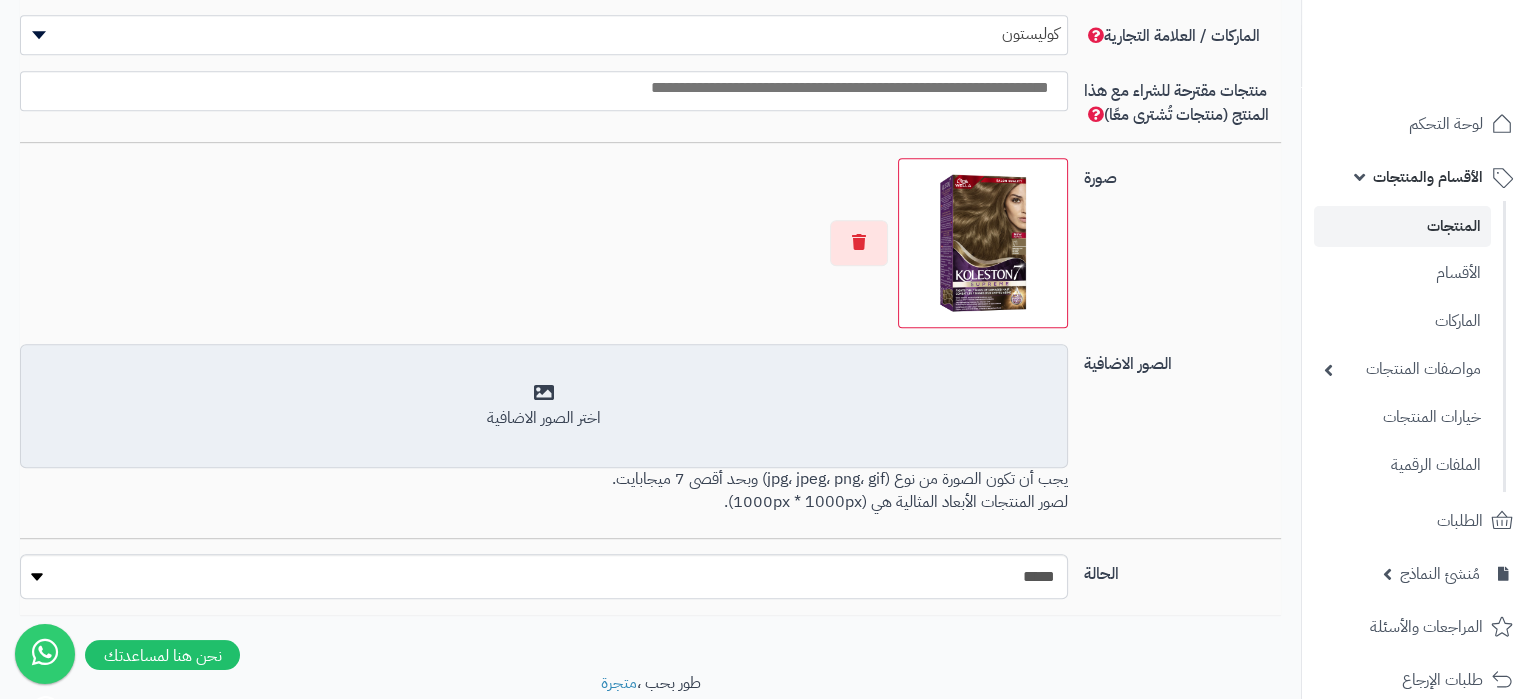 click on "أضف الصور الاضافية
اختر الصور الاضافية" at bounding box center (544, 406) 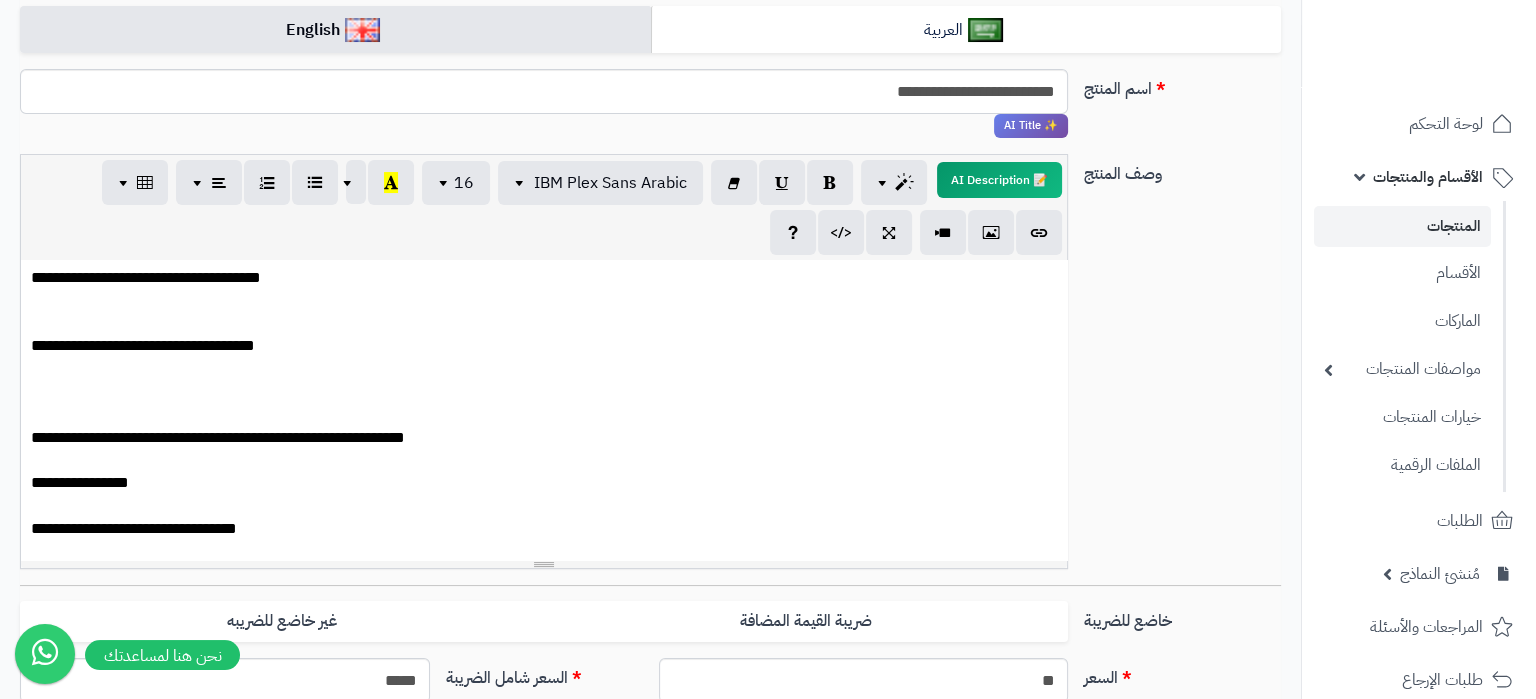 scroll, scrollTop: 0, scrollLeft: 0, axis: both 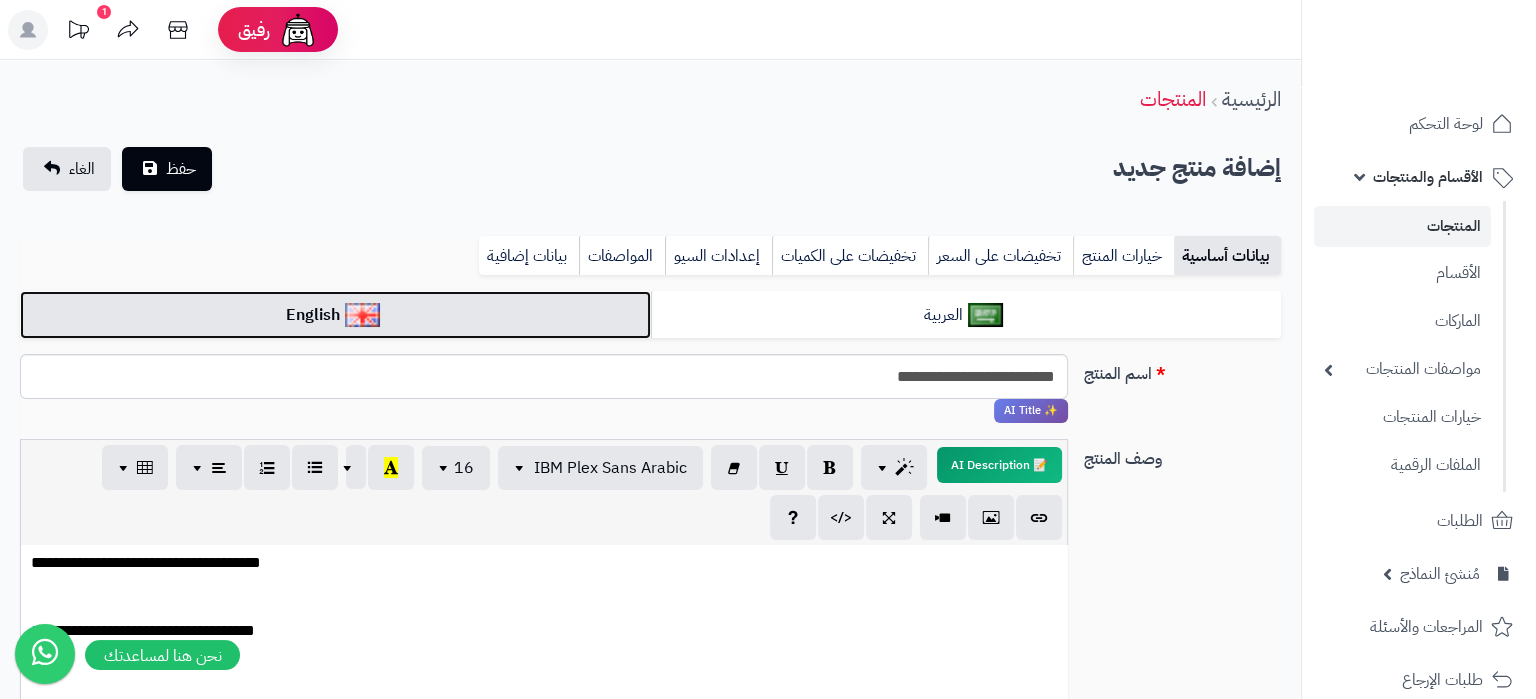 click on "English" at bounding box center [335, 315] 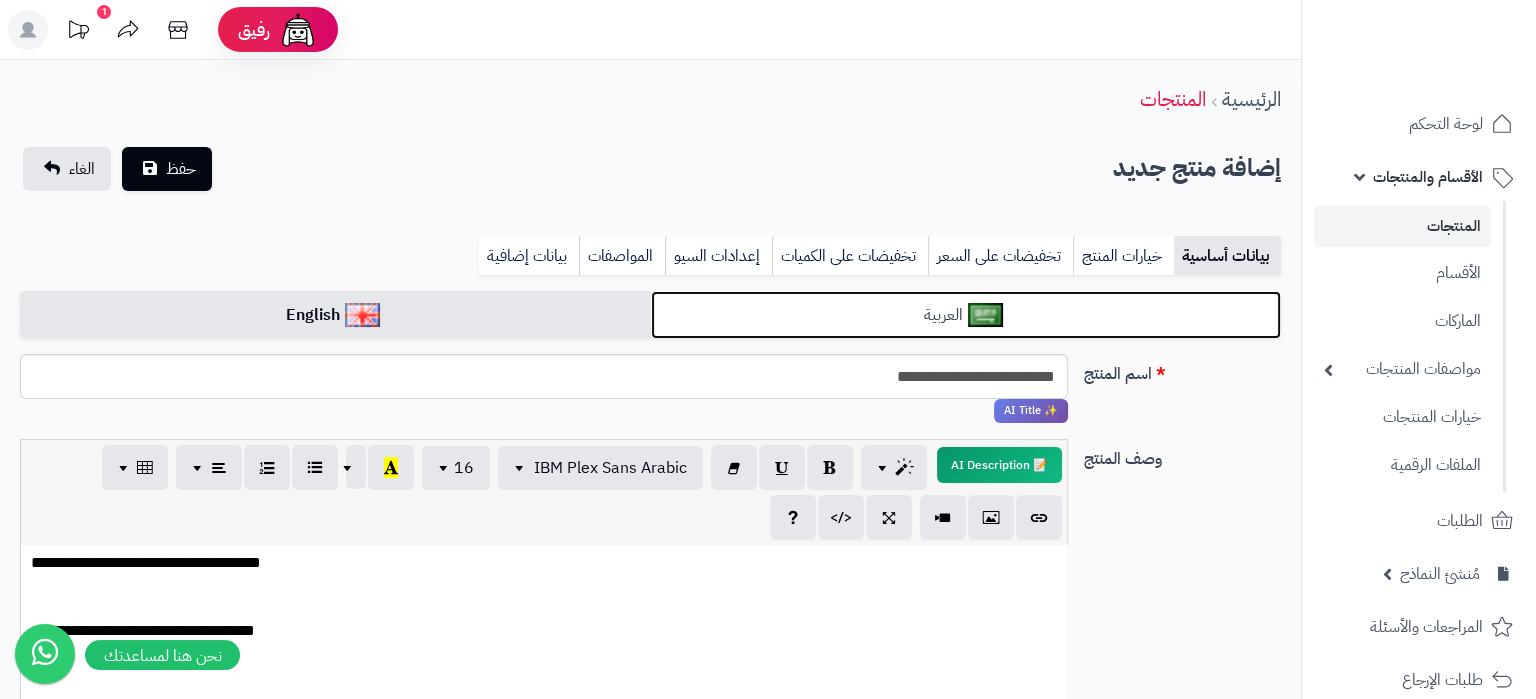 click on "العربية" at bounding box center (966, 315) 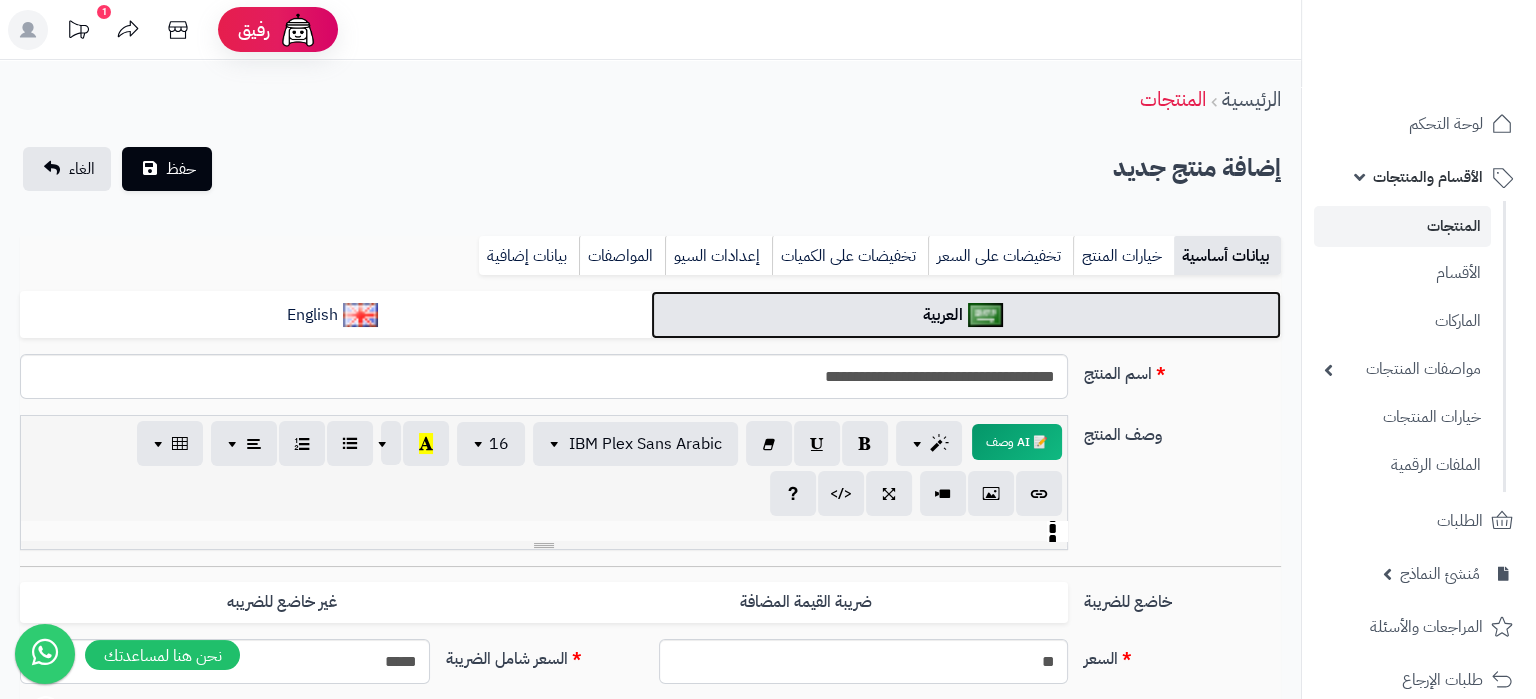 scroll, scrollTop: 1578, scrollLeft: 0, axis: vertical 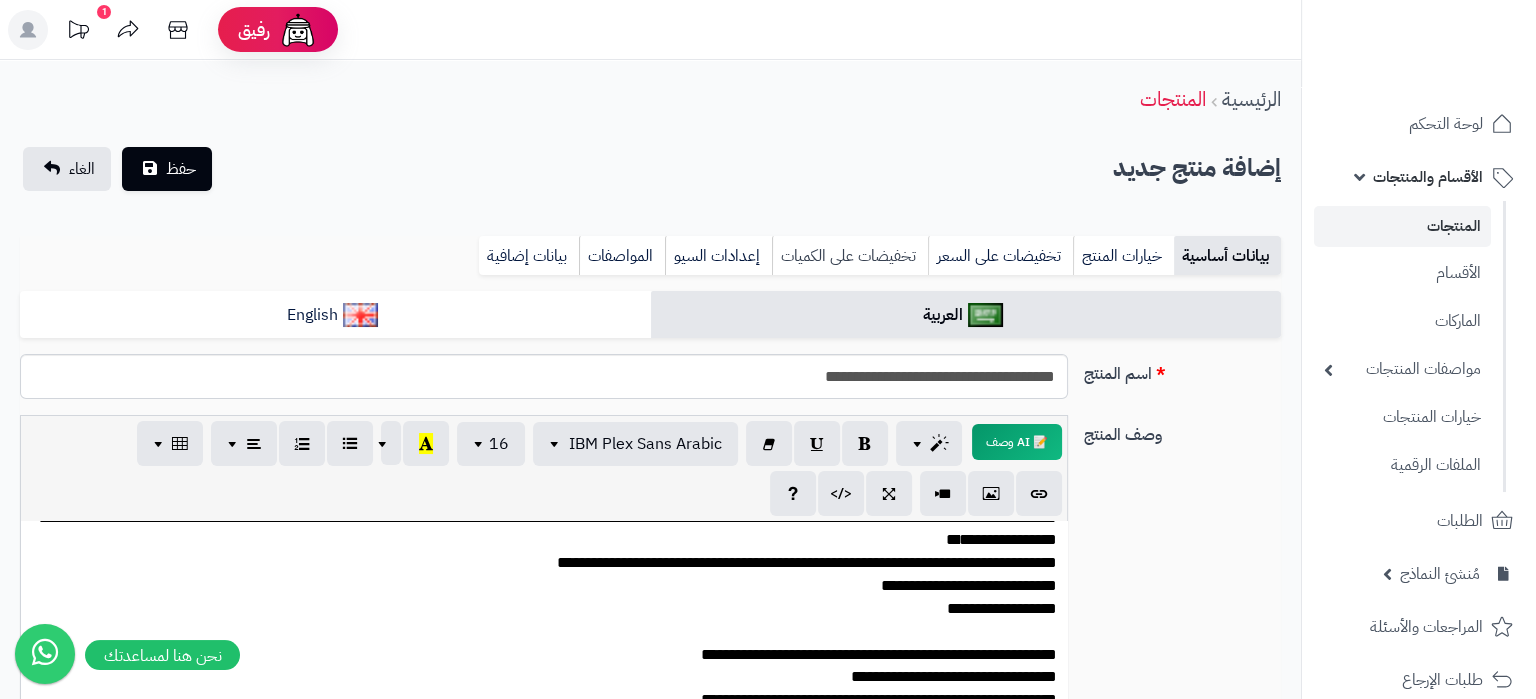 click on "تخفيضات على الكميات" at bounding box center [850, 256] 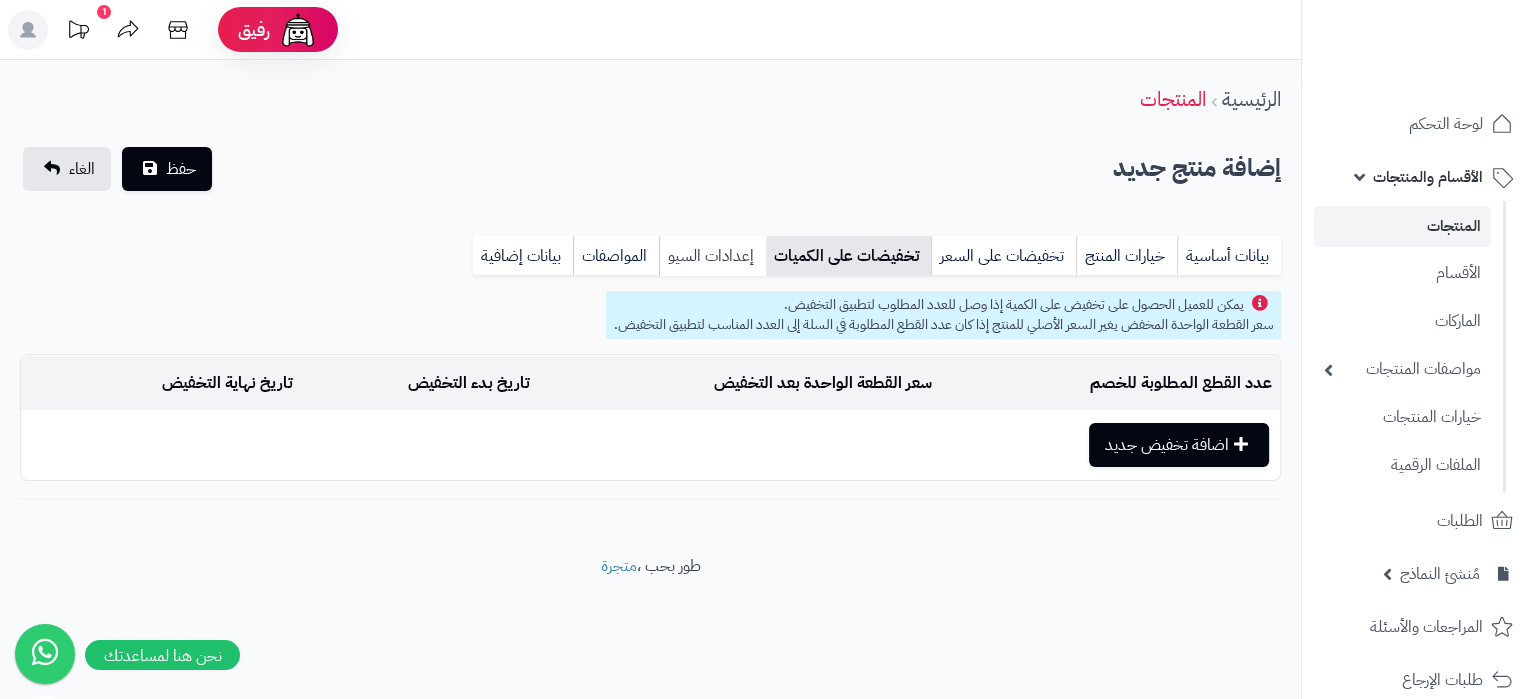 click on "إعدادات السيو" at bounding box center [712, 256] 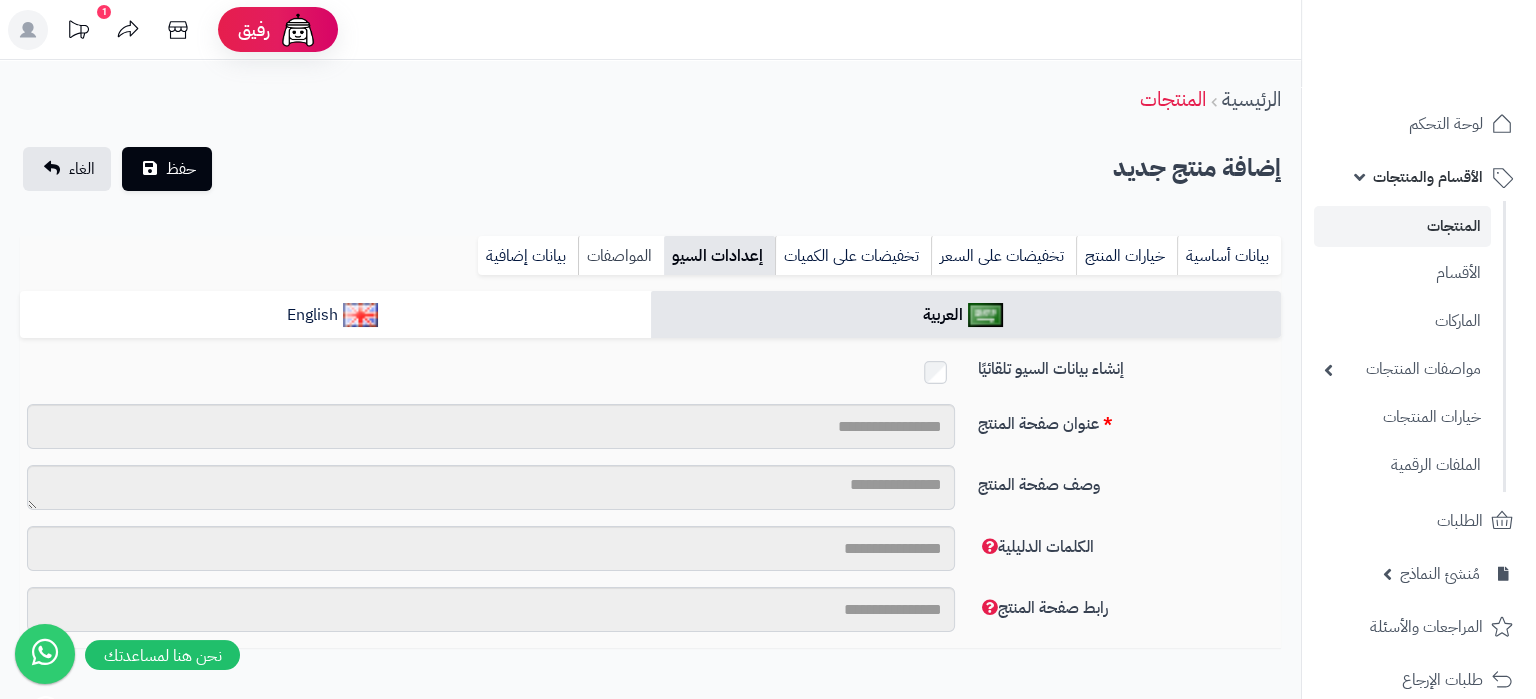 click on "المواصفات" at bounding box center [621, 256] 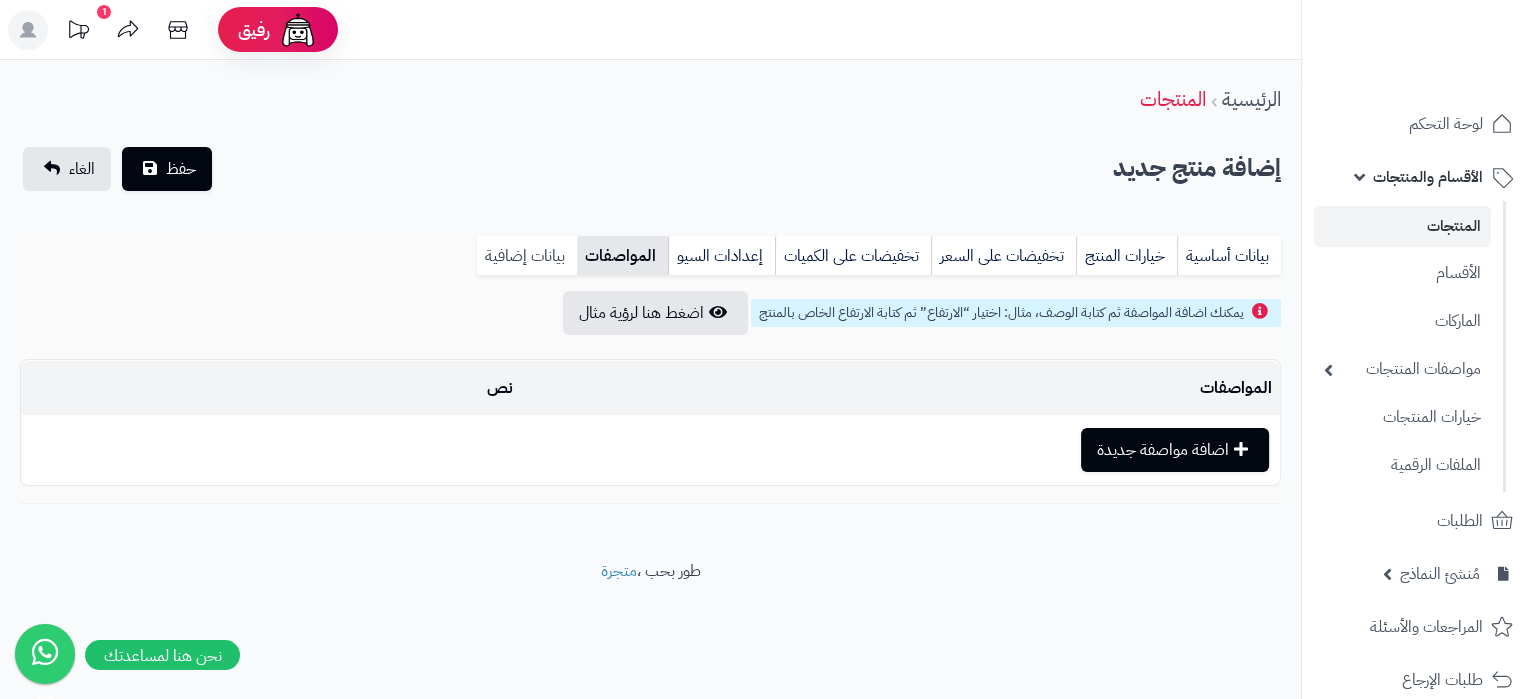 click on "بيانات إضافية" at bounding box center (527, 256) 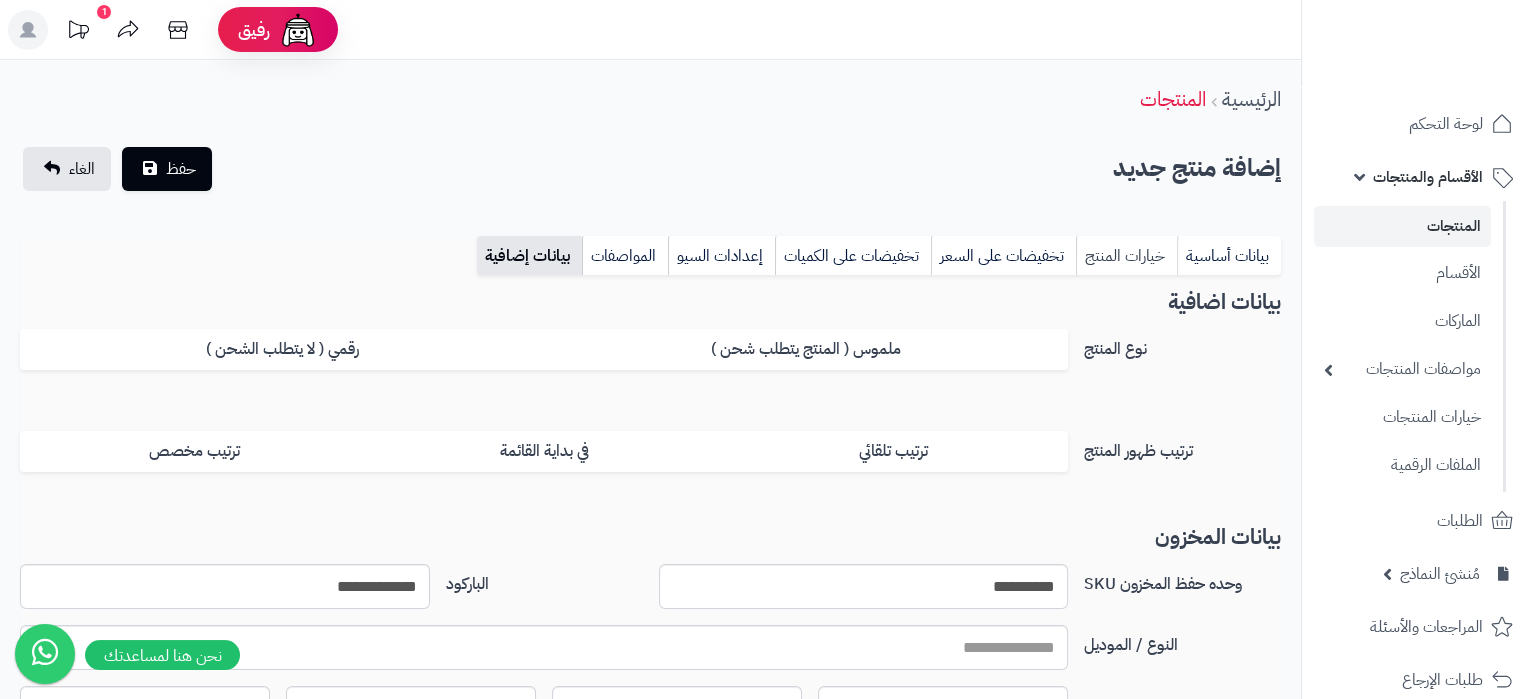 click on "خيارات المنتج" at bounding box center (1126, 256) 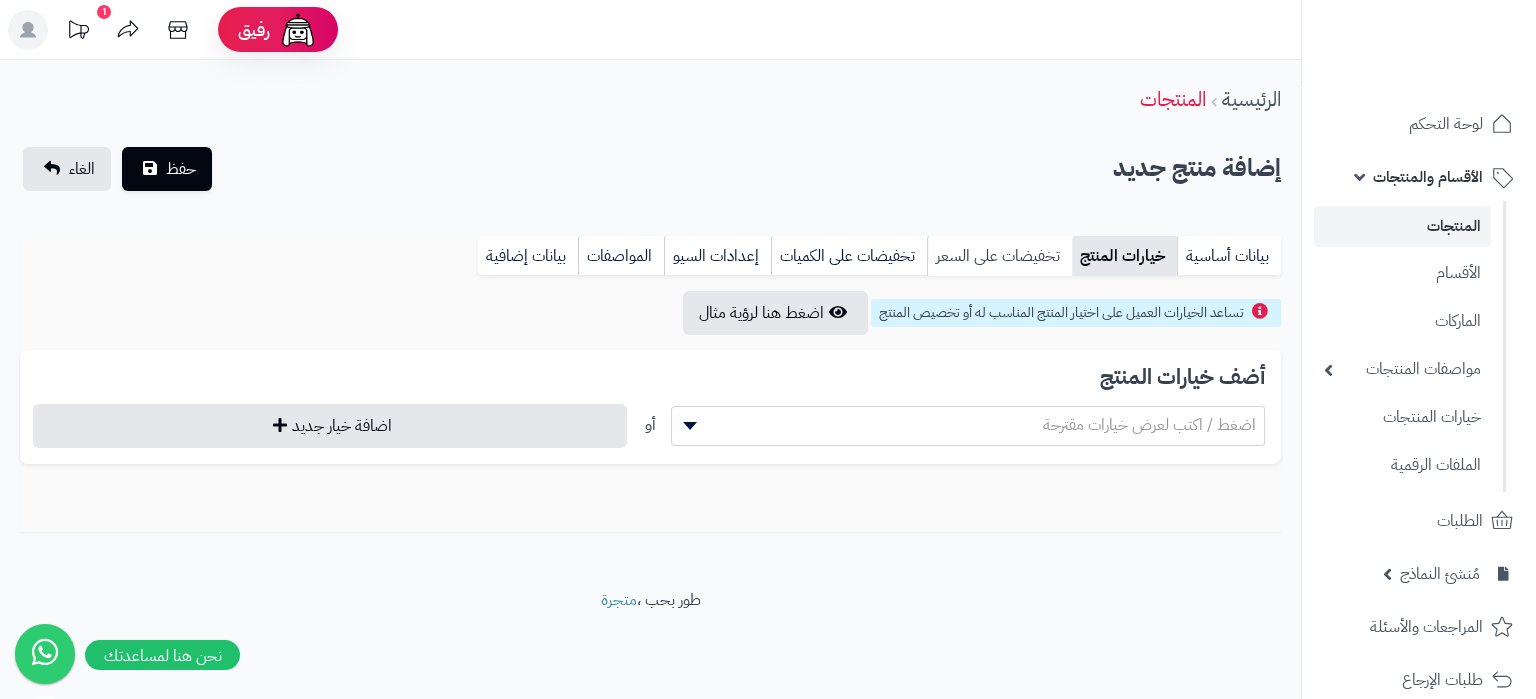 click on "تخفيضات على السعر" at bounding box center (999, 256) 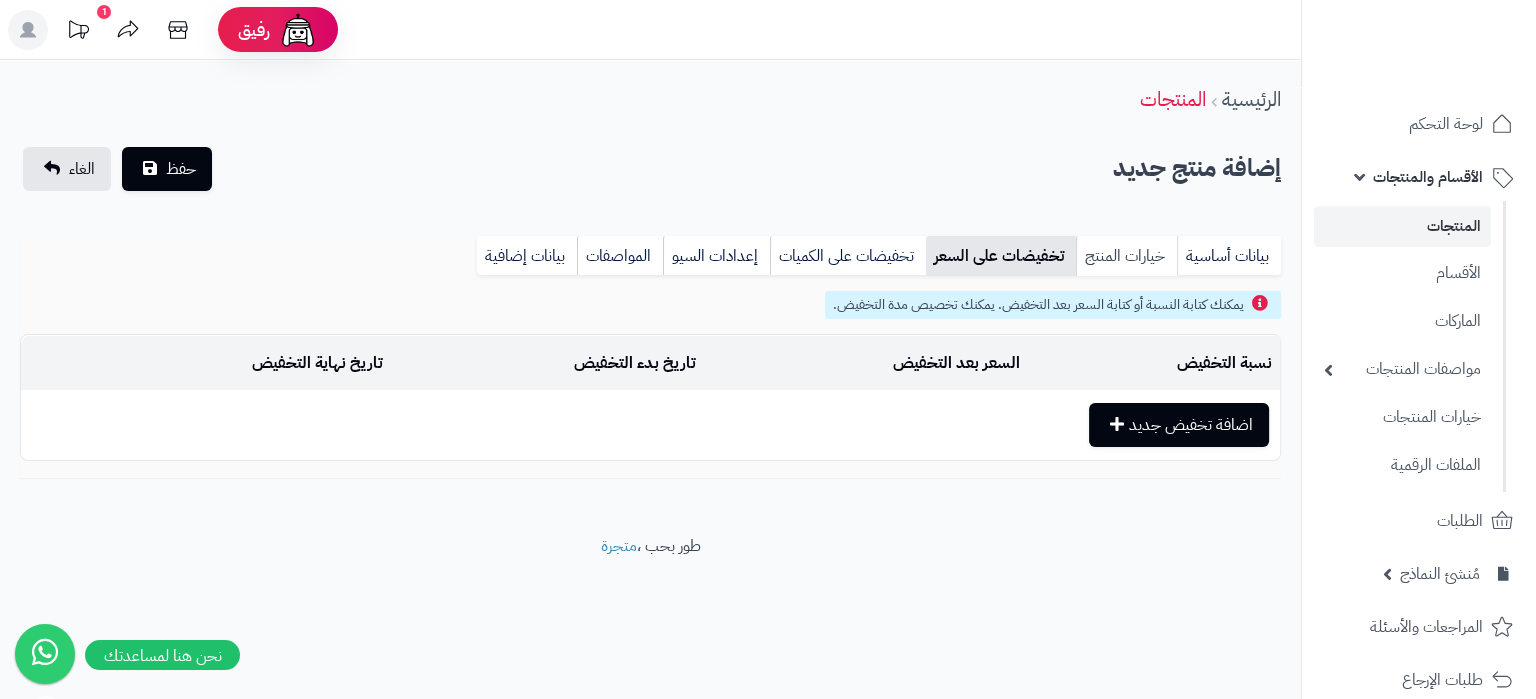click on "خيارات المنتج" at bounding box center [1126, 256] 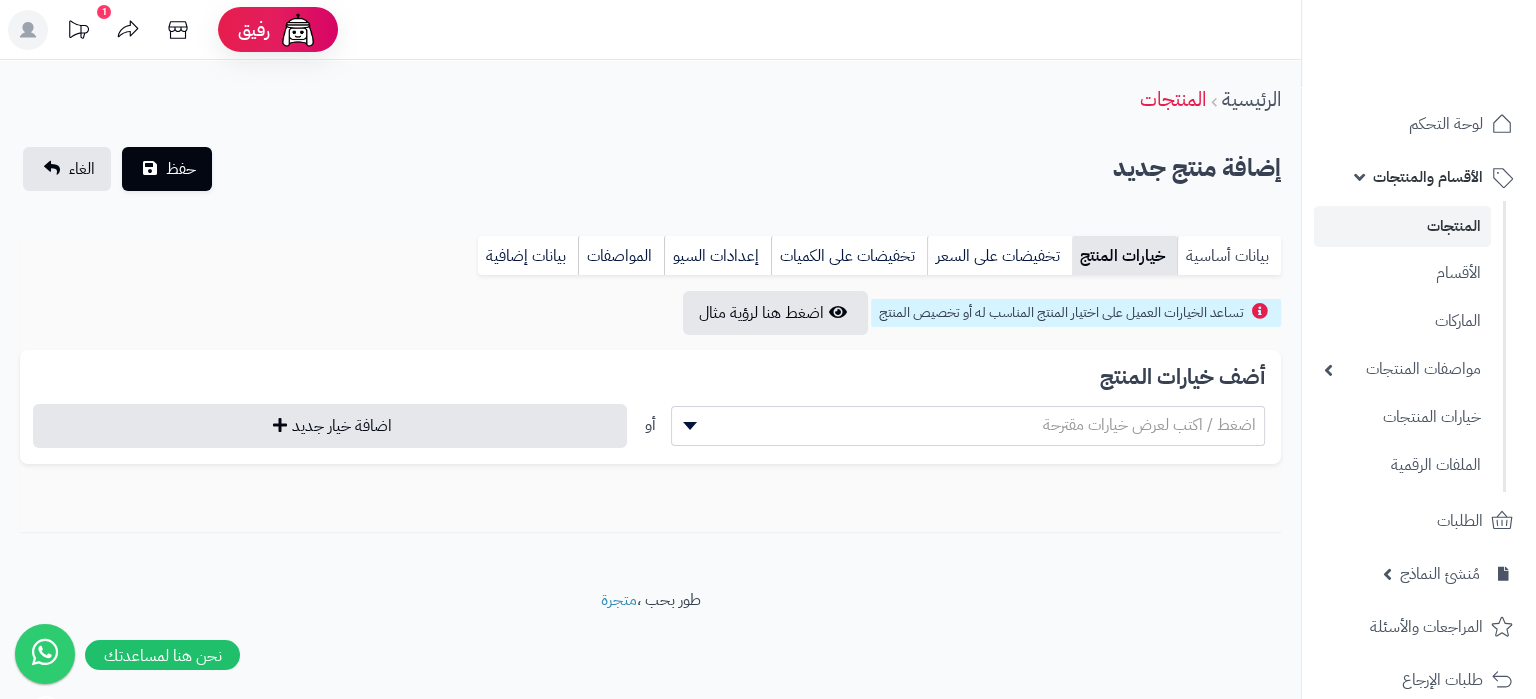 click on "بيانات أساسية" at bounding box center [1229, 256] 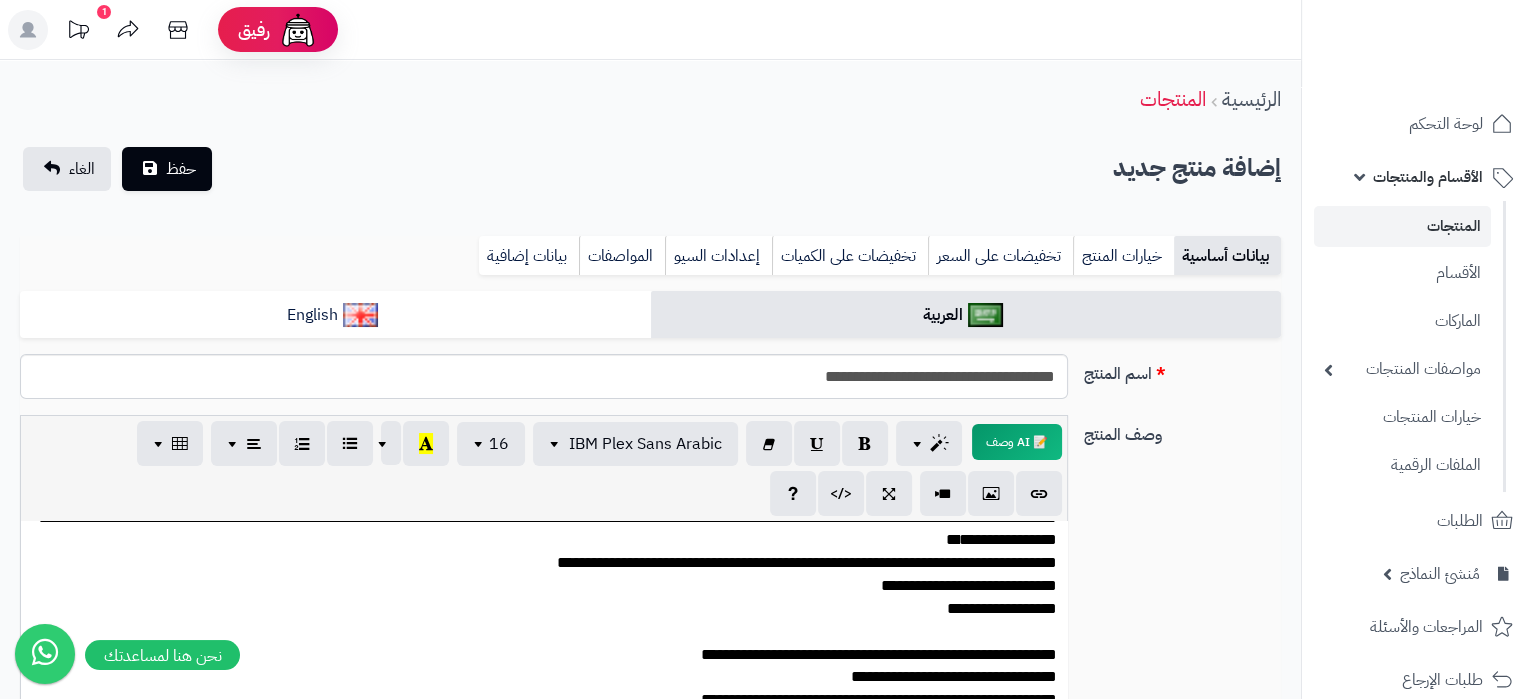 scroll, scrollTop: 1578, scrollLeft: 0, axis: vertical 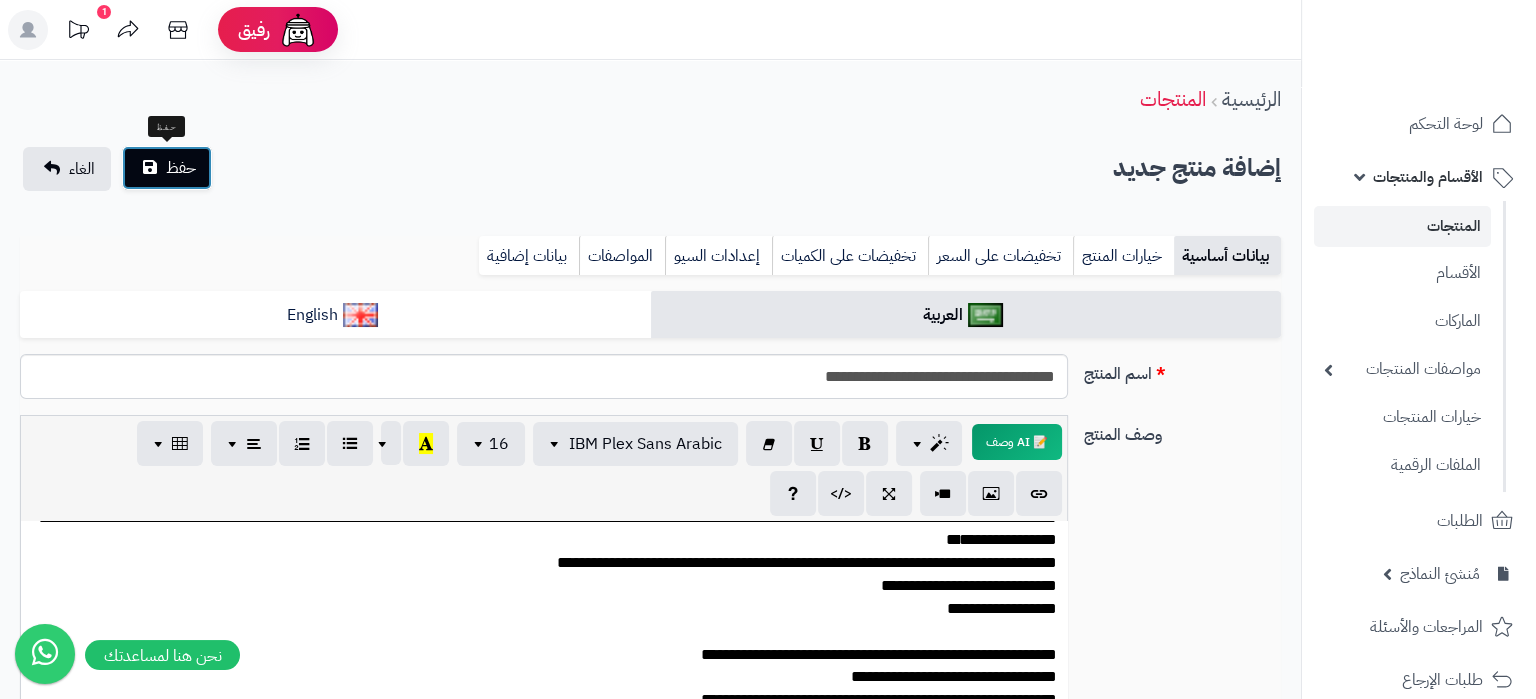 click on "حفظ" at bounding box center (167, 168) 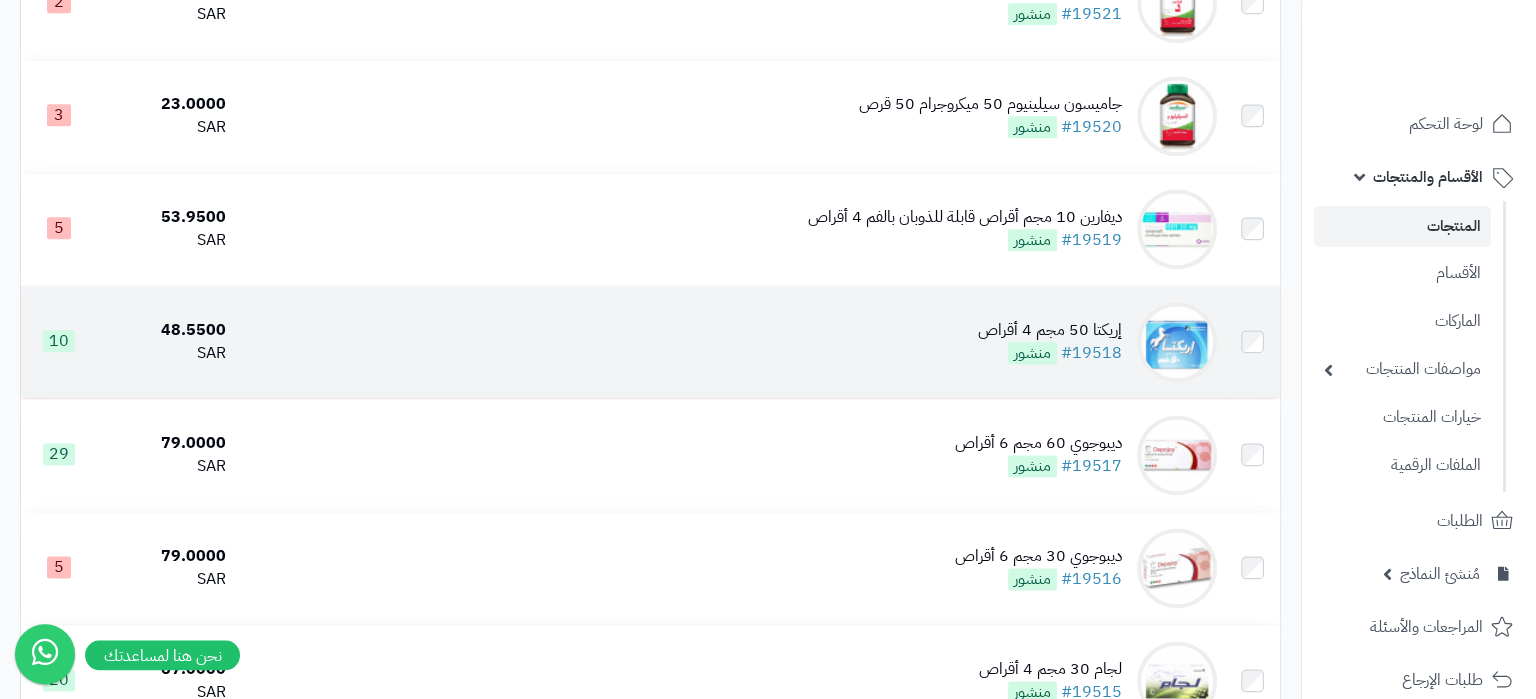 scroll, scrollTop: 3150, scrollLeft: 0, axis: vertical 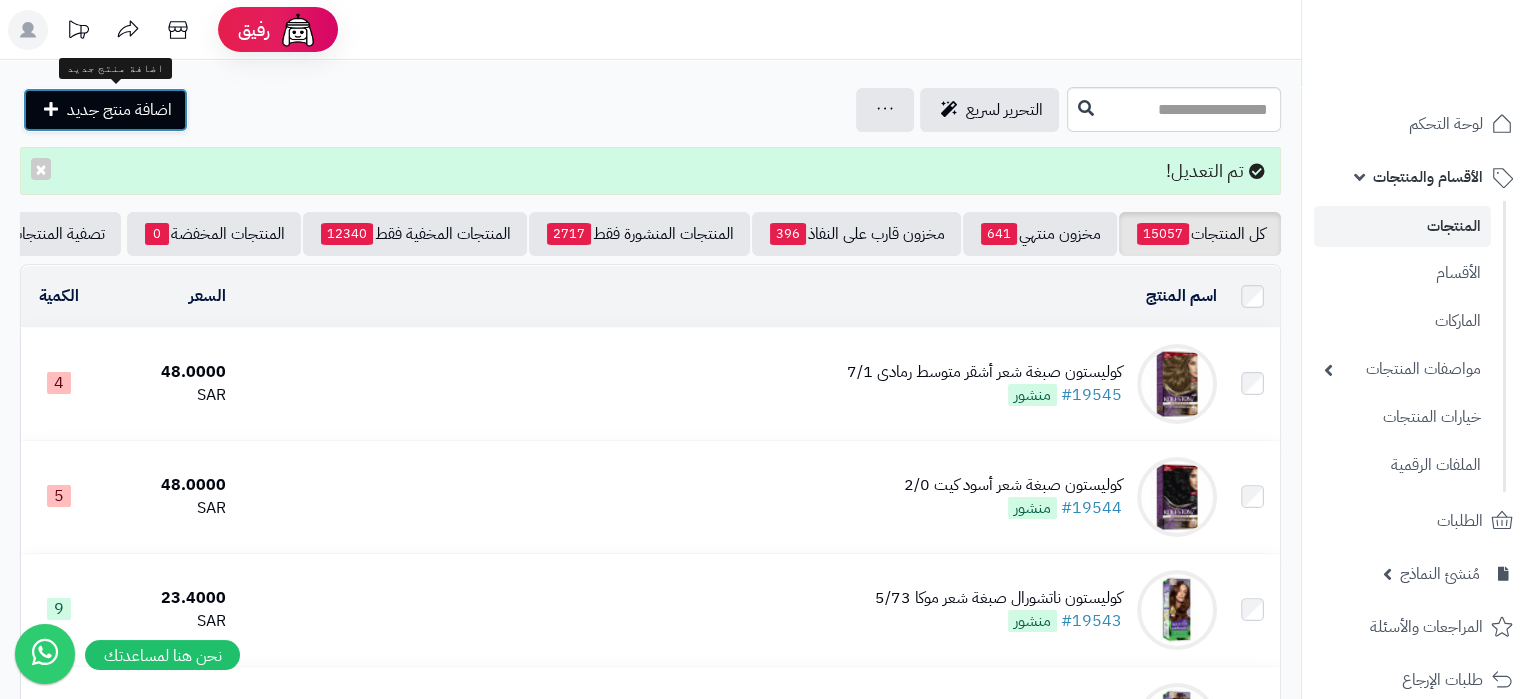 click on "اضافة منتج جديد" at bounding box center (119, 110) 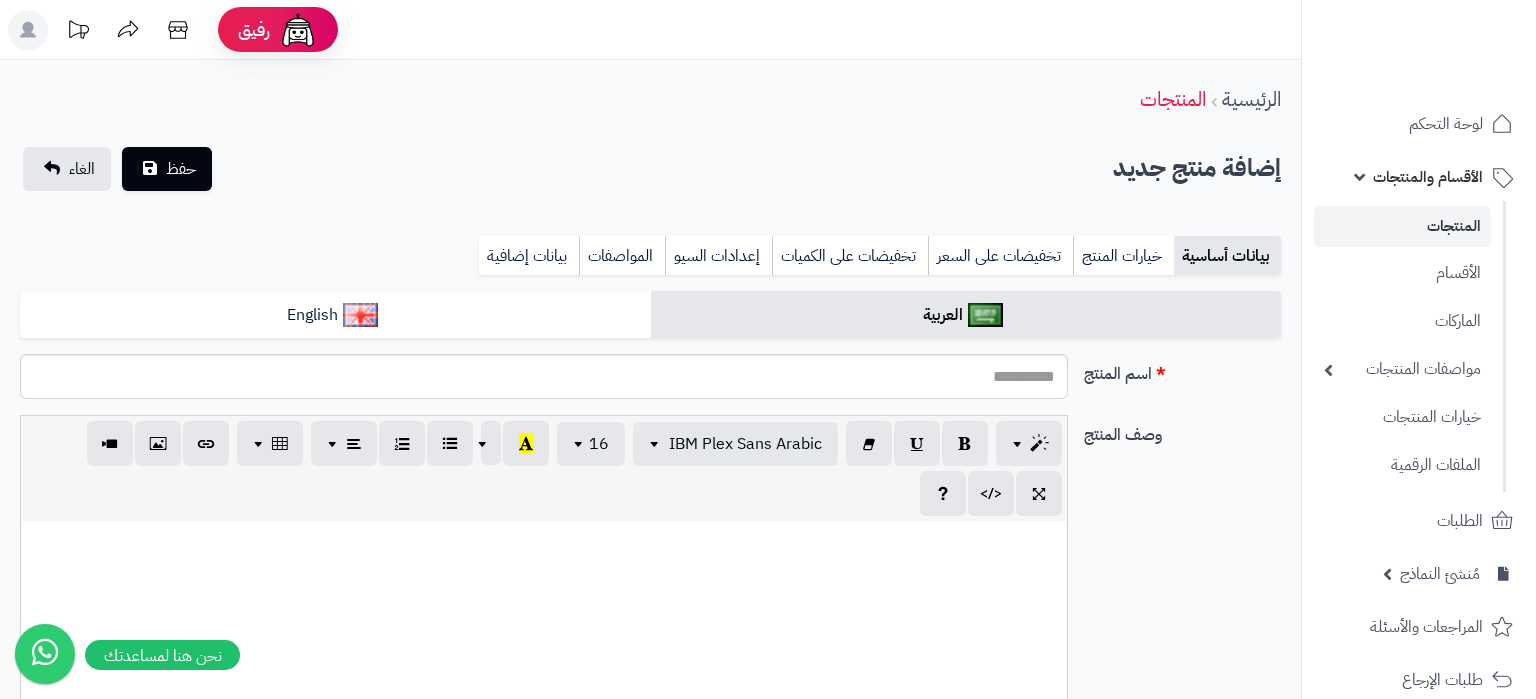 select 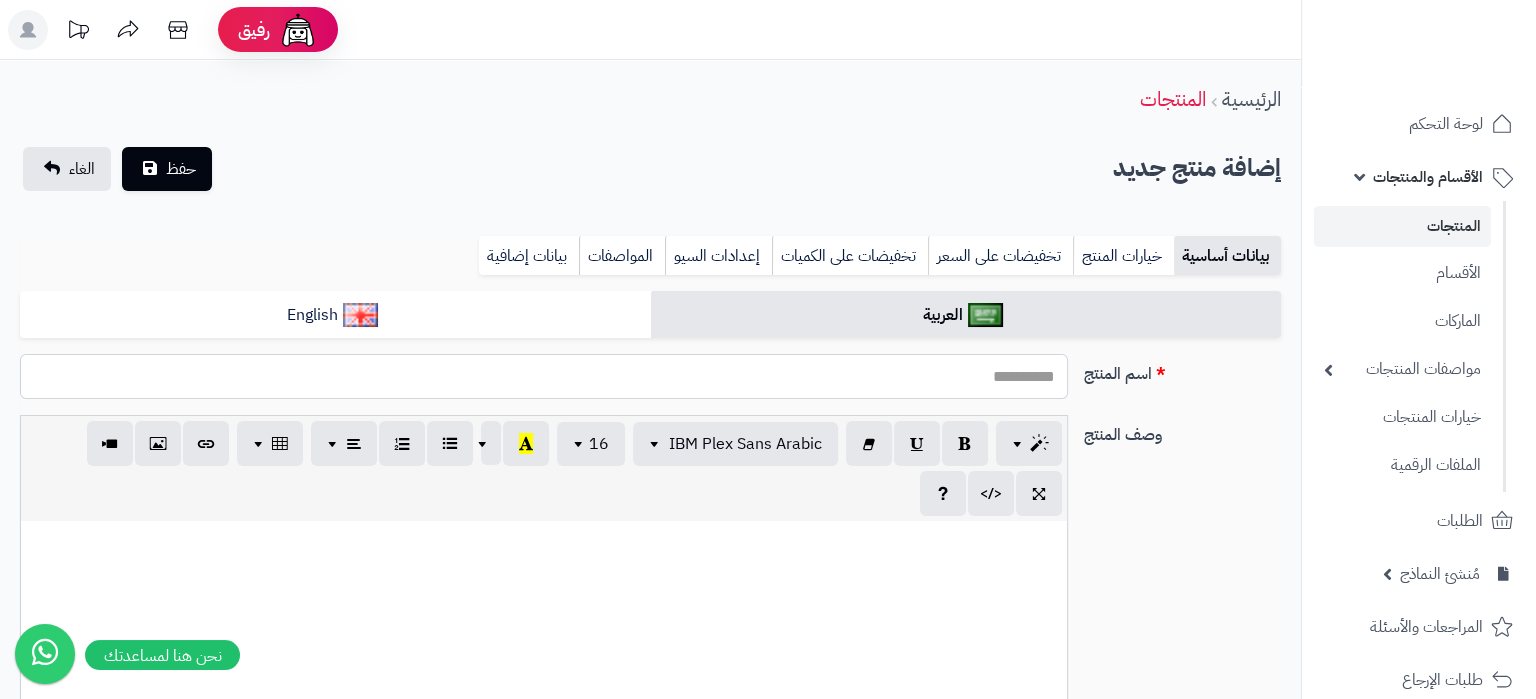 click on "اسم المنتج" at bounding box center [544, 376] 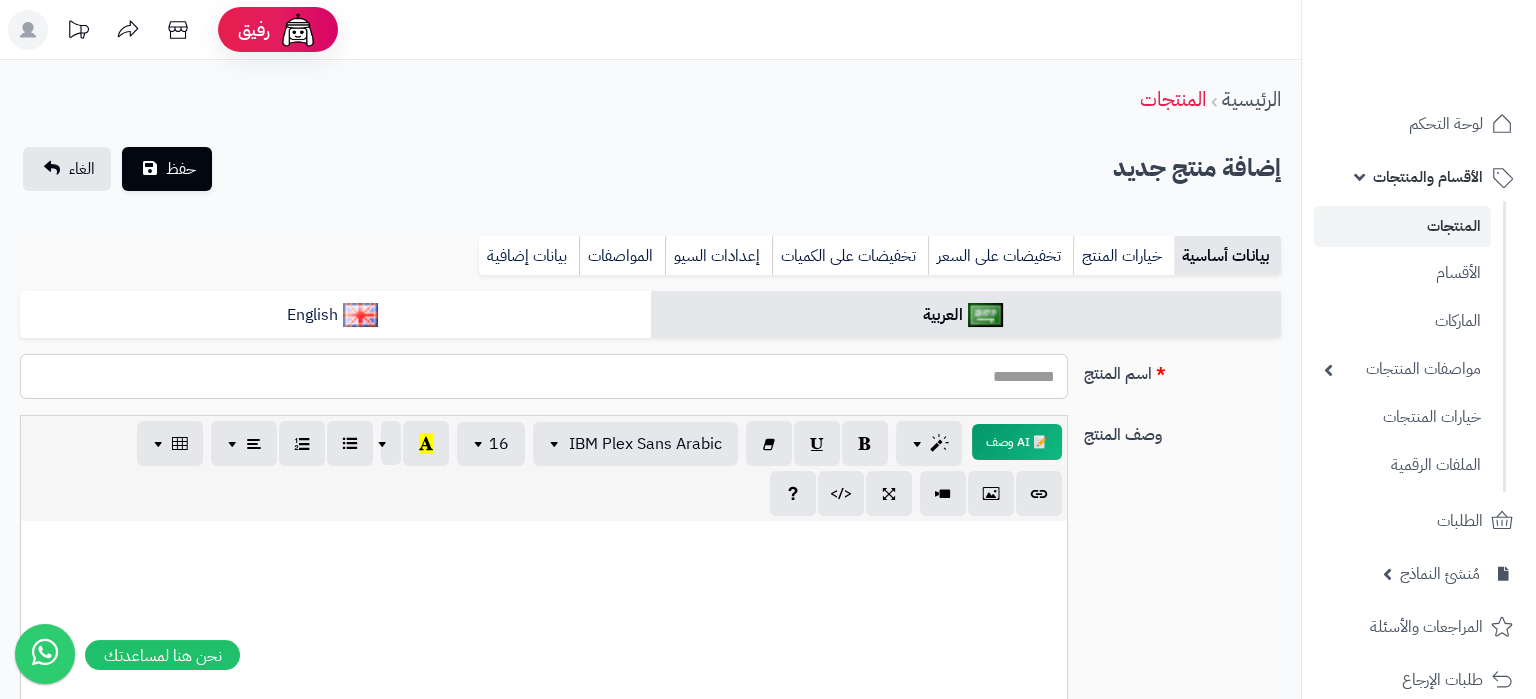 paste on "**********" 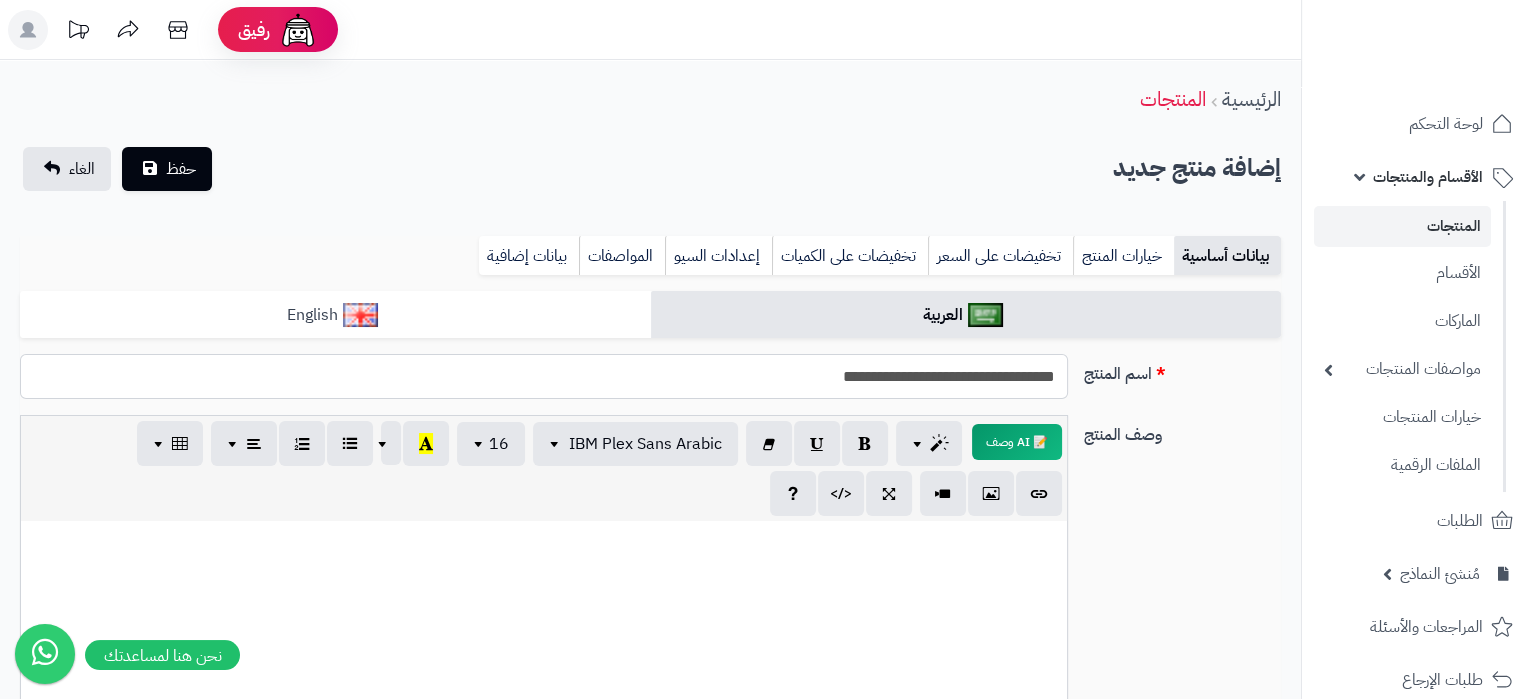 type on "**********" 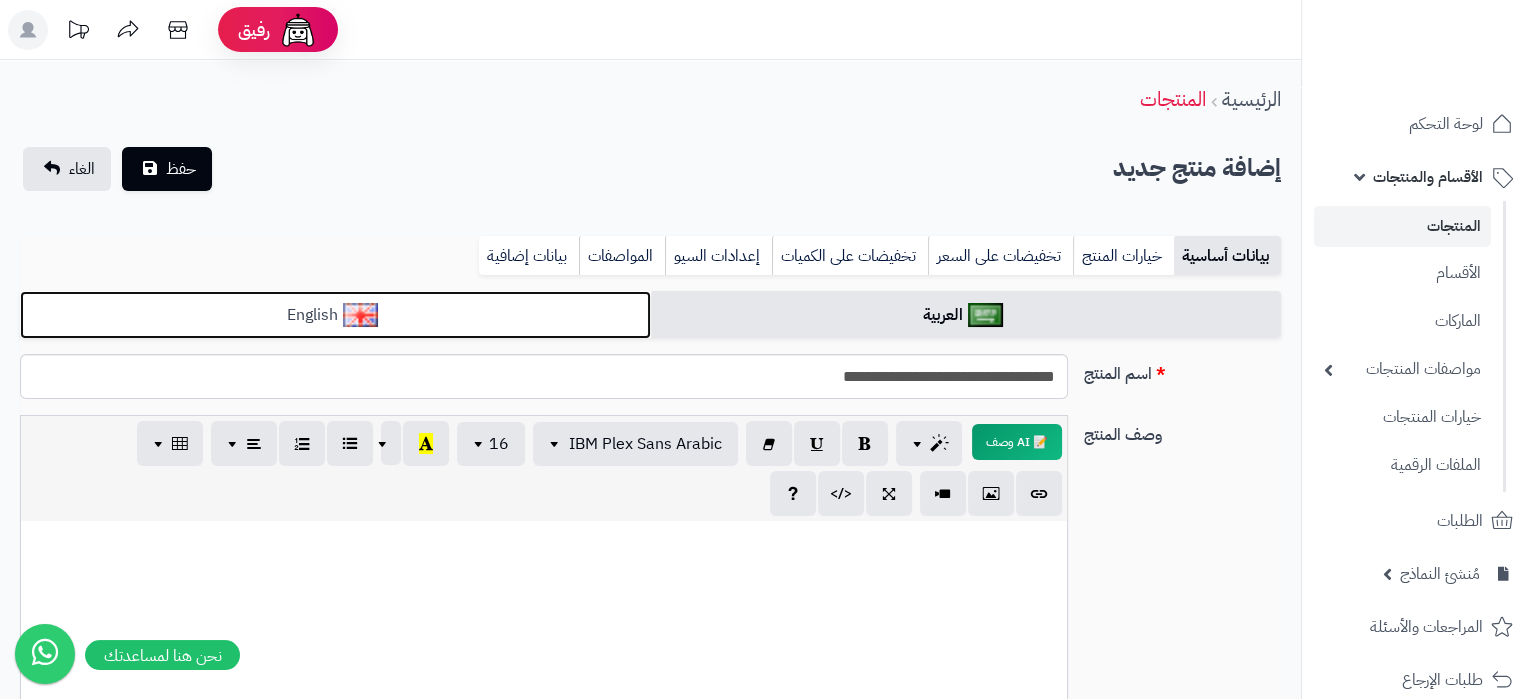 click on "English" at bounding box center [335, 315] 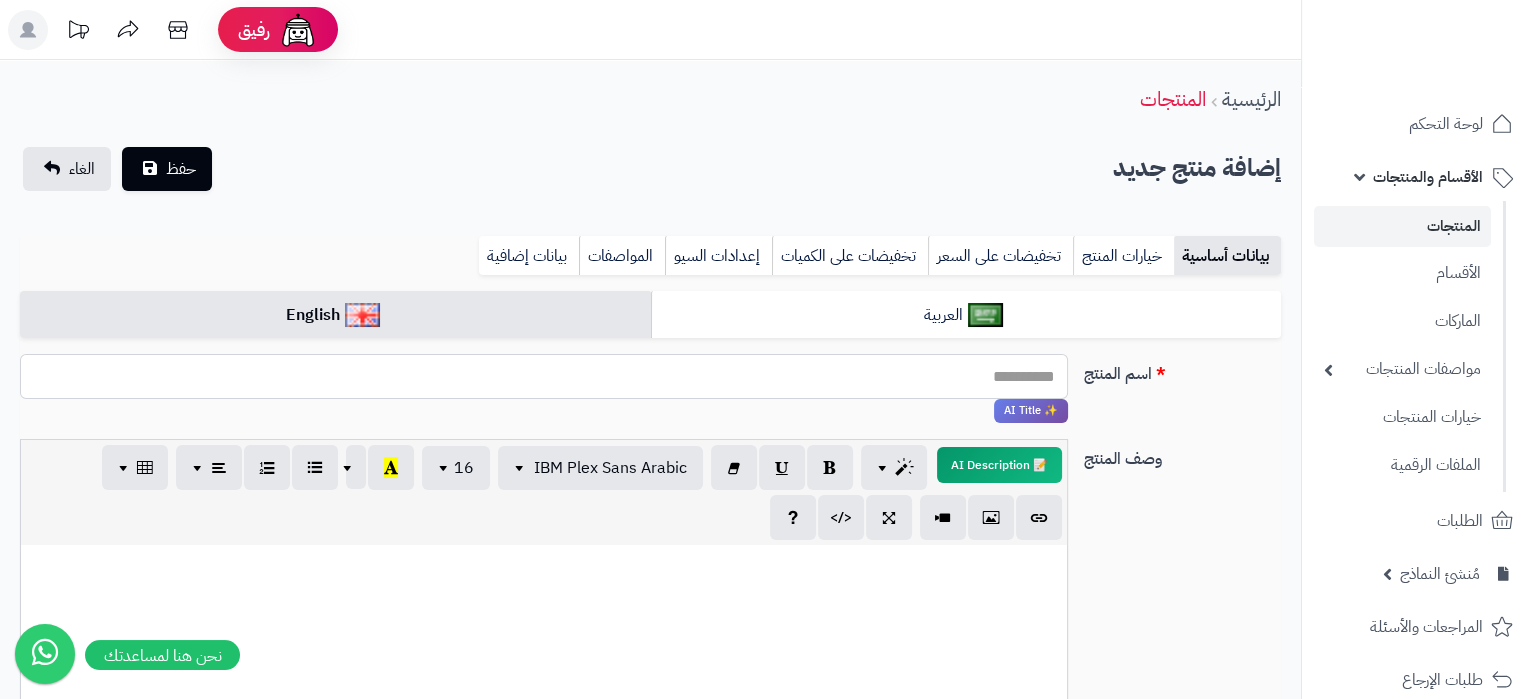 click on "اسم المنتج" at bounding box center [544, 376] 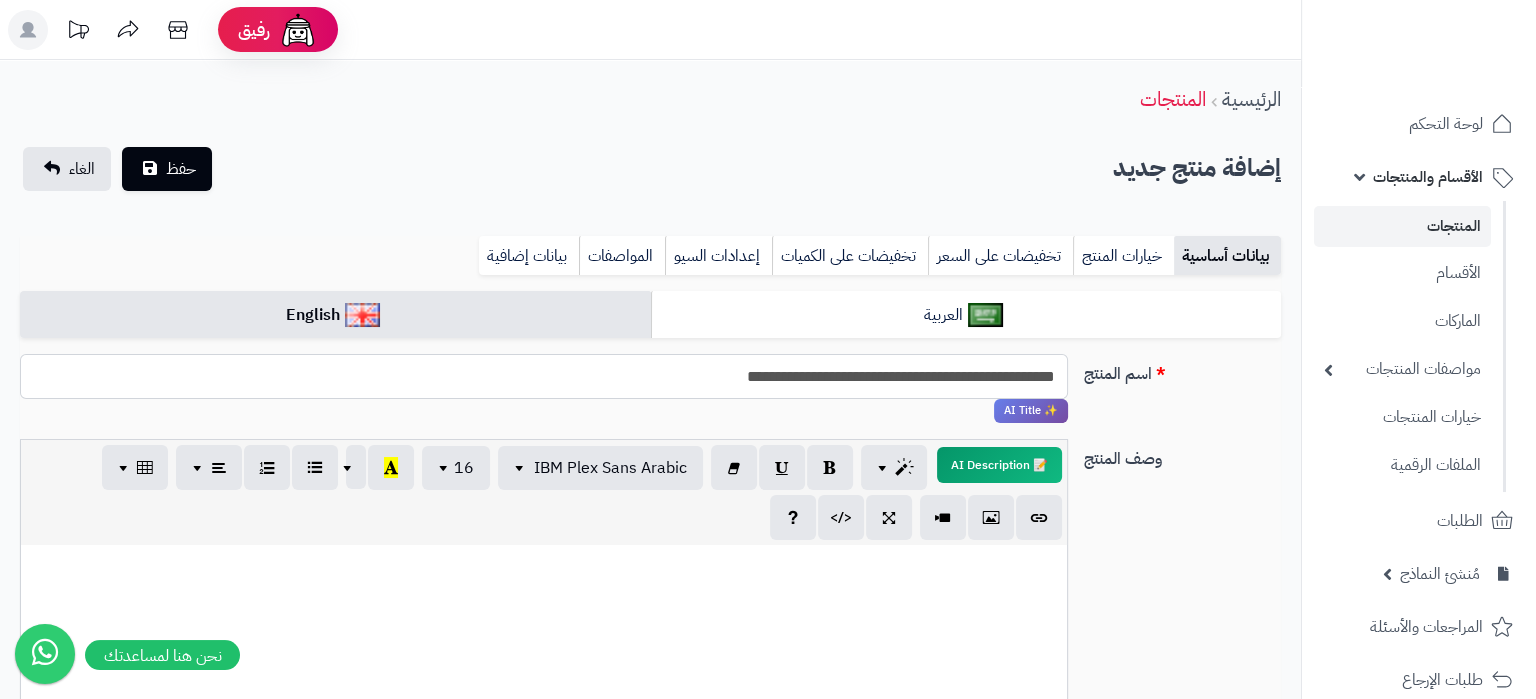 type on "**********" 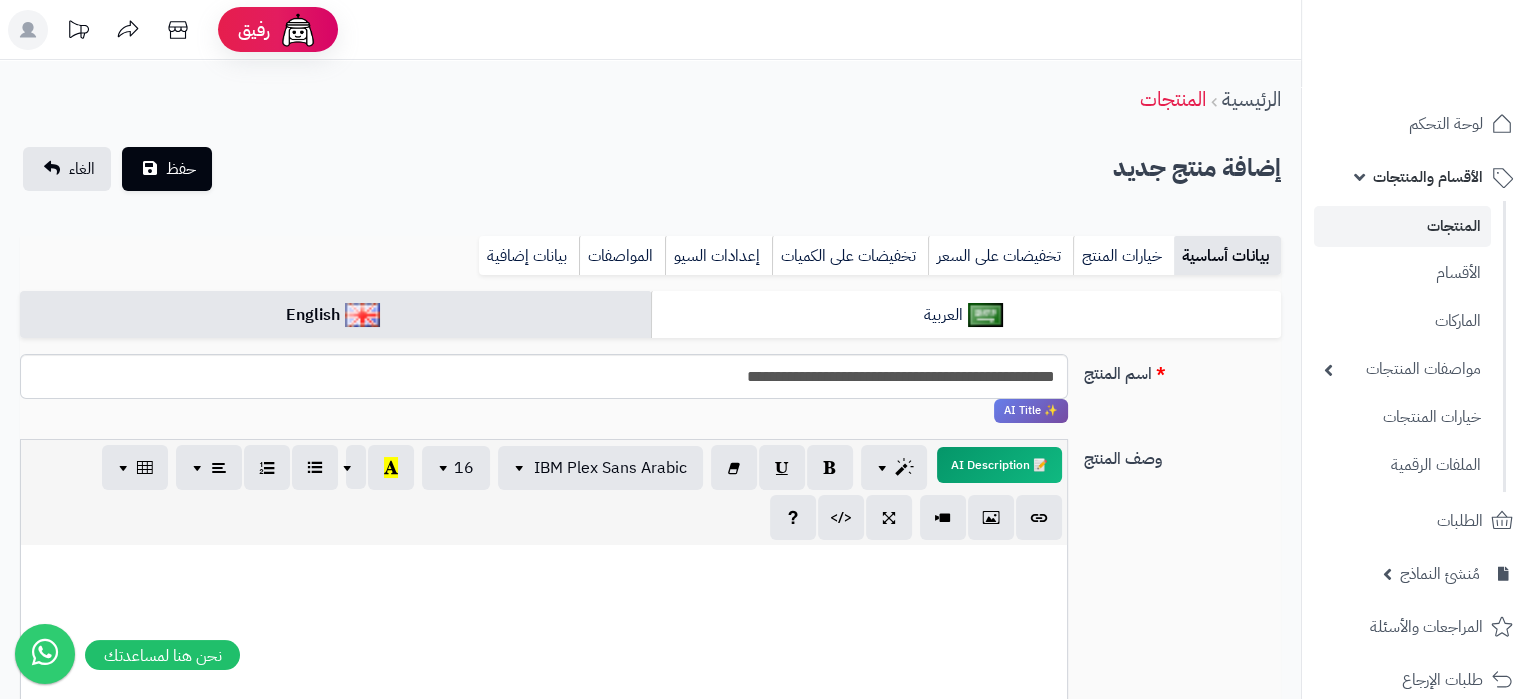 click at bounding box center (544, 566) 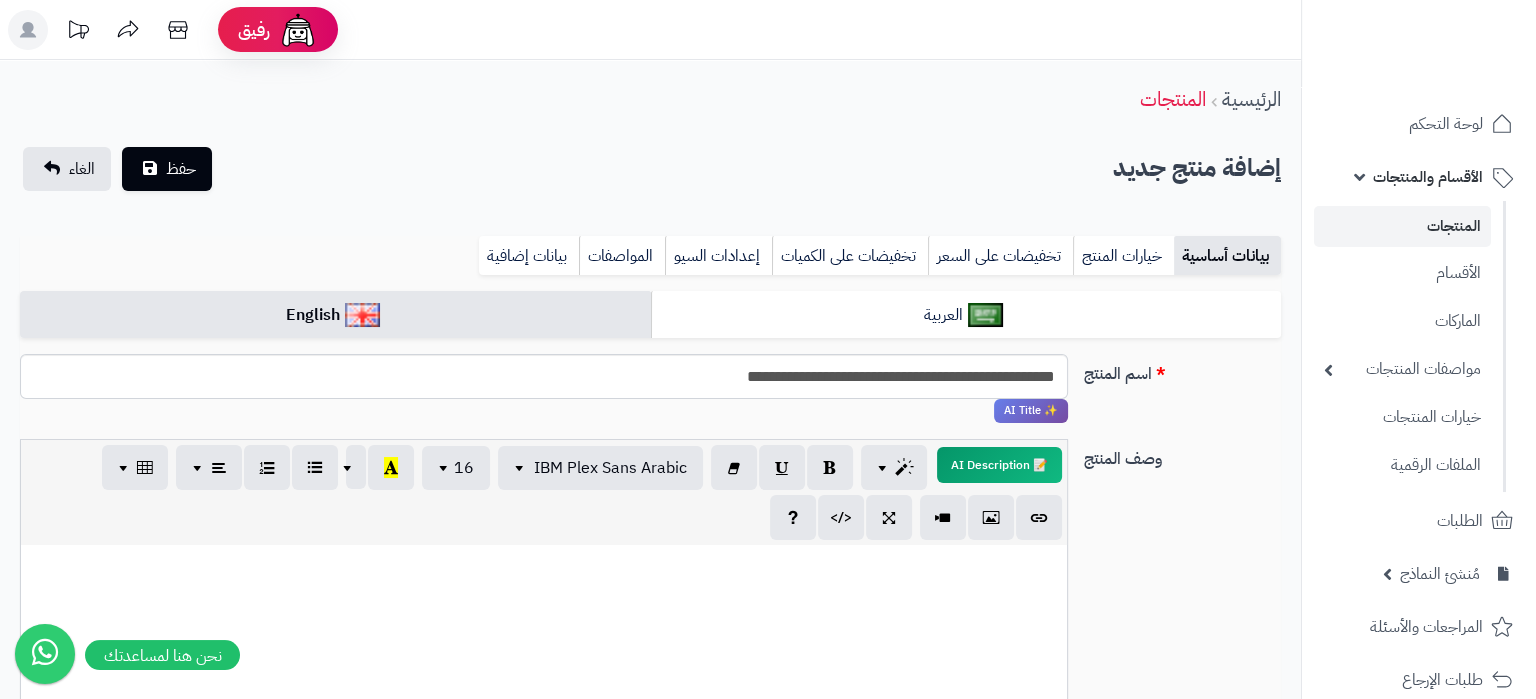 click at bounding box center [544, 695] 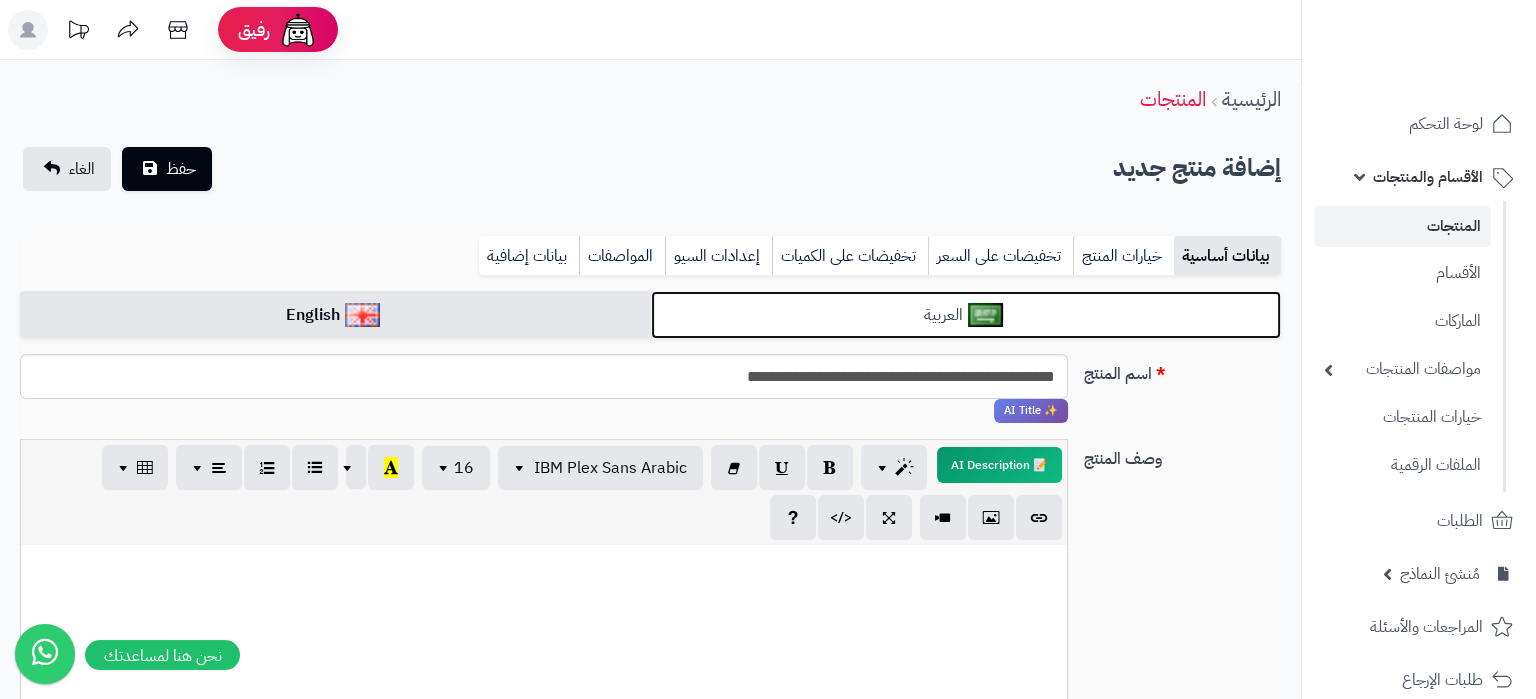 click on "العربية" at bounding box center (966, 315) 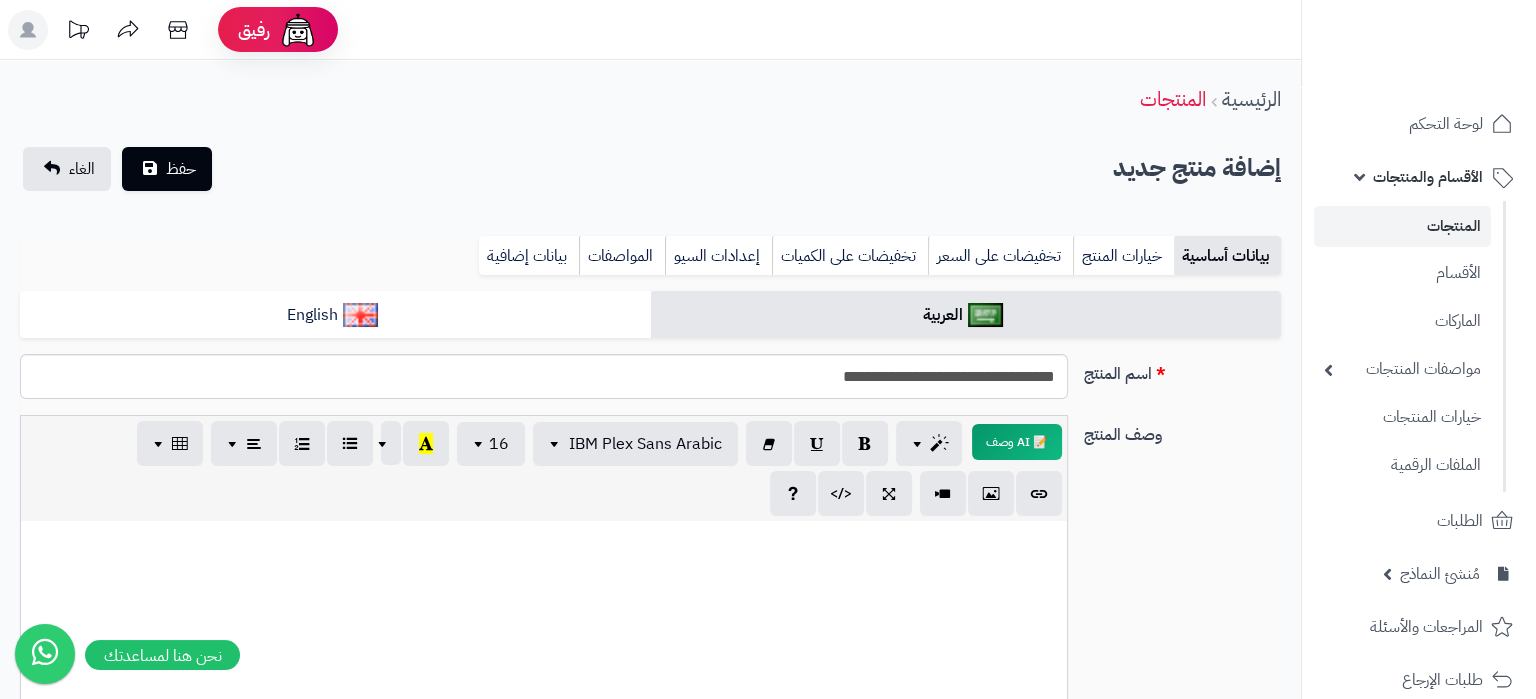 click at bounding box center [544, 671] 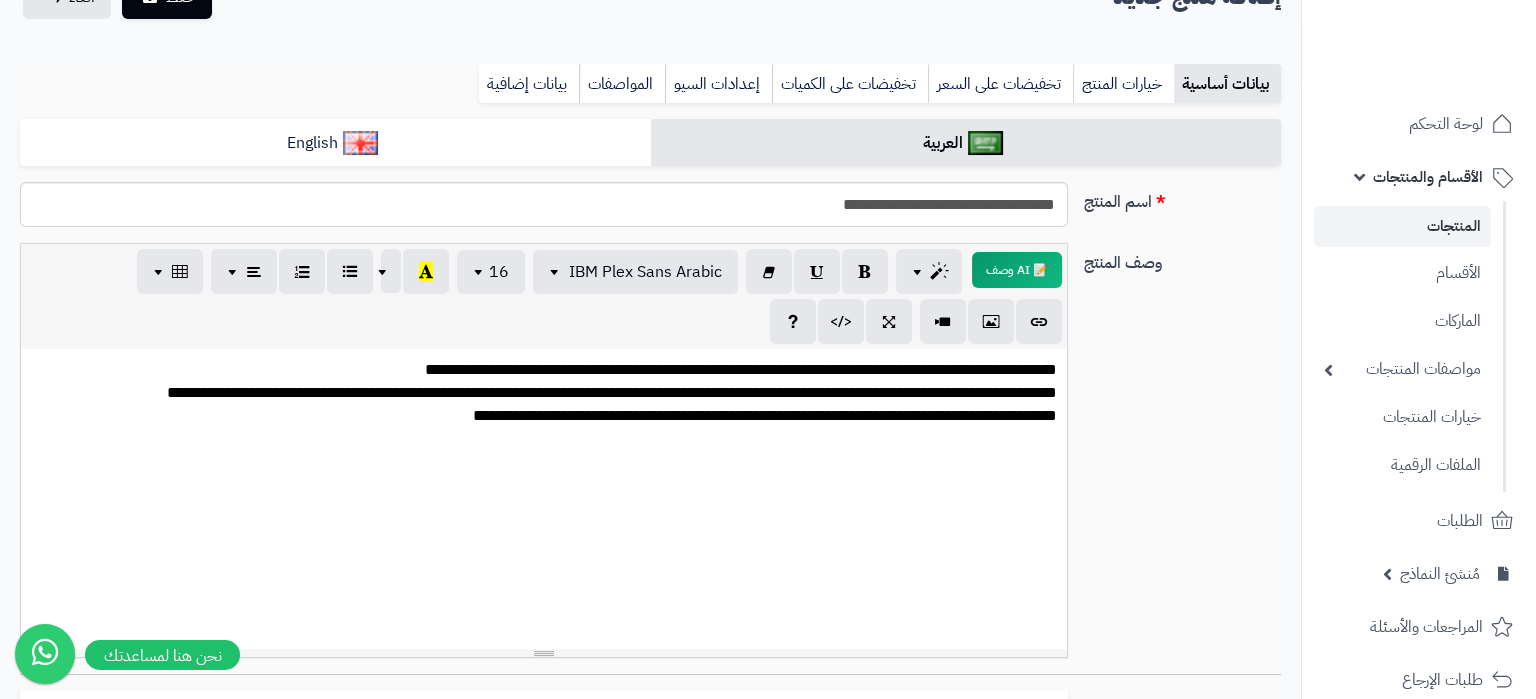 scroll, scrollTop: 210, scrollLeft: 0, axis: vertical 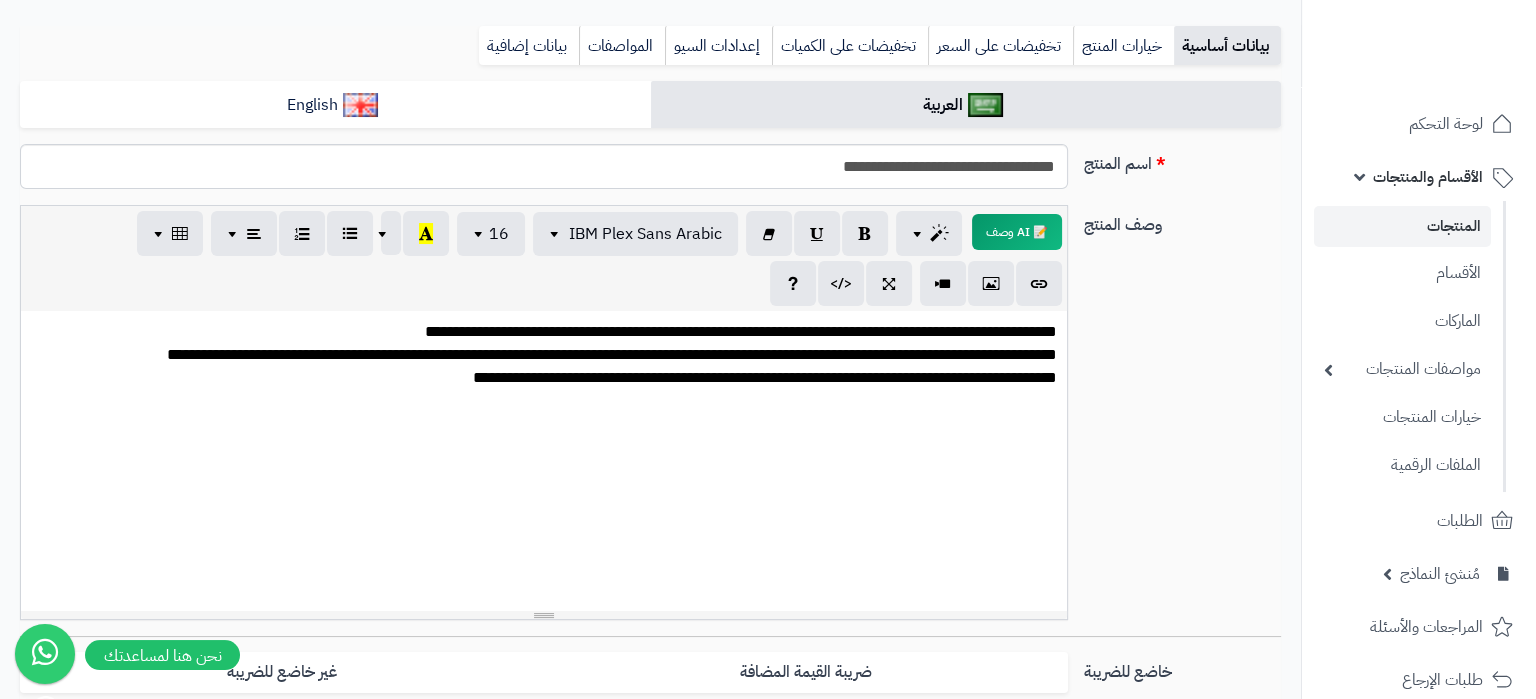 click on "**********" at bounding box center (544, 461) 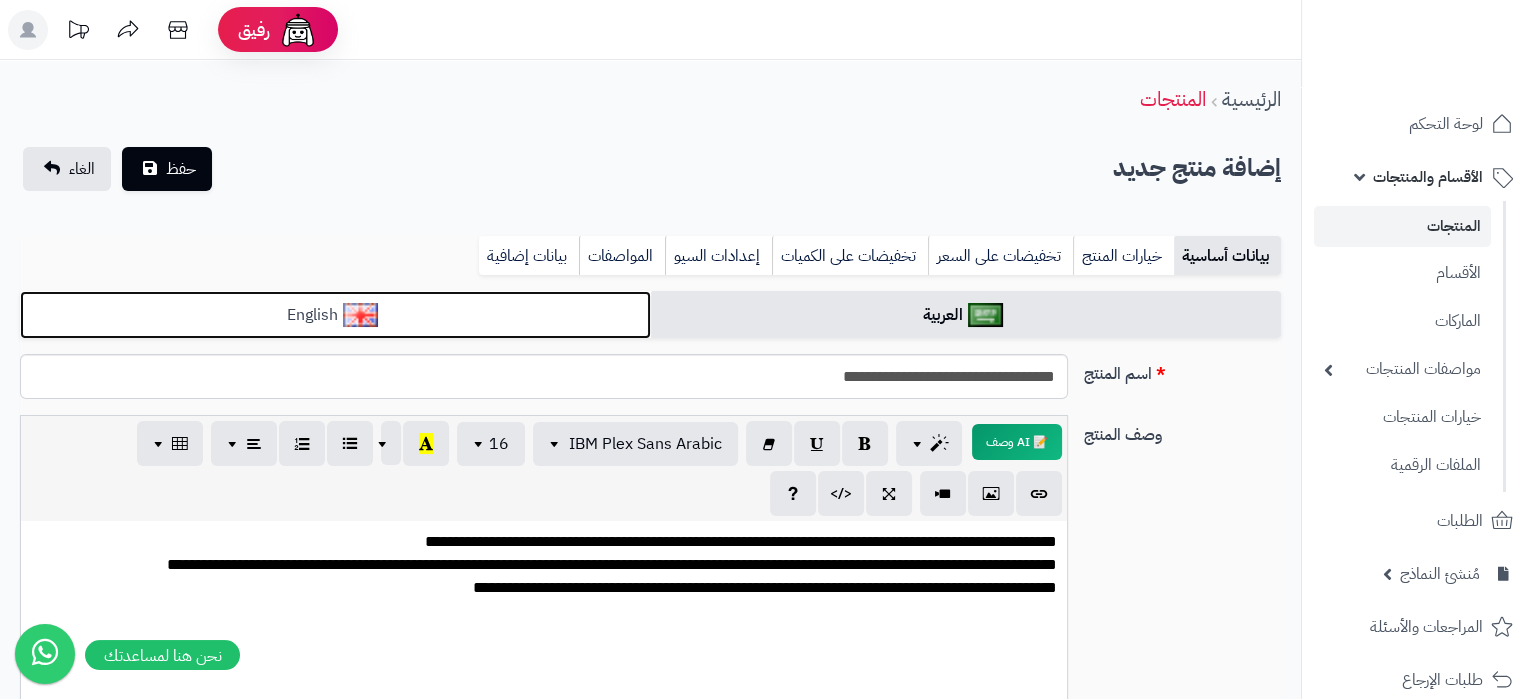 click on "English" at bounding box center [335, 315] 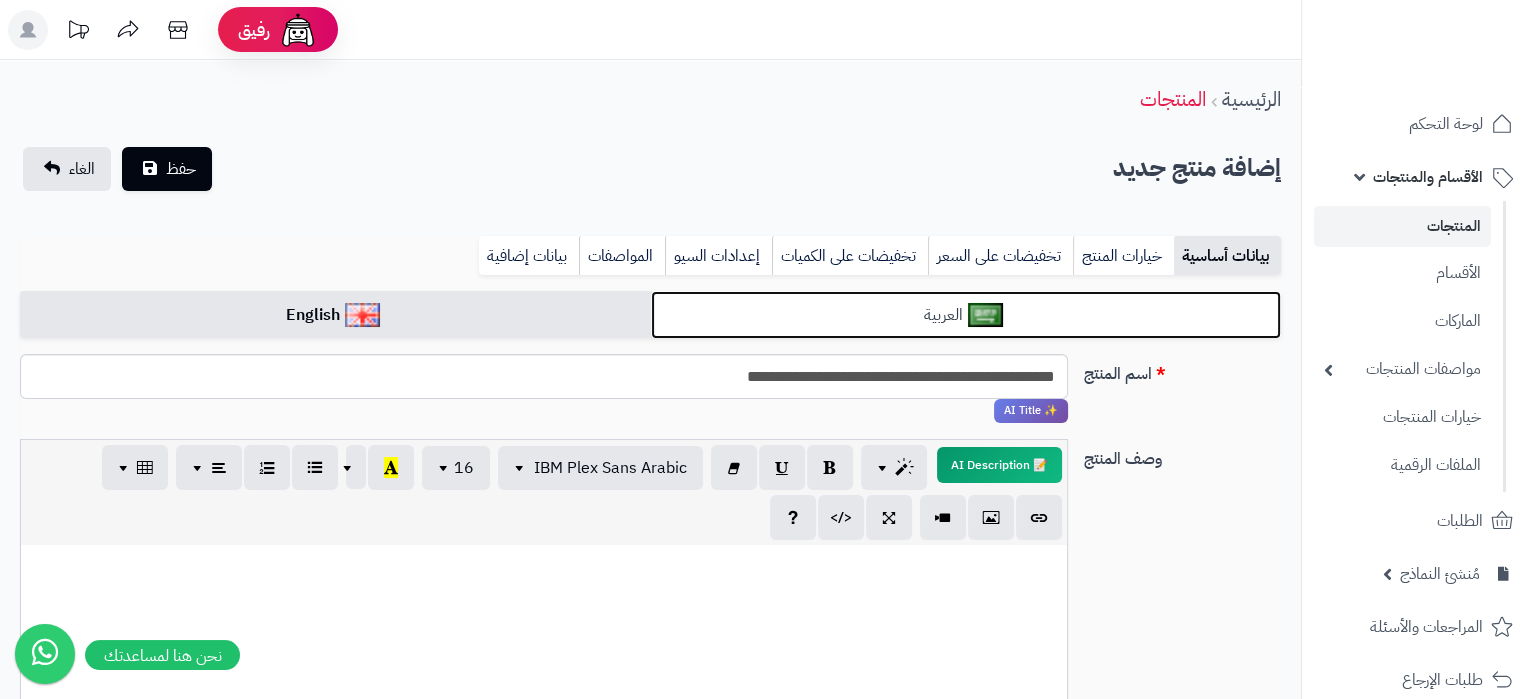 click on "العربية" at bounding box center [966, 315] 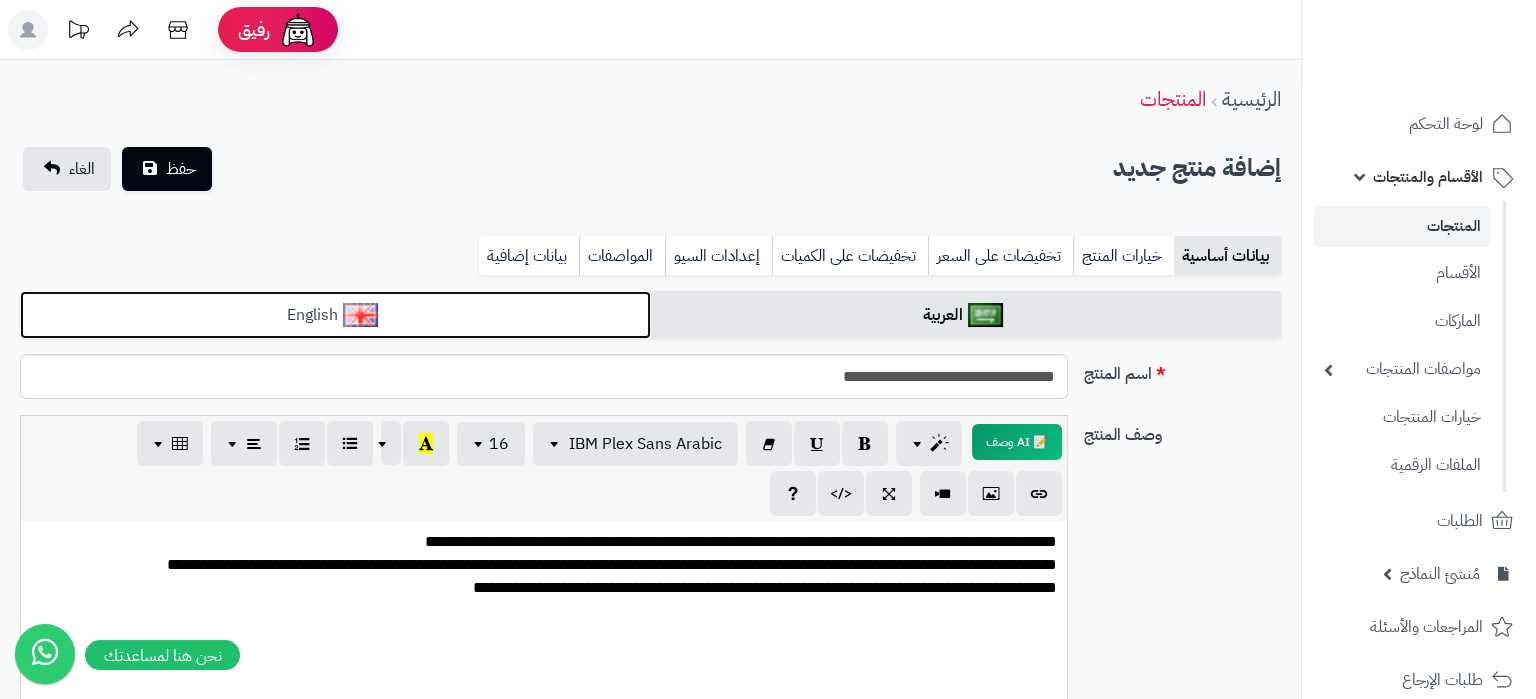 click on "English" at bounding box center [335, 315] 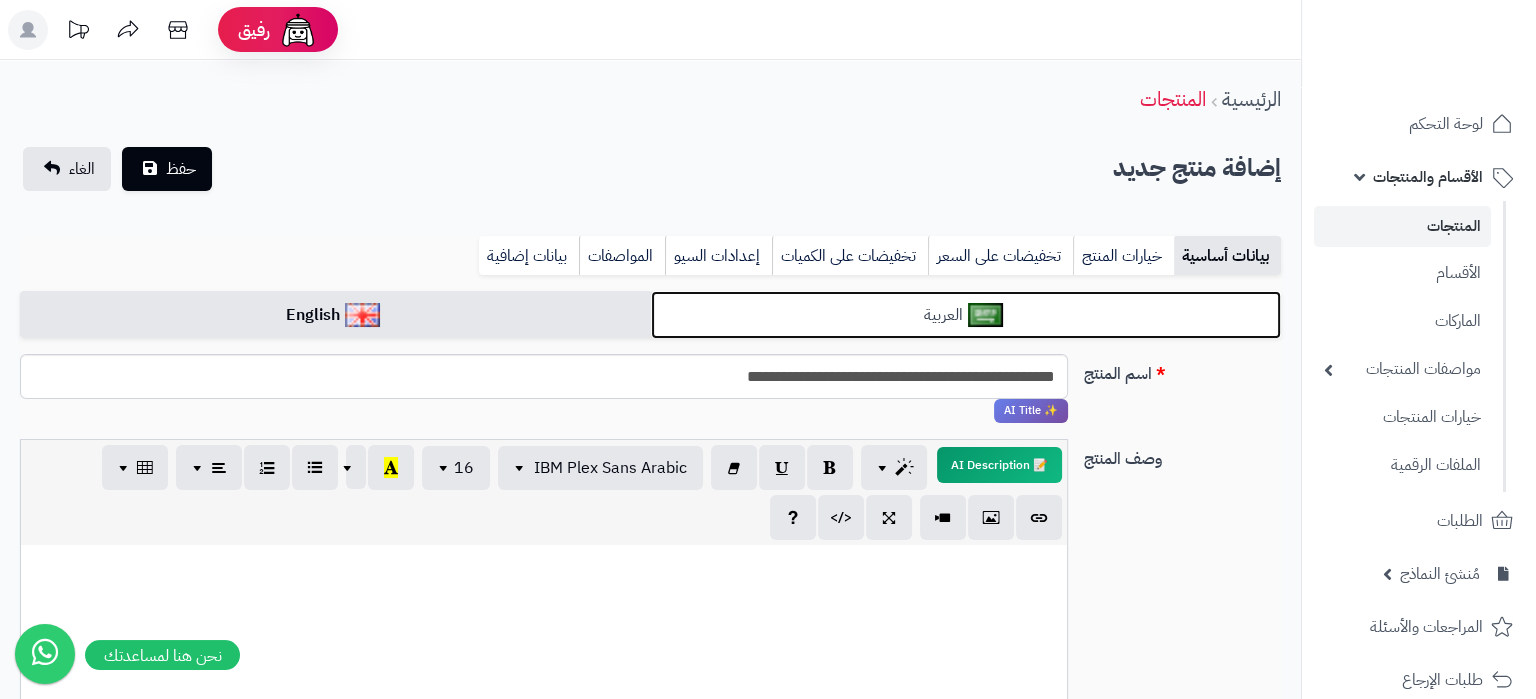 click on "العربية" at bounding box center (966, 315) 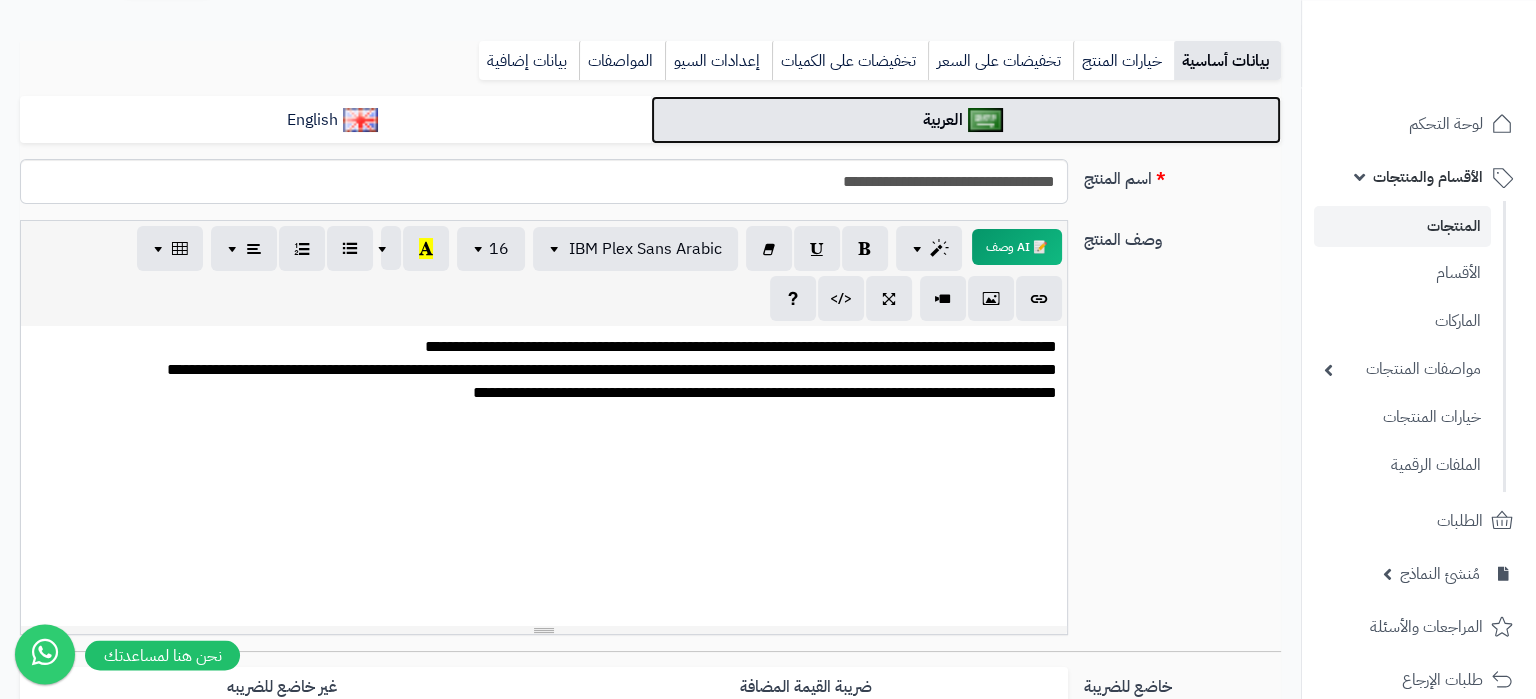 scroll, scrollTop: 315, scrollLeft: 0, axis: vertical 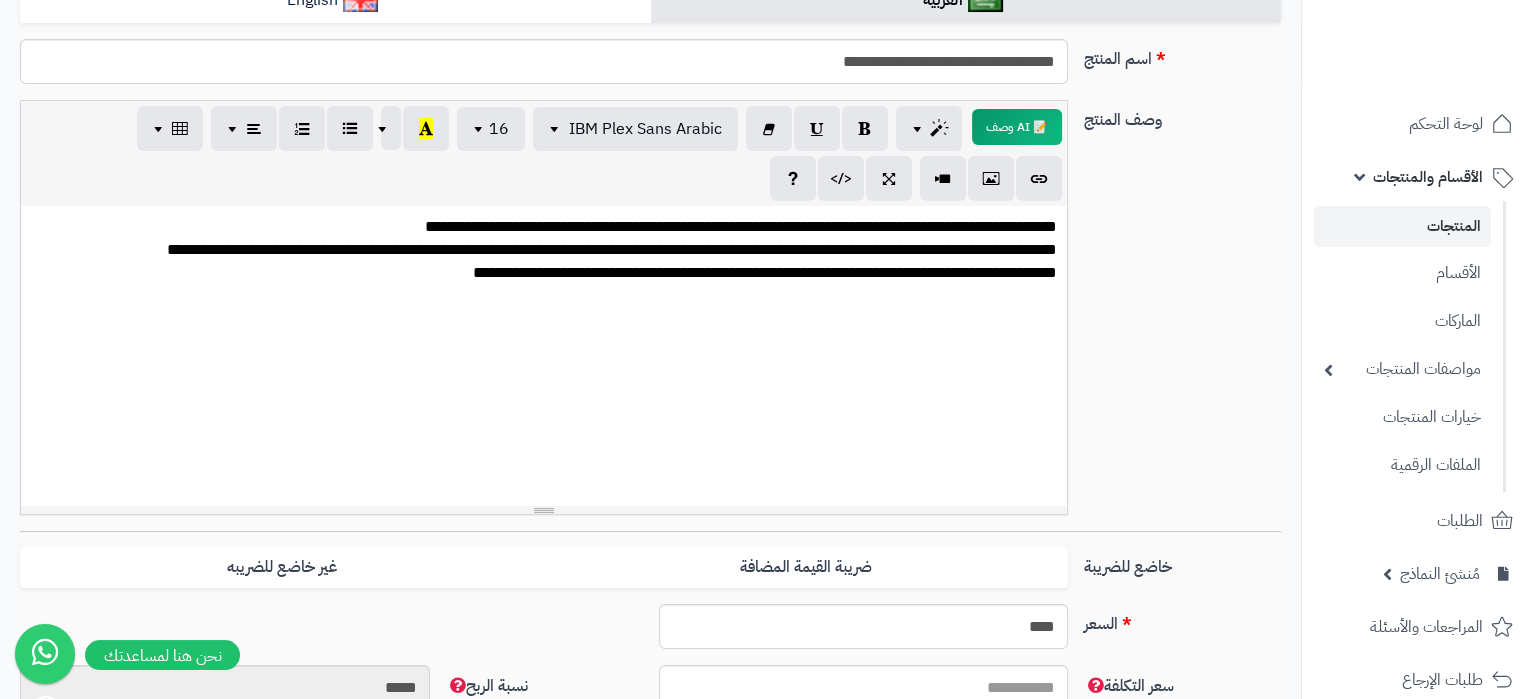 click on "**********" at bounding box center (544, 356) 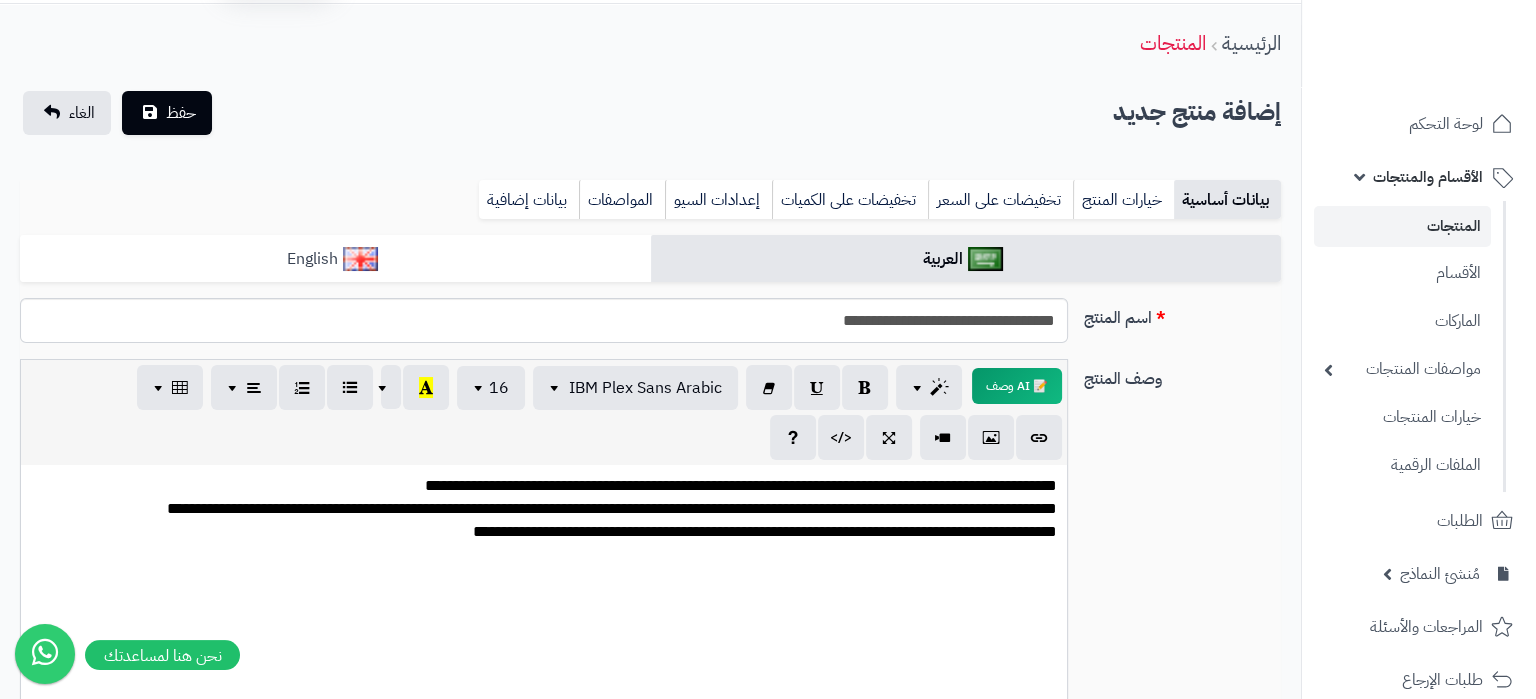 scroll, scrollTop: 0, scrollLeft: 0, axis: both 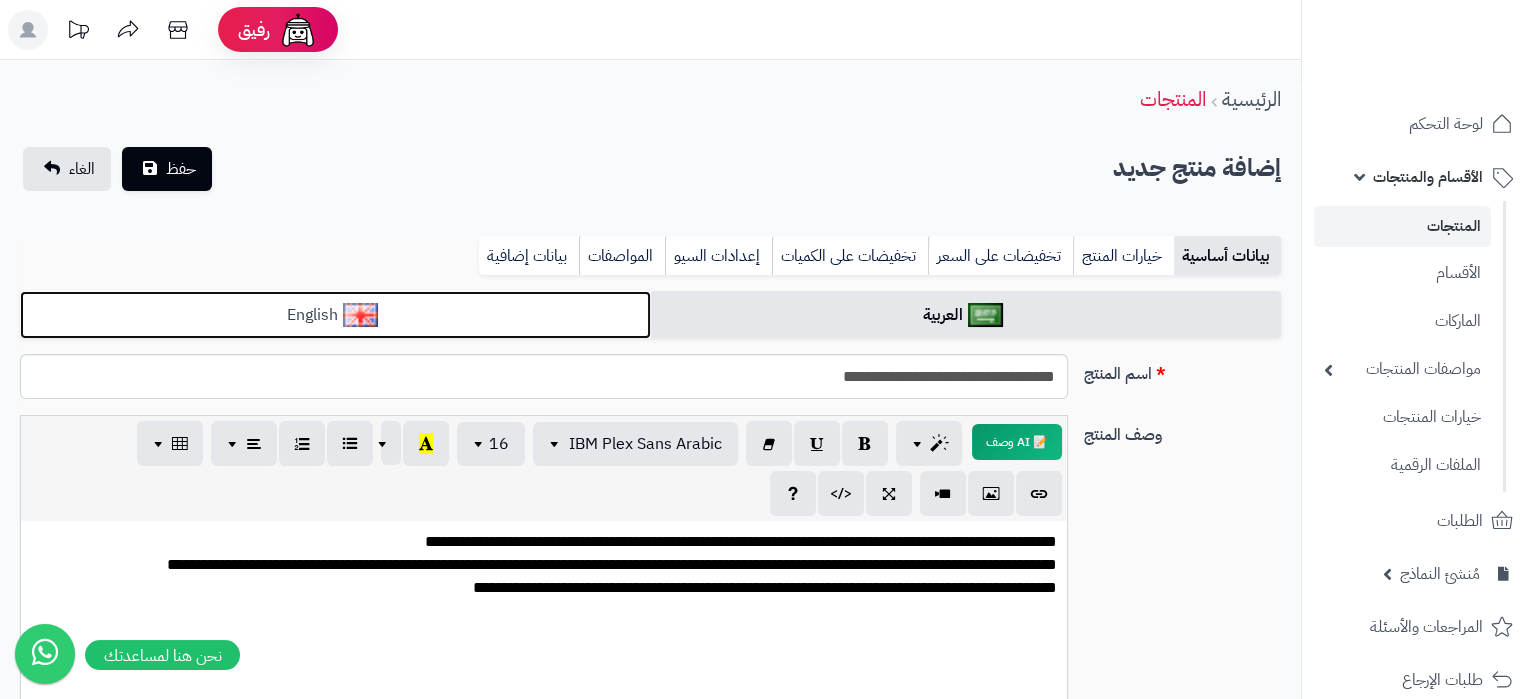 click on "English" at bounding box center [335, 315] 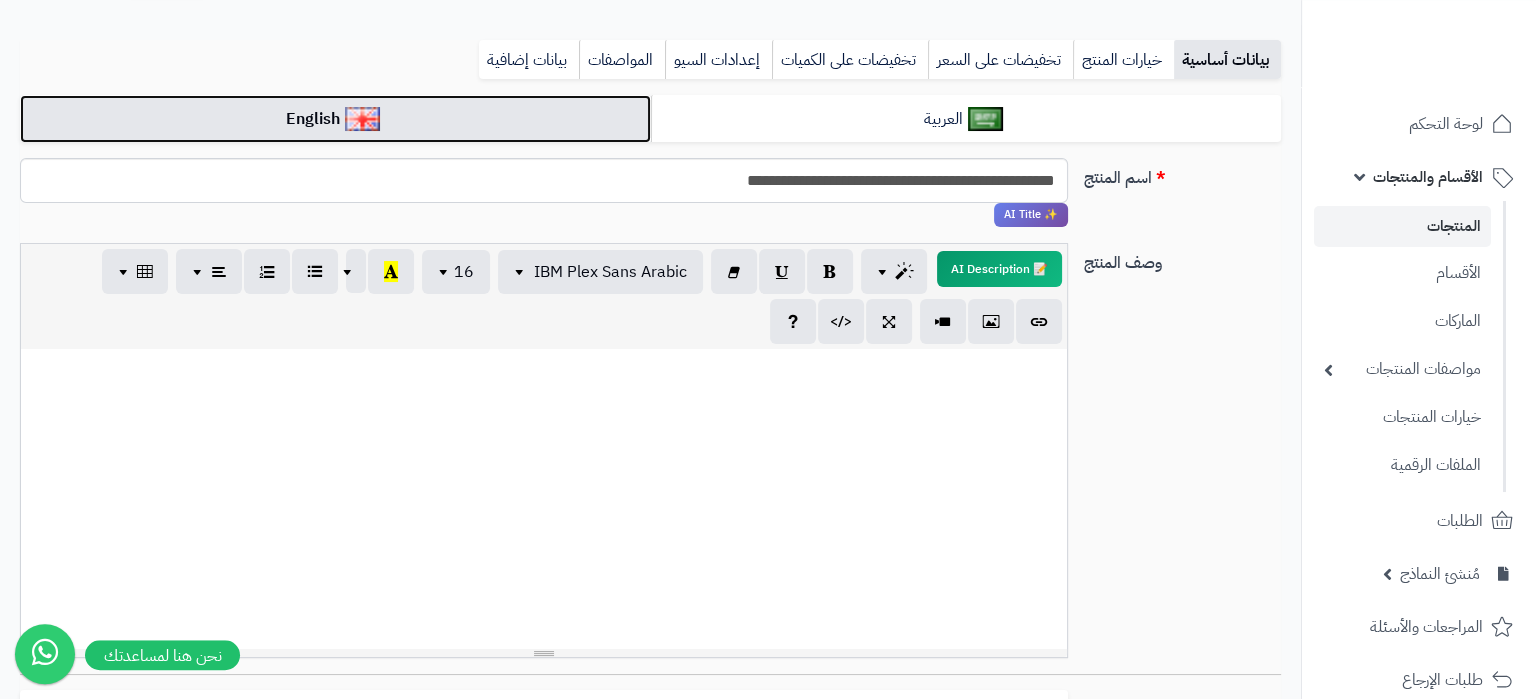 scroll, scrollTop: 210, scrollLeft: 0, axis: vertical 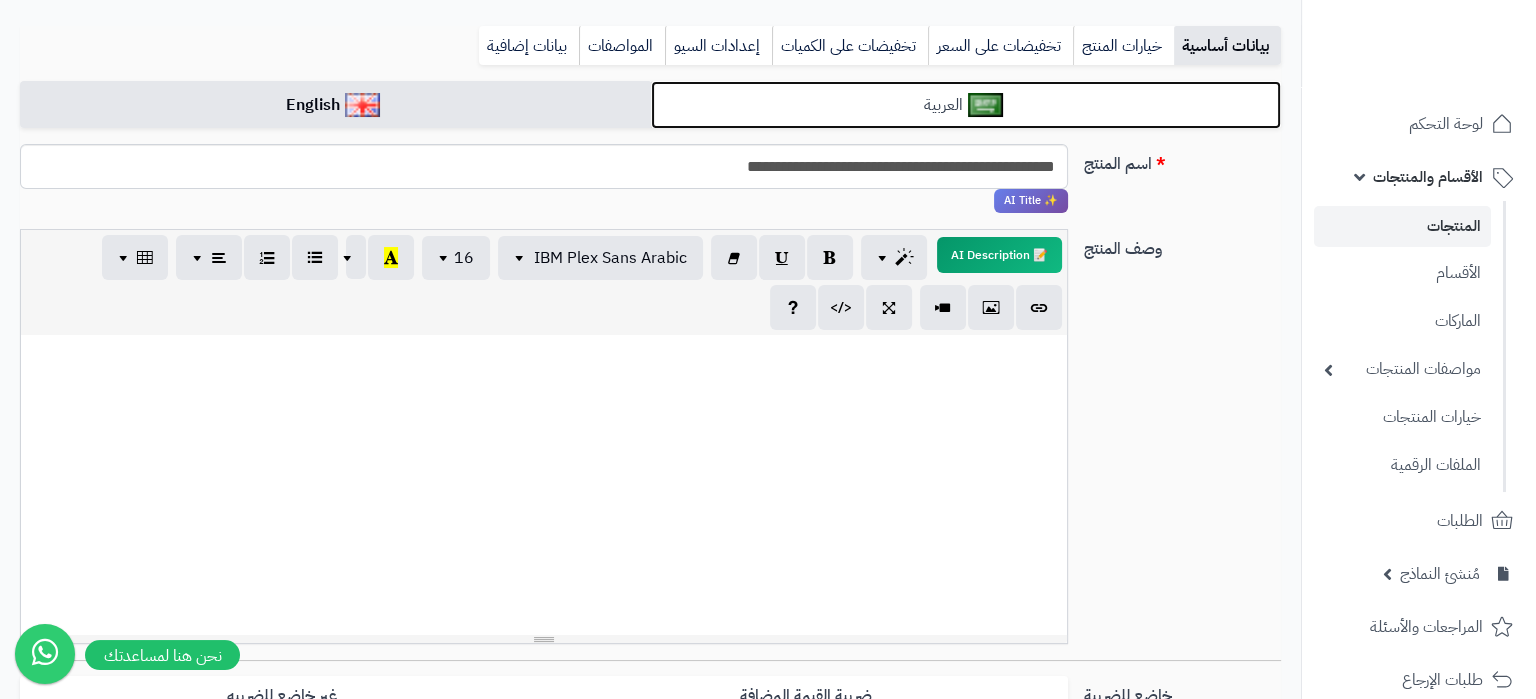 click on "العربية" at bounding box center [966, 105] 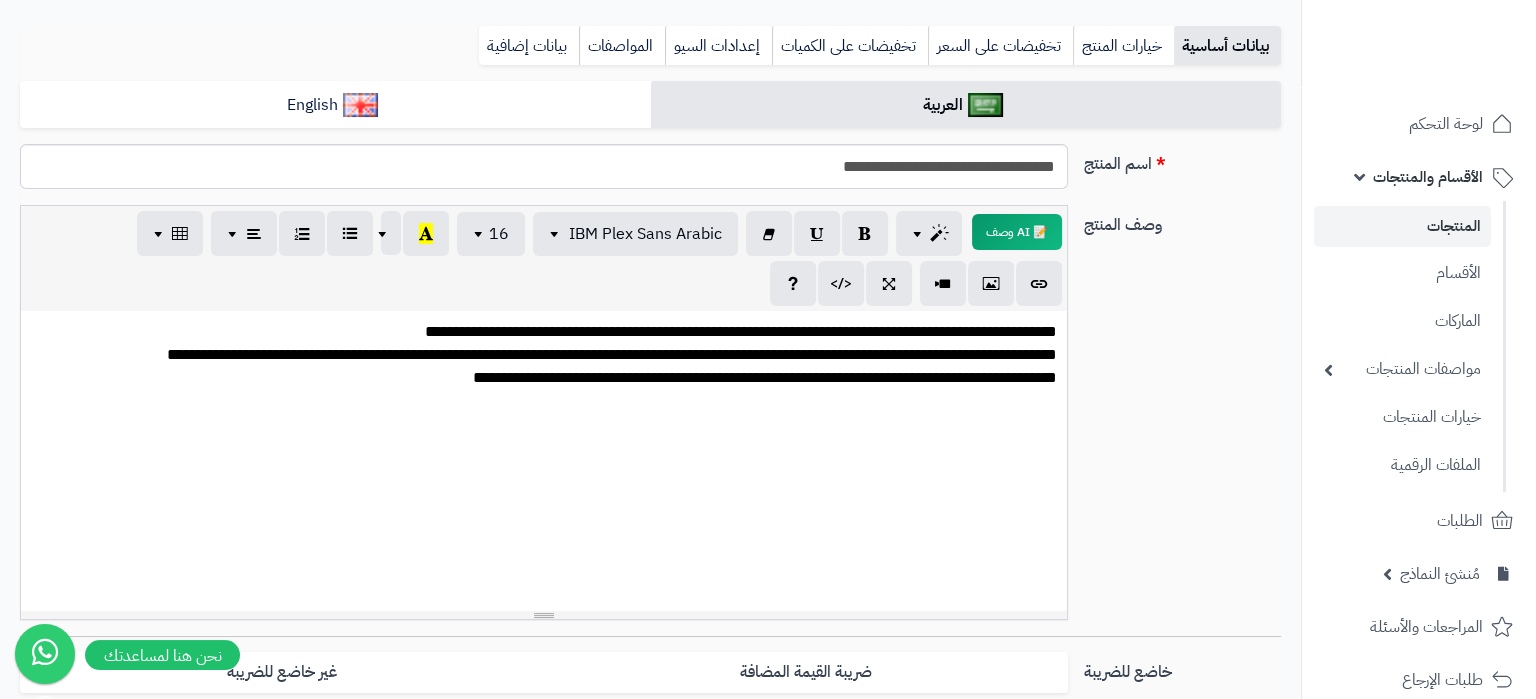 click on "**********" at bounding box center [544, 461] 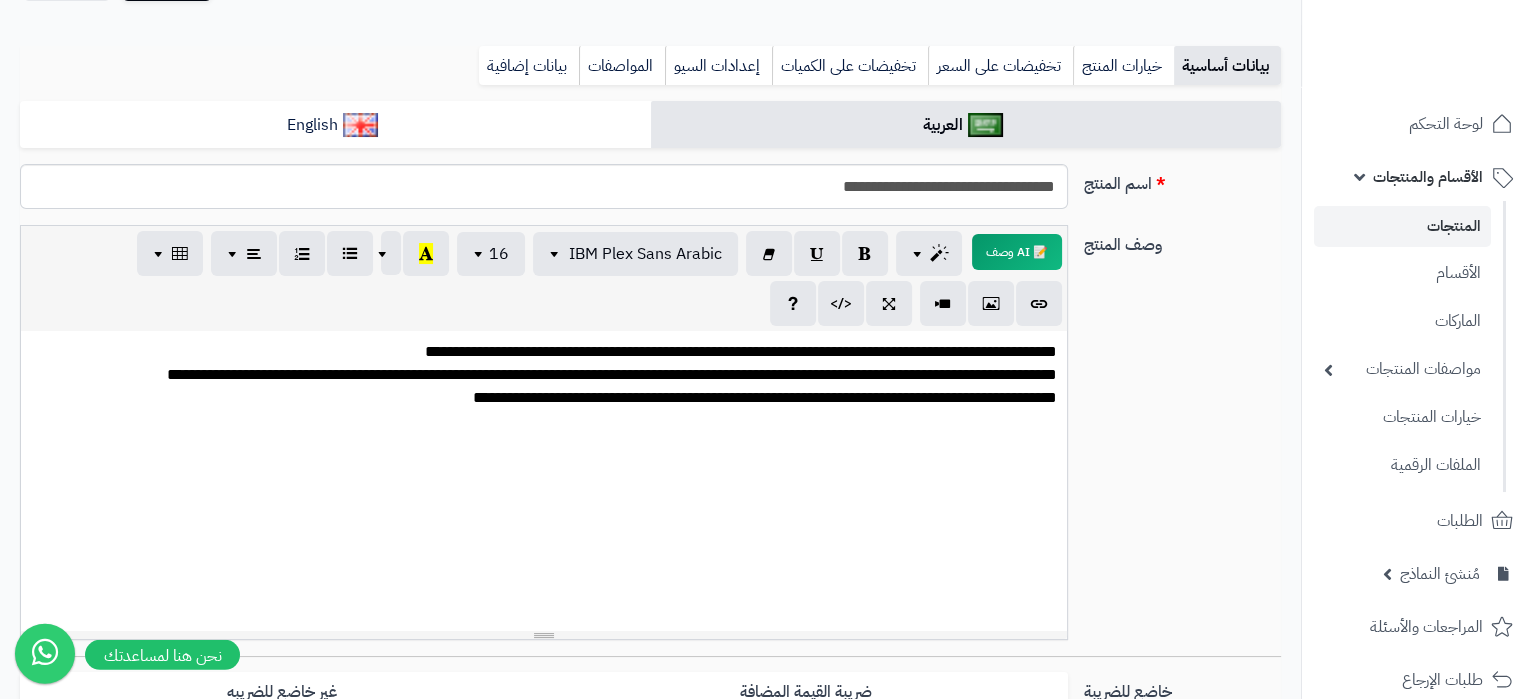 scroll, scrollTop: 0, scrollLeft: 0, axis: both 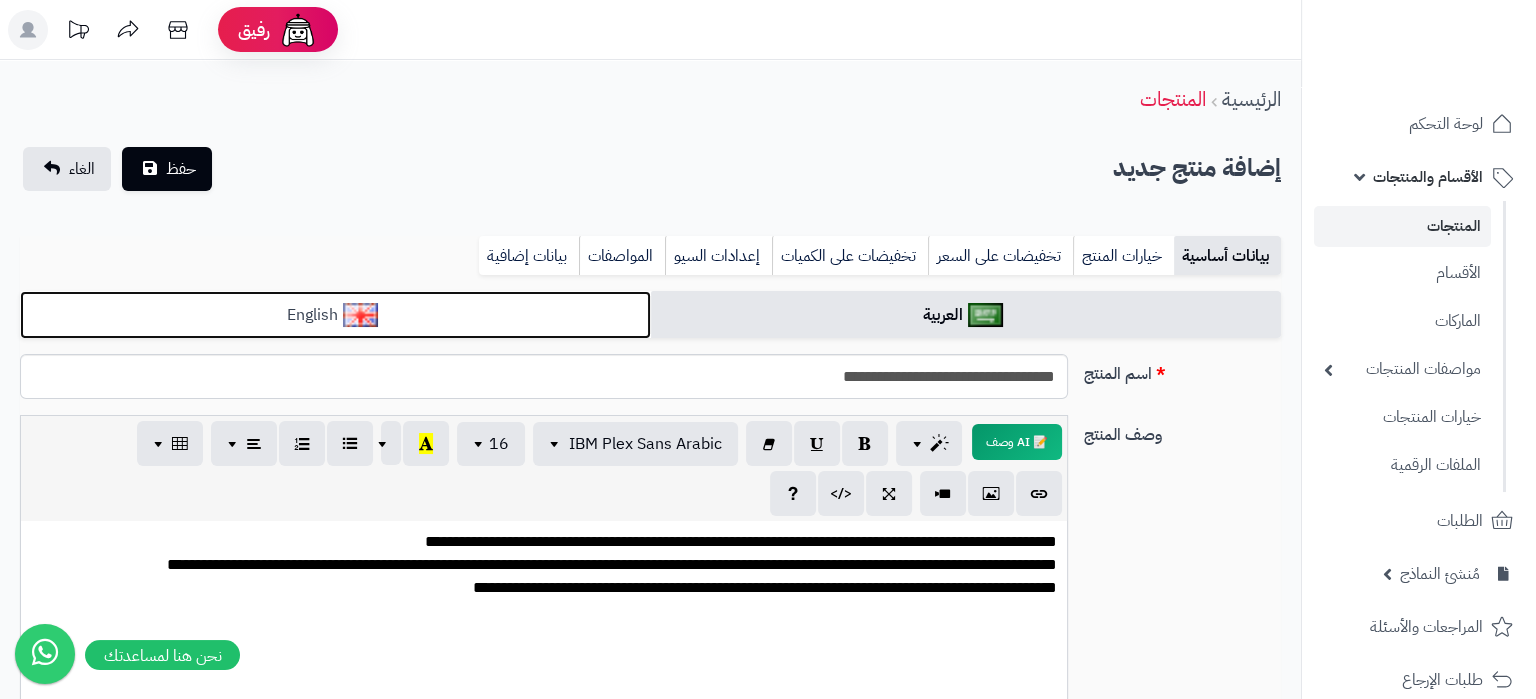 click on "English" at bounding box center [335, 315] 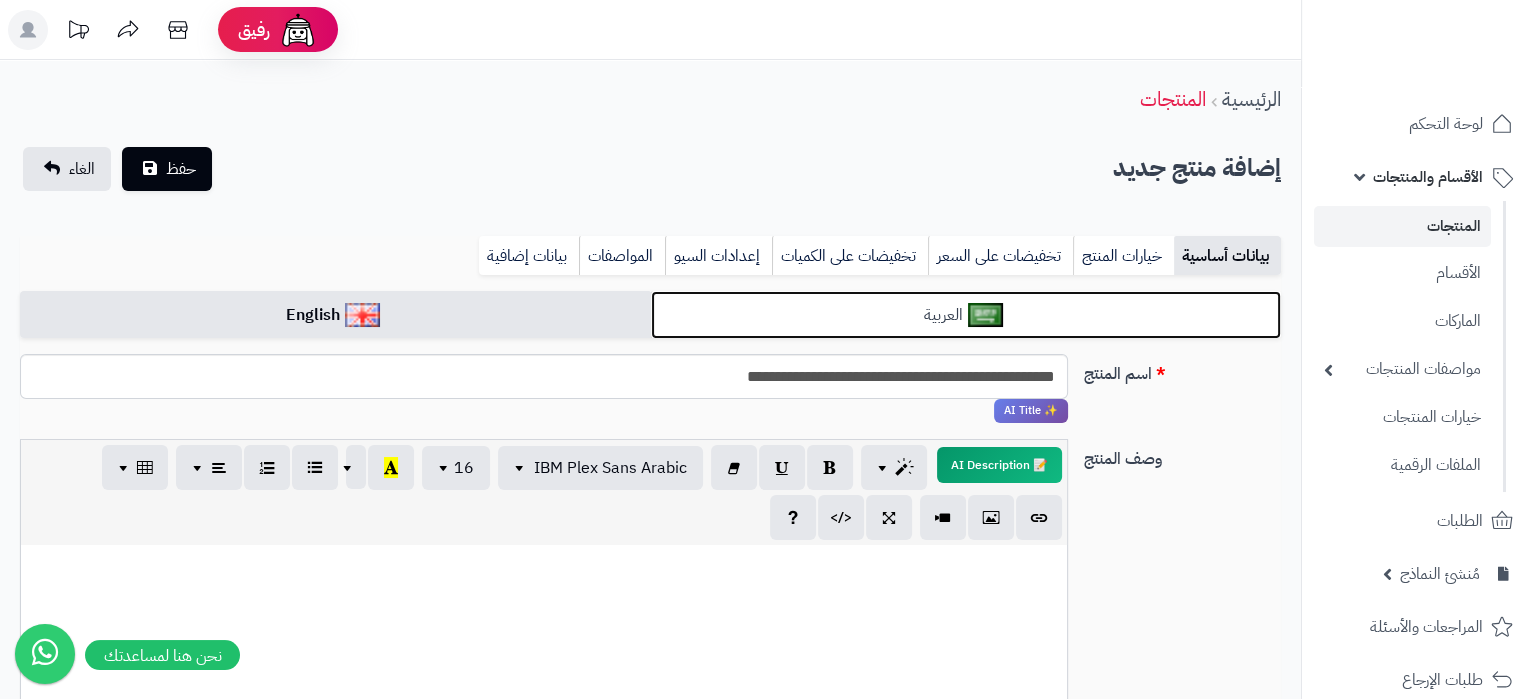 click on "العربية" at bounding box center [966, 315] 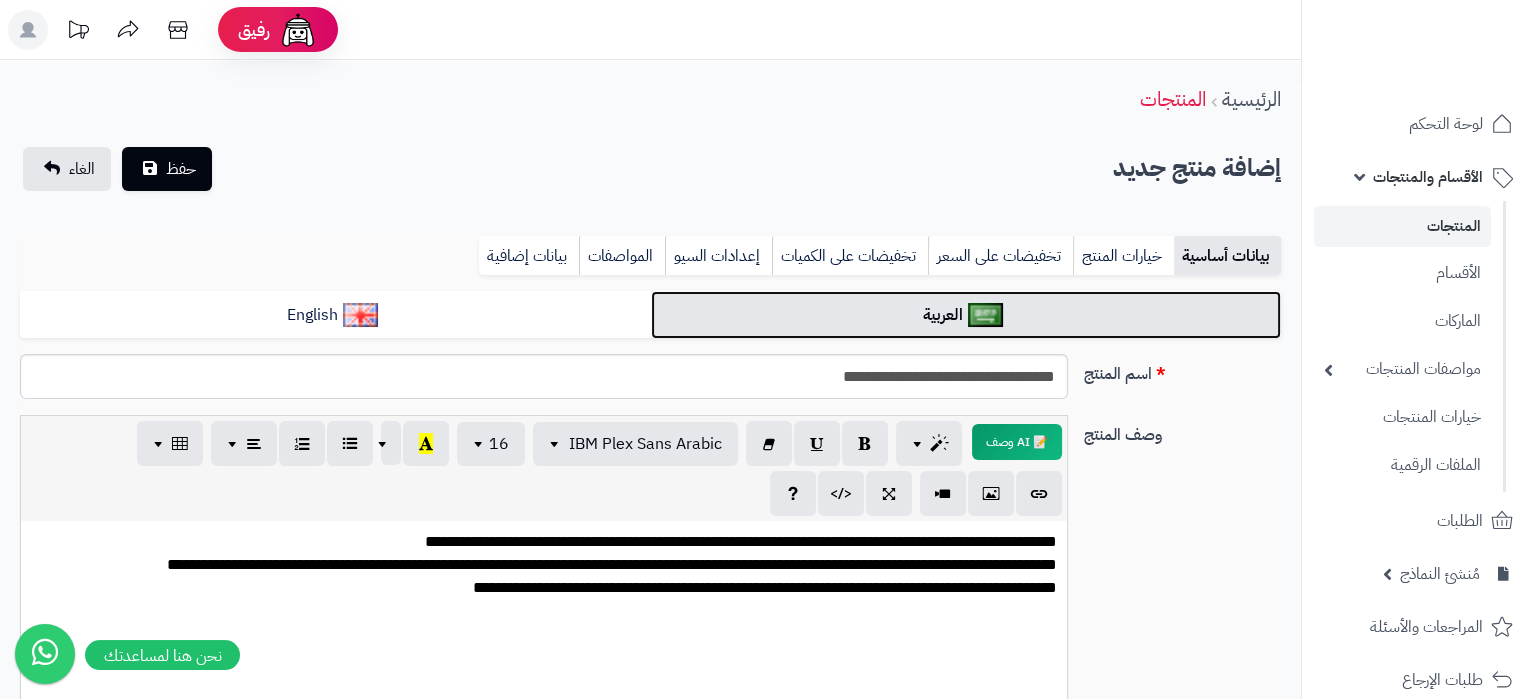 scroll, scrollTop: 315, scrollLeft: 0, axis: vertical 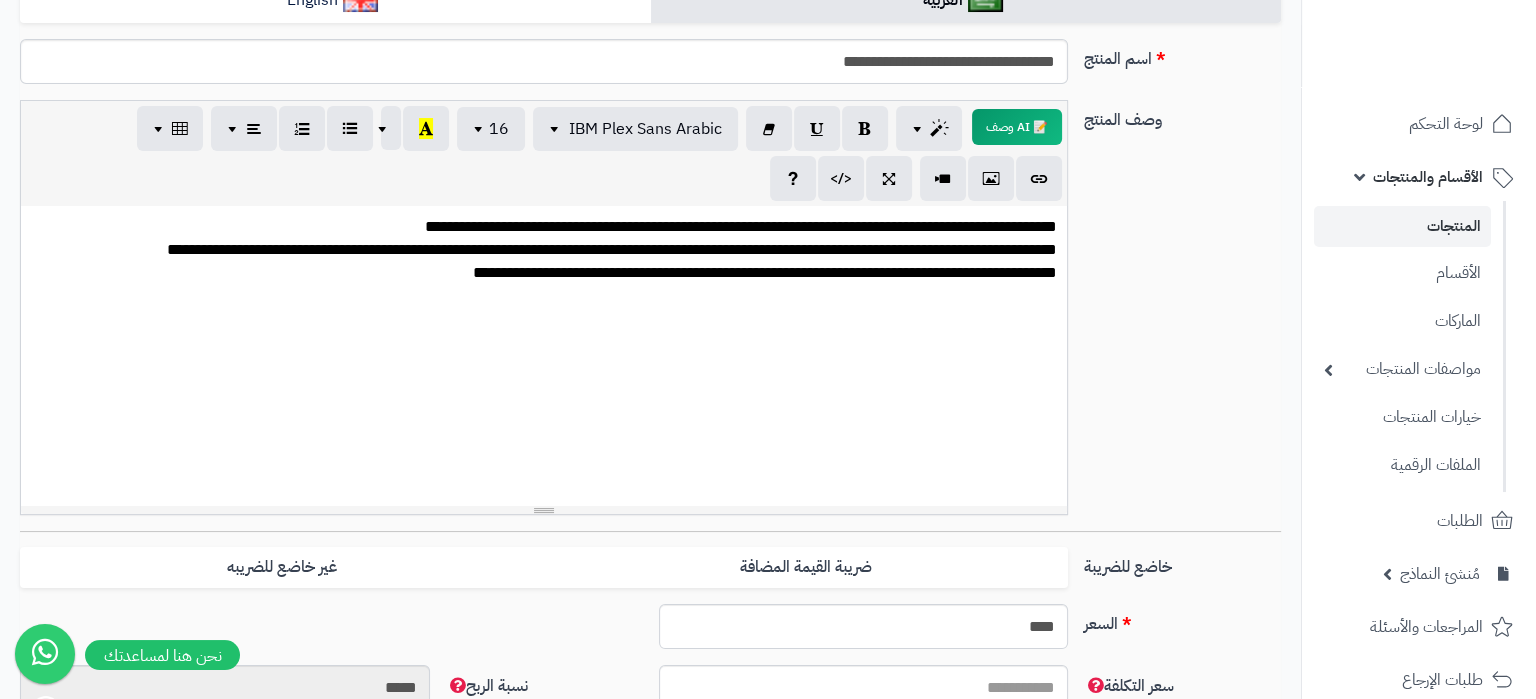 click on "**********" at bounding box center [544, 356] 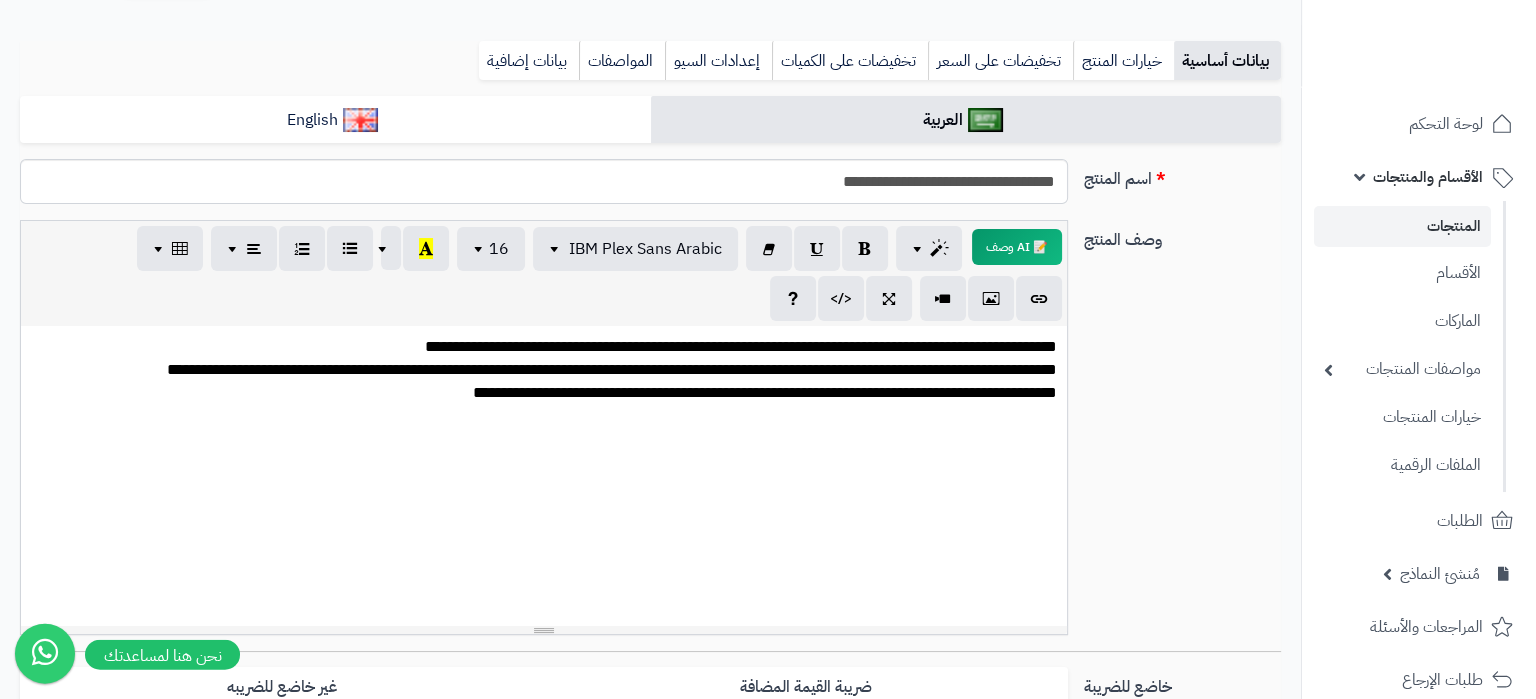 scroll, scrollTop: 0, scrollLeft: 0, axis: both 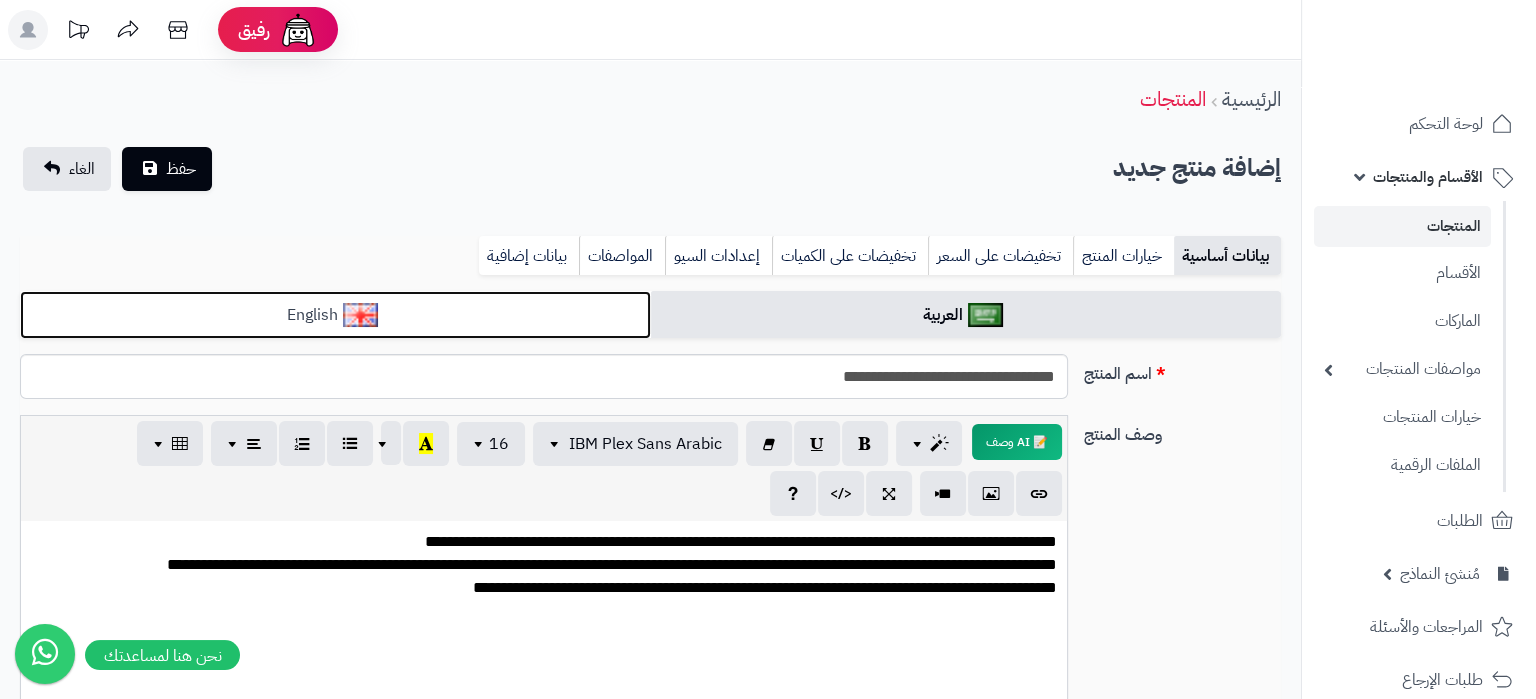 click on "English" at bounding box center (335, 315) 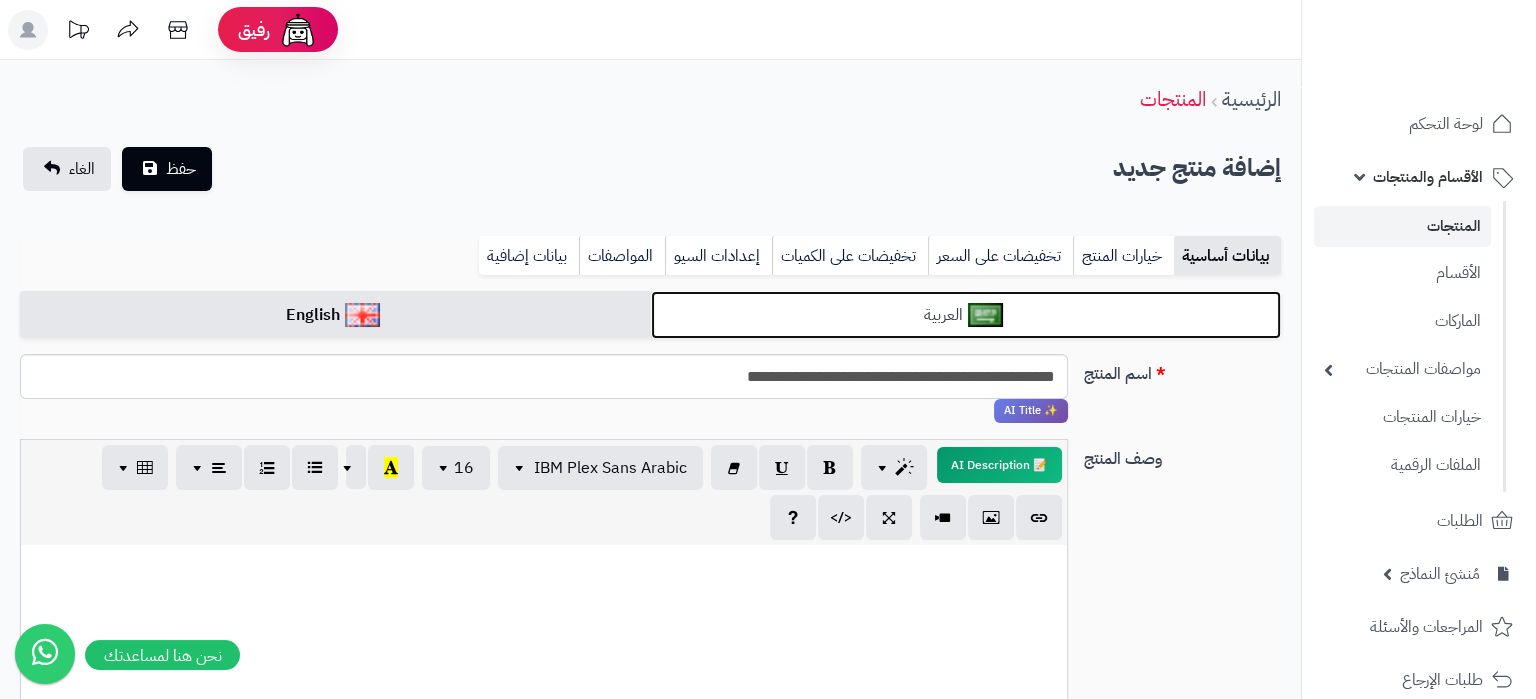 click on "العربية" at bounding box center [966, 315] 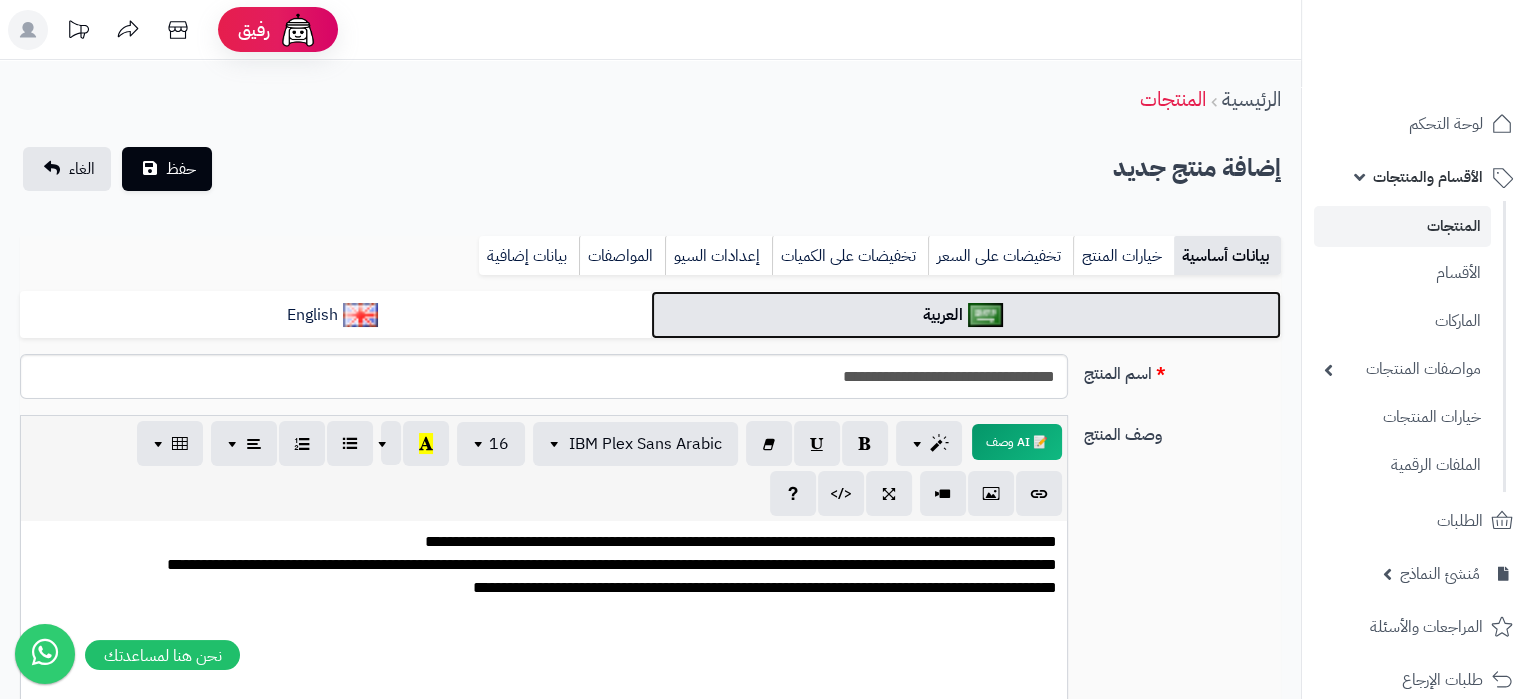scroll, scrollTop: 105, scrollLeft: 0, axis: vertical 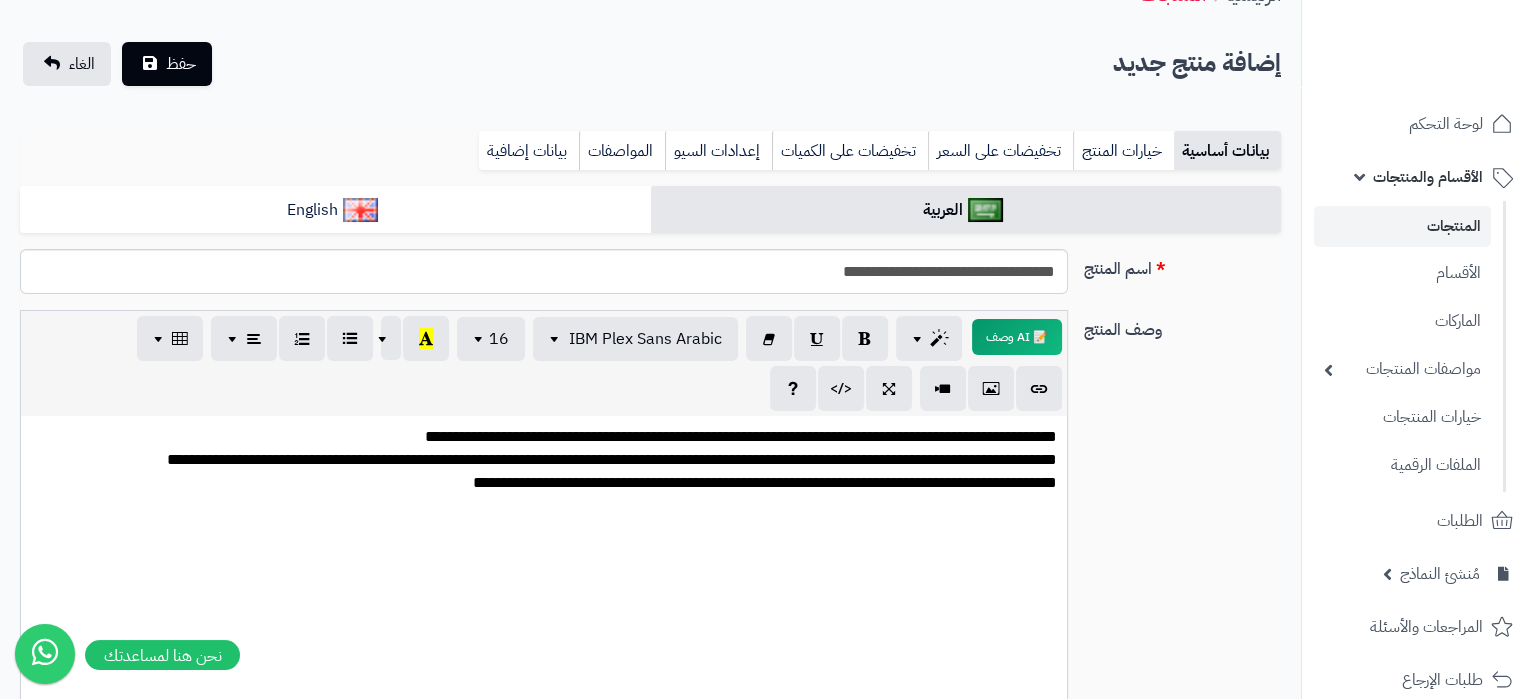 click on "**********" at bounding box center (544, 566) 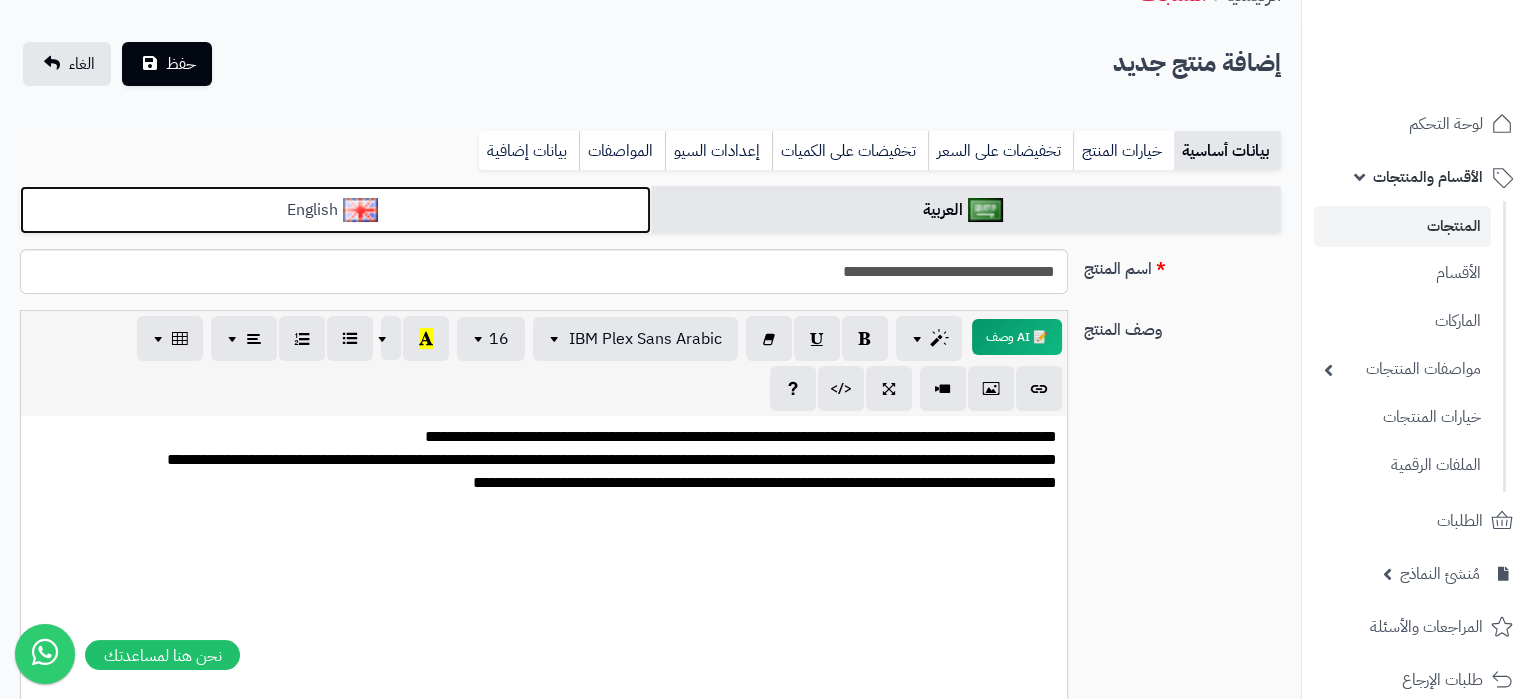 click on "English" at bounding box center [335, 210] 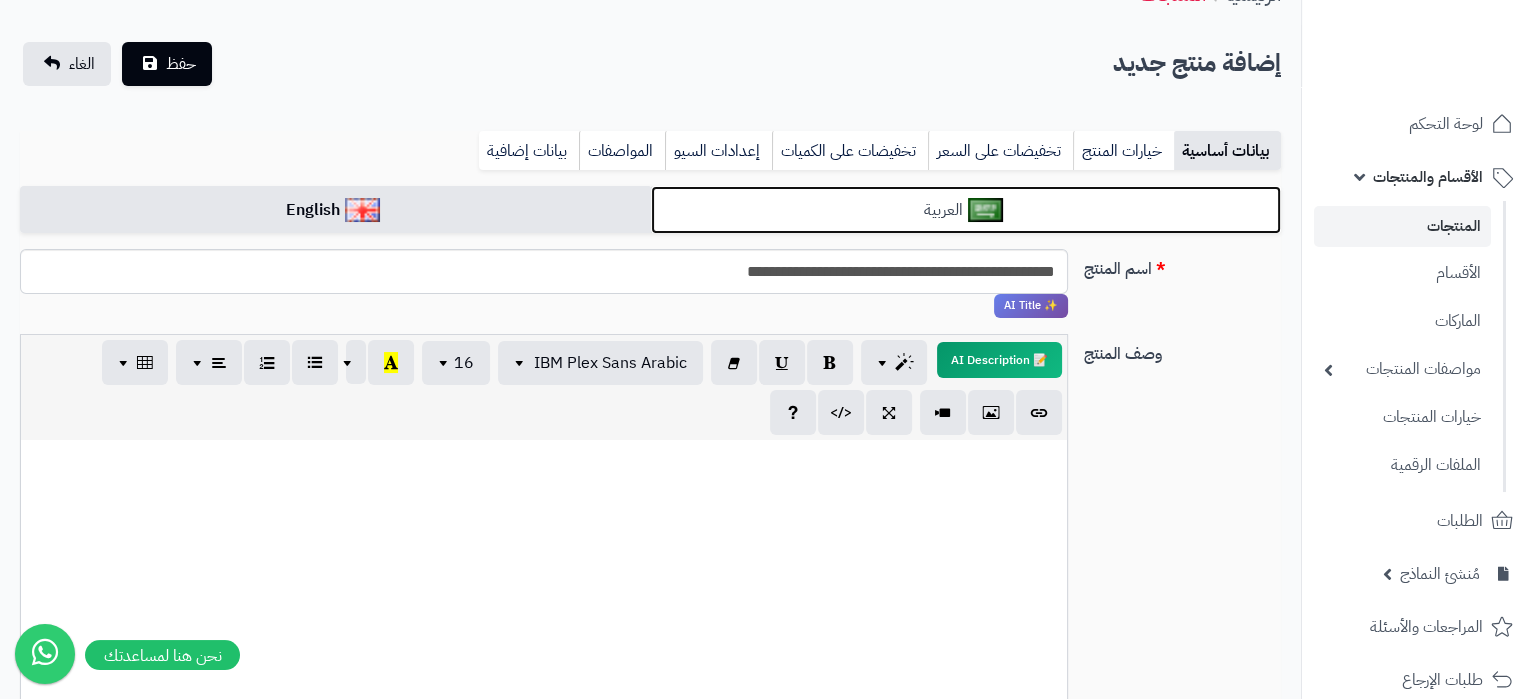 click on "العربية" at bounding box center (966, 210) 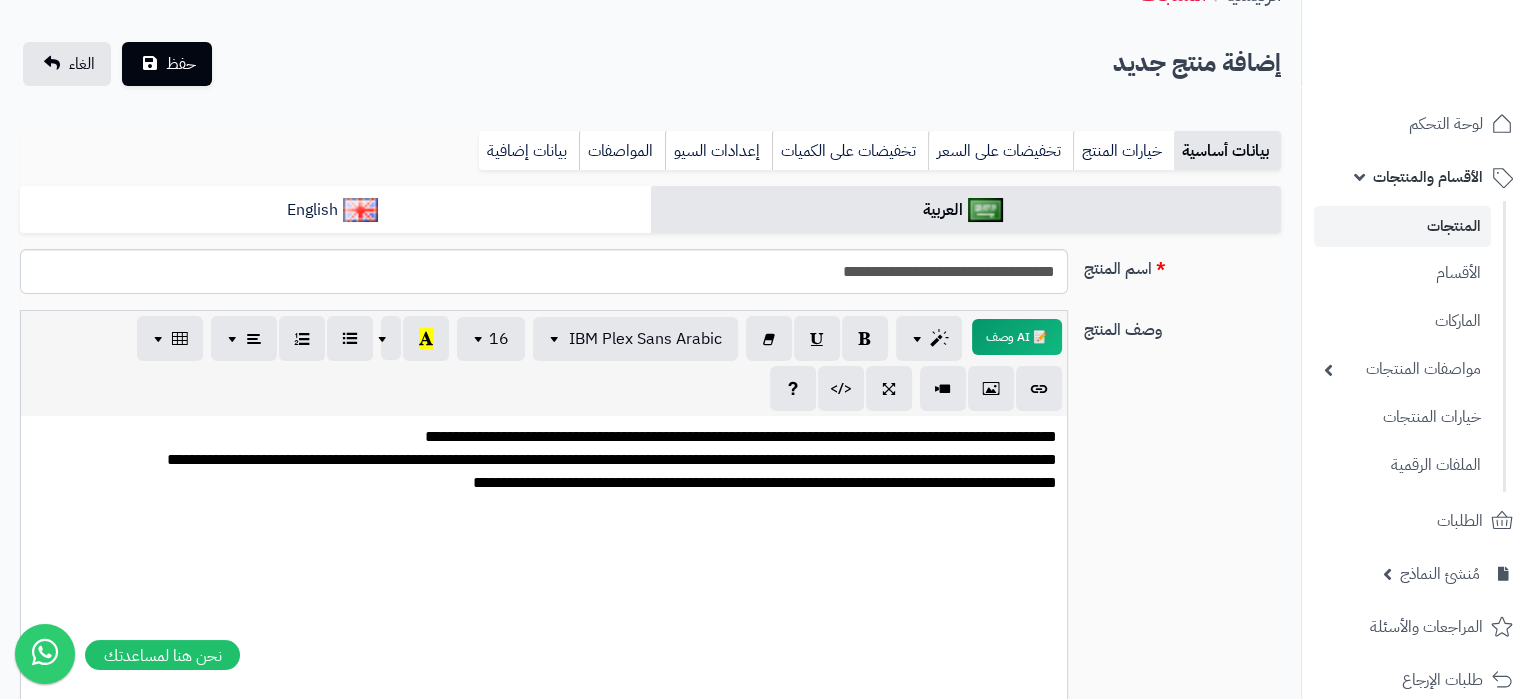 click on "**********" at bounding box center [544, 566] 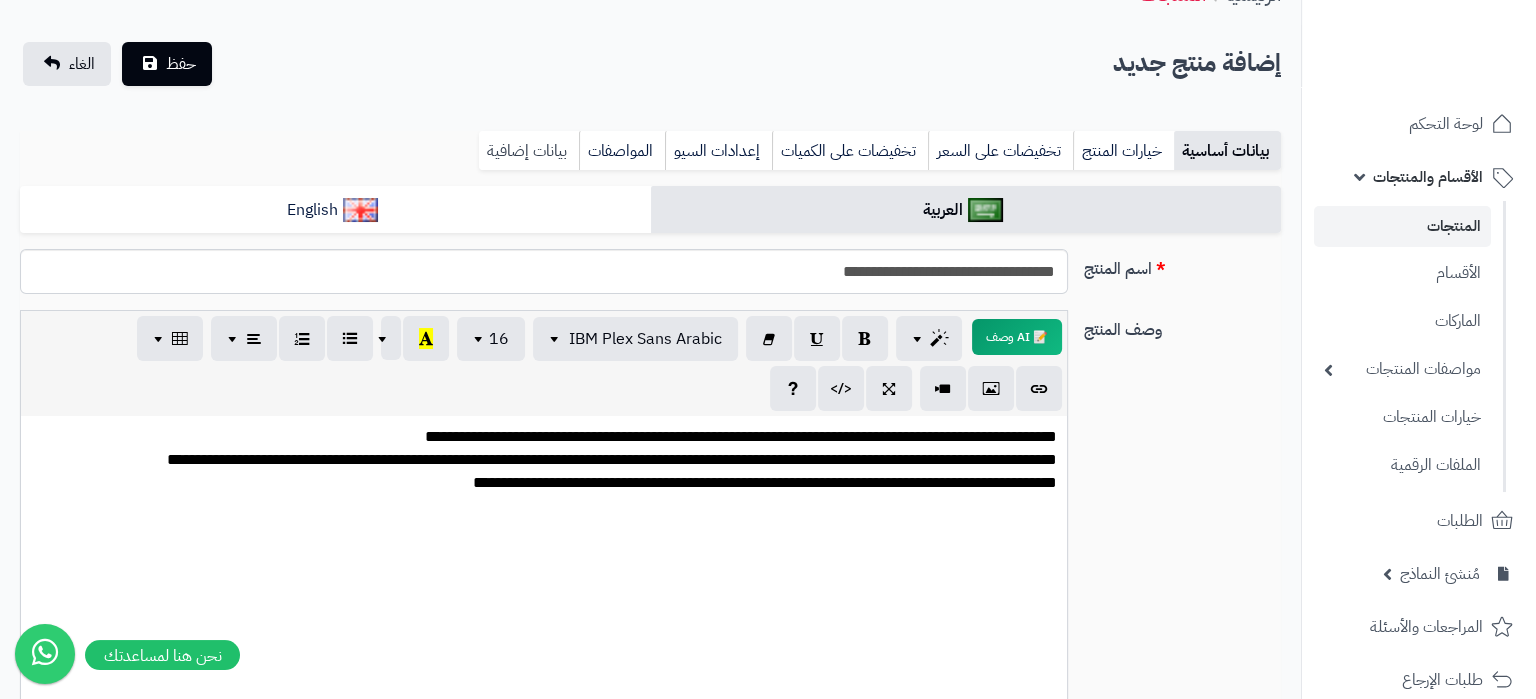 click on "بيانات إضافية" at bounding box center [529, 151] 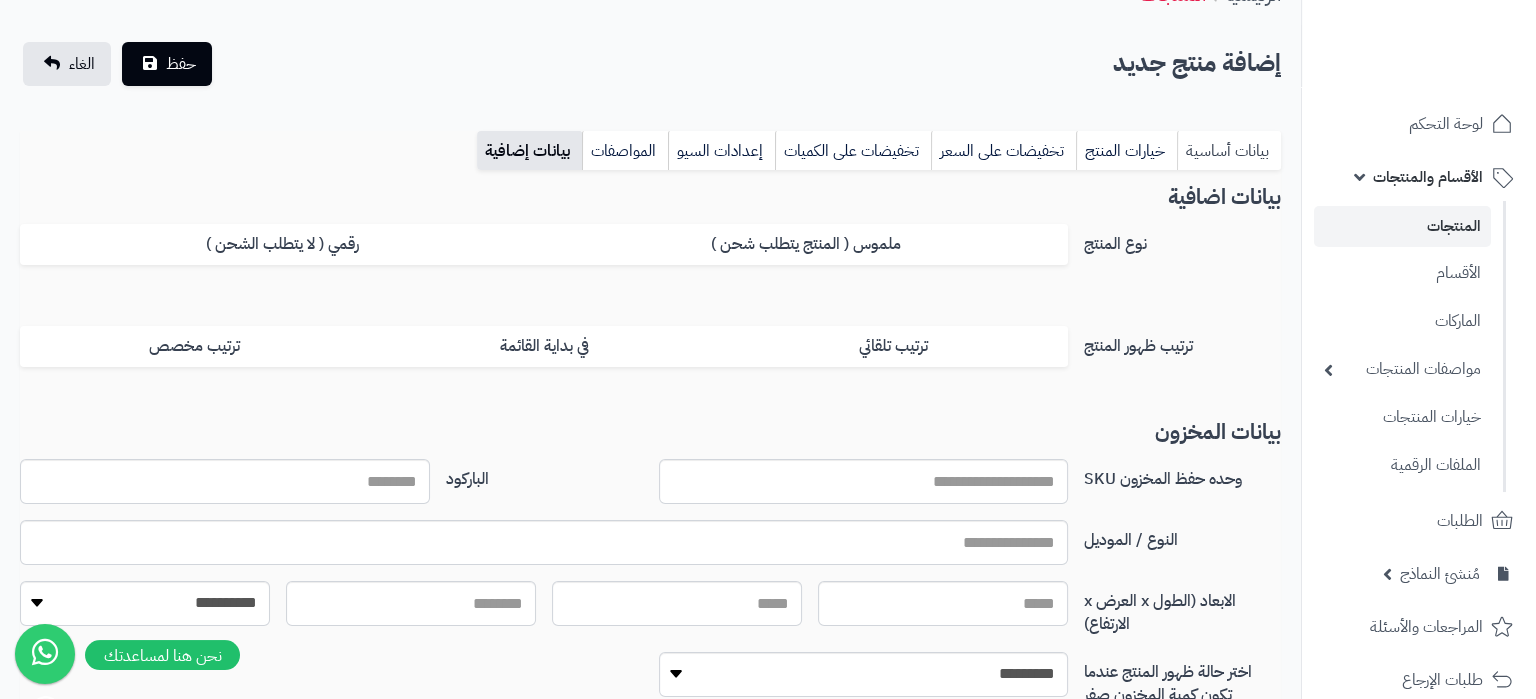 click on "بيانات أساسية" at bounding box center [1229, 151] 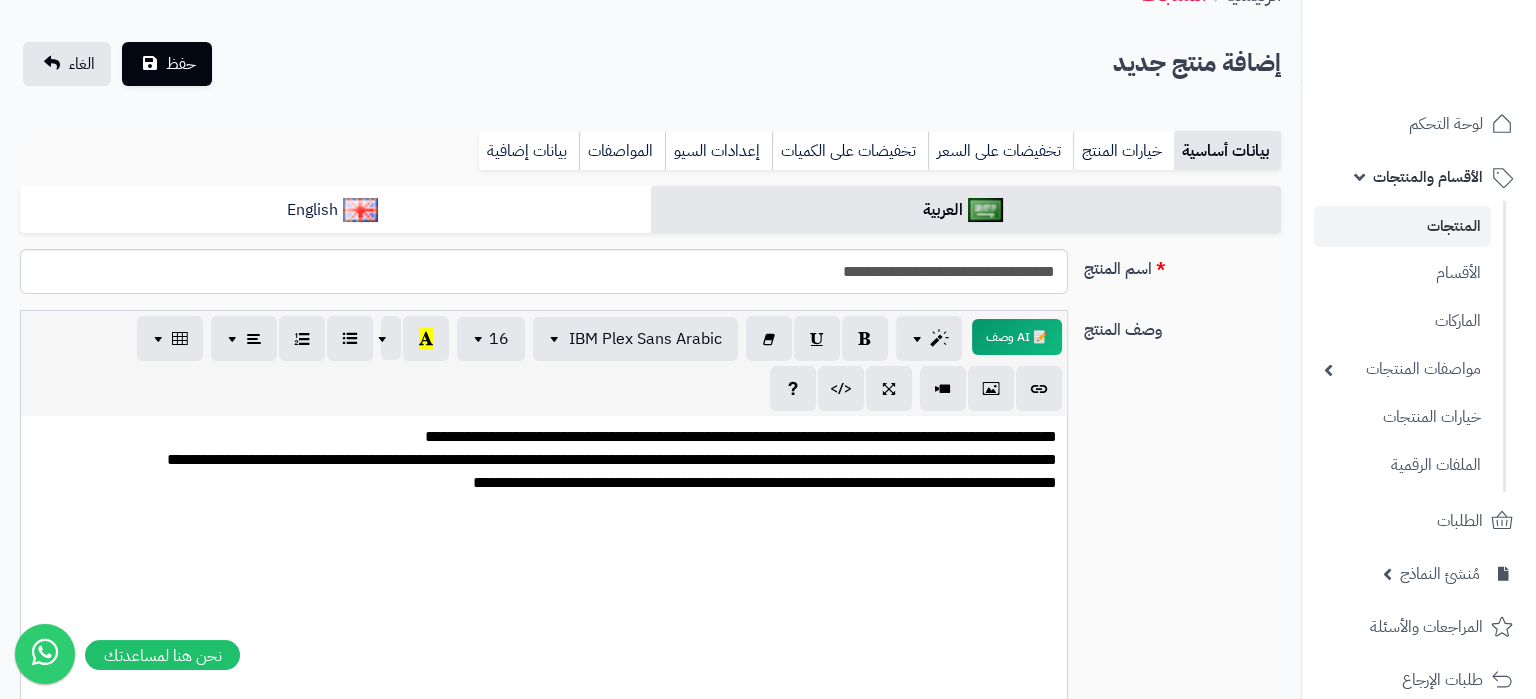 click on "**********" at bounding box center (544, 566) 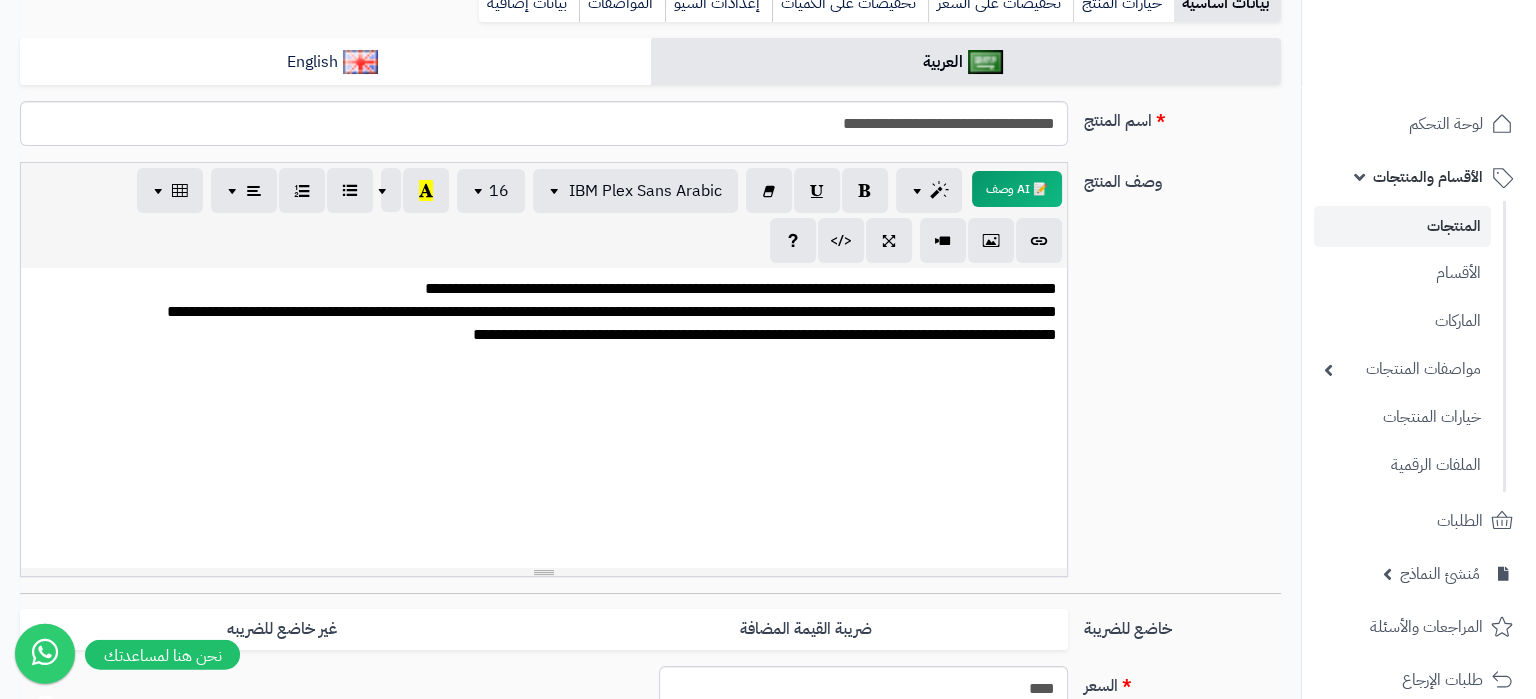 scroll, scrollTop: 210, scrollLeft: 0, axis: vertical 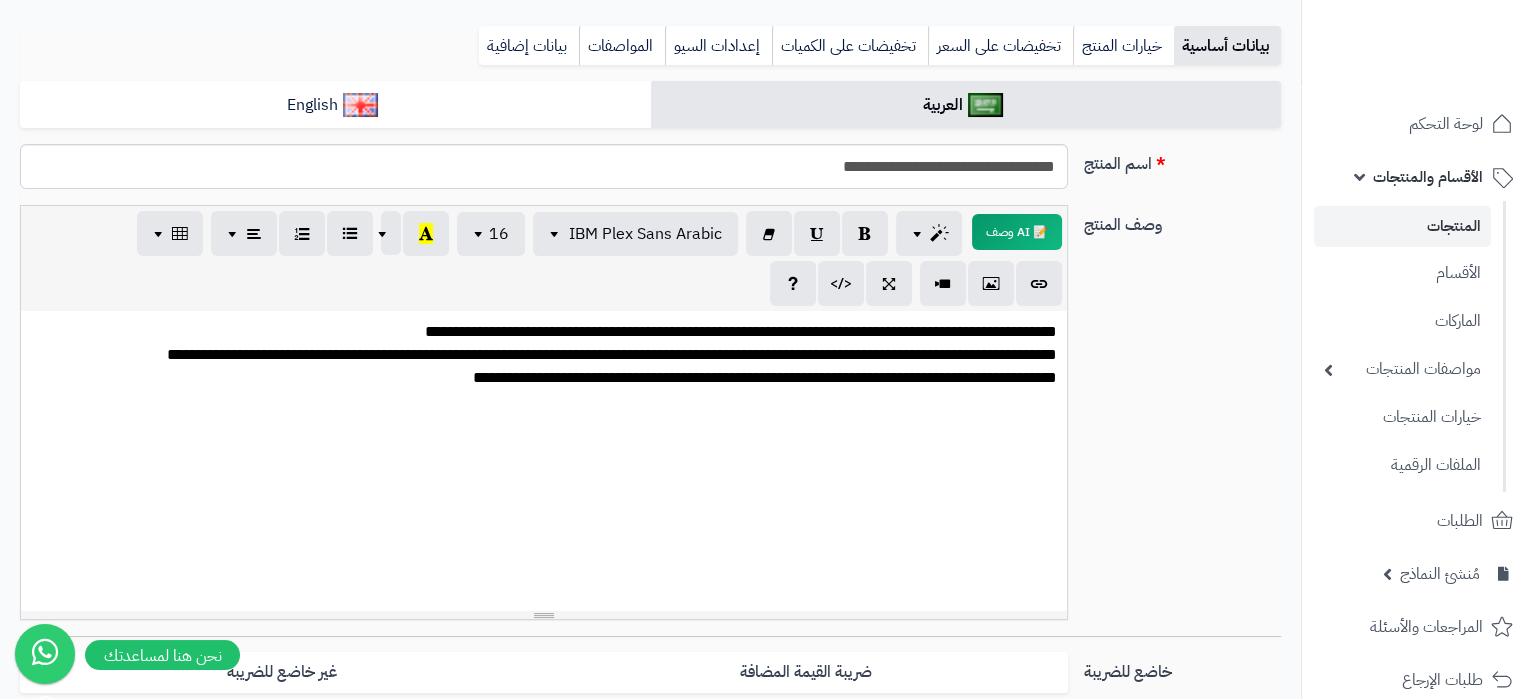 click on "**********" at bounding box center (544, 461) 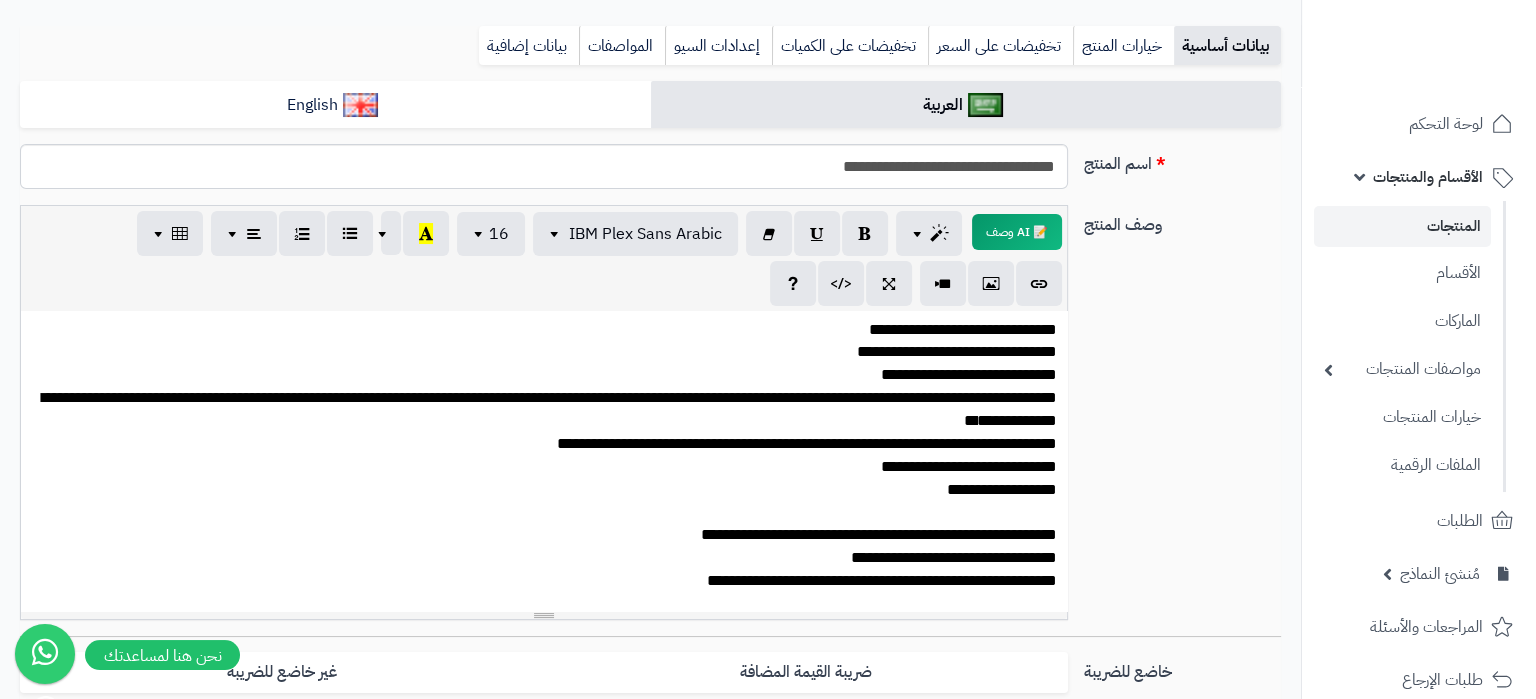scroll, scrollTop: 0, scrollLeft: 0, axis: both 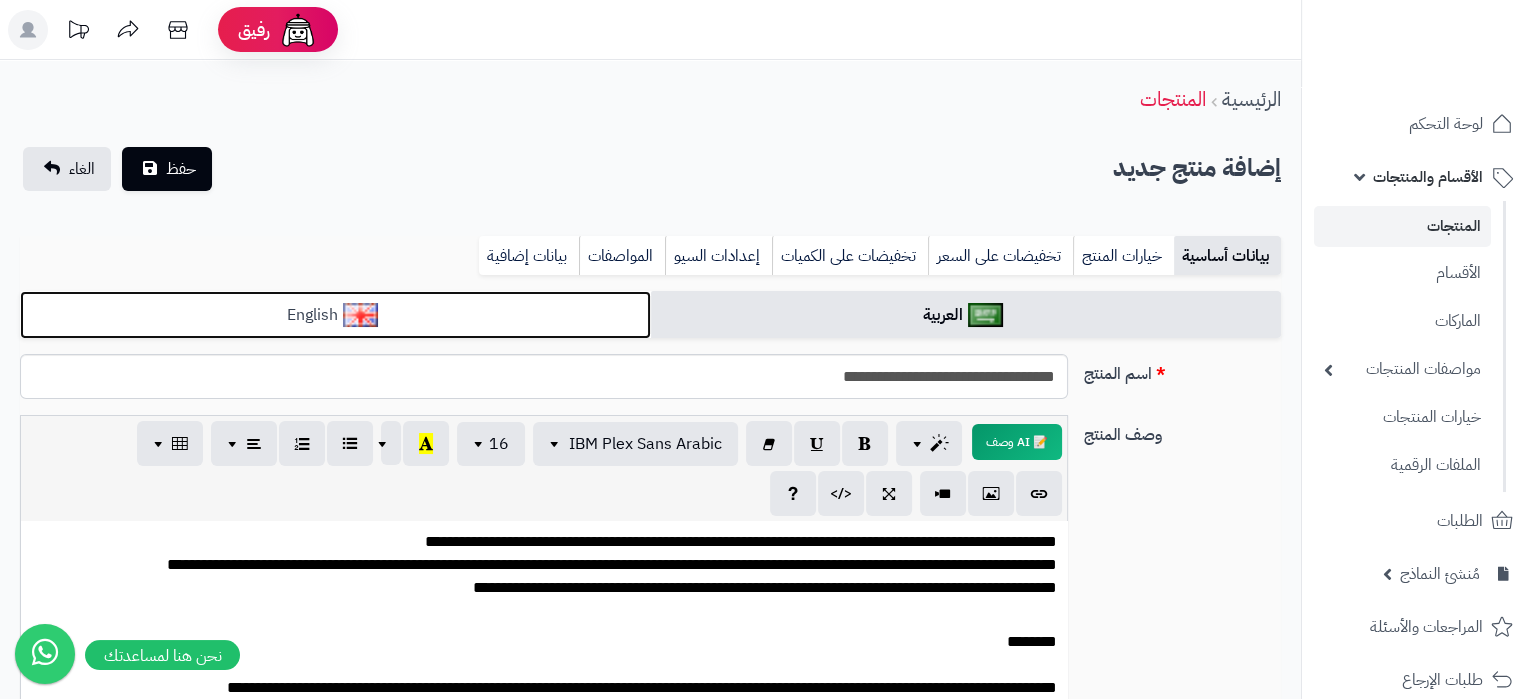 click on "English" at bounding box center [335, 315] 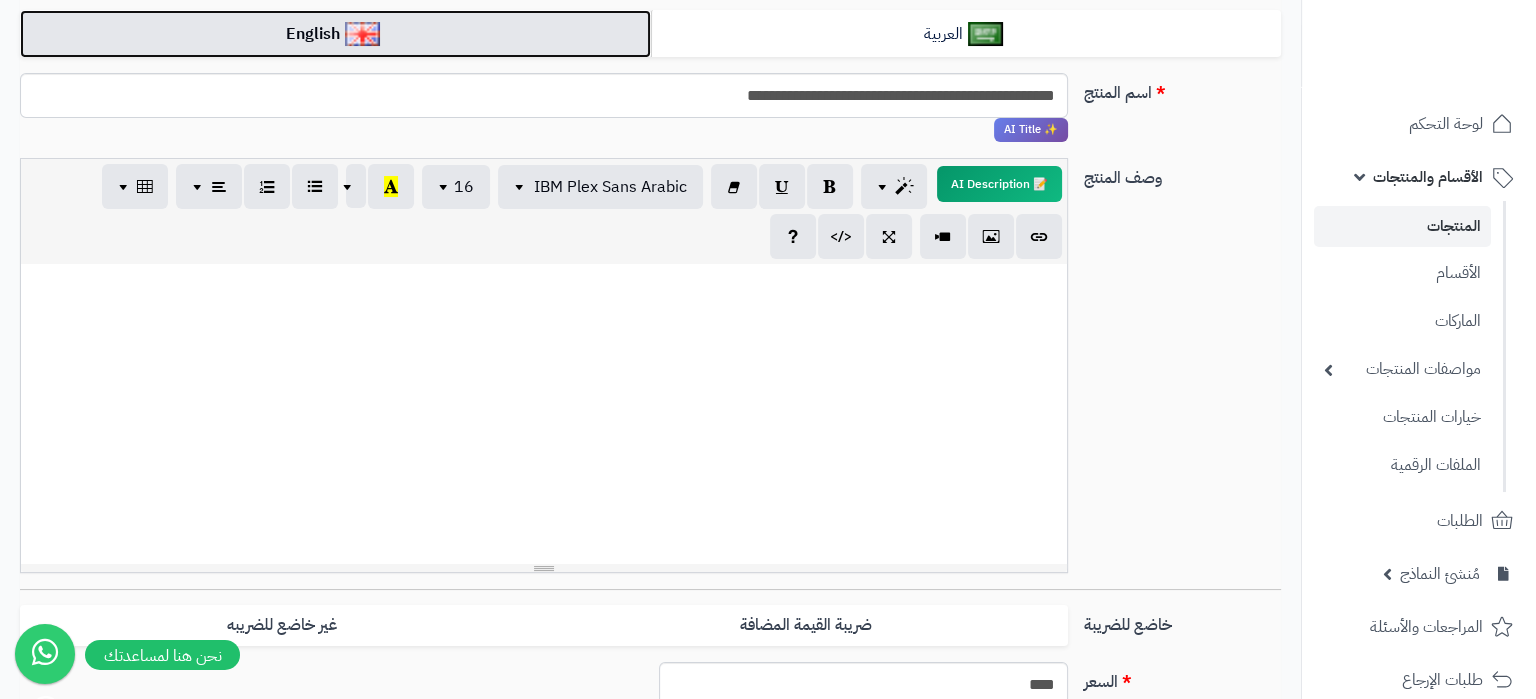 scroll, scrollTop: 315, scrollLeft: 0, axis: vertical 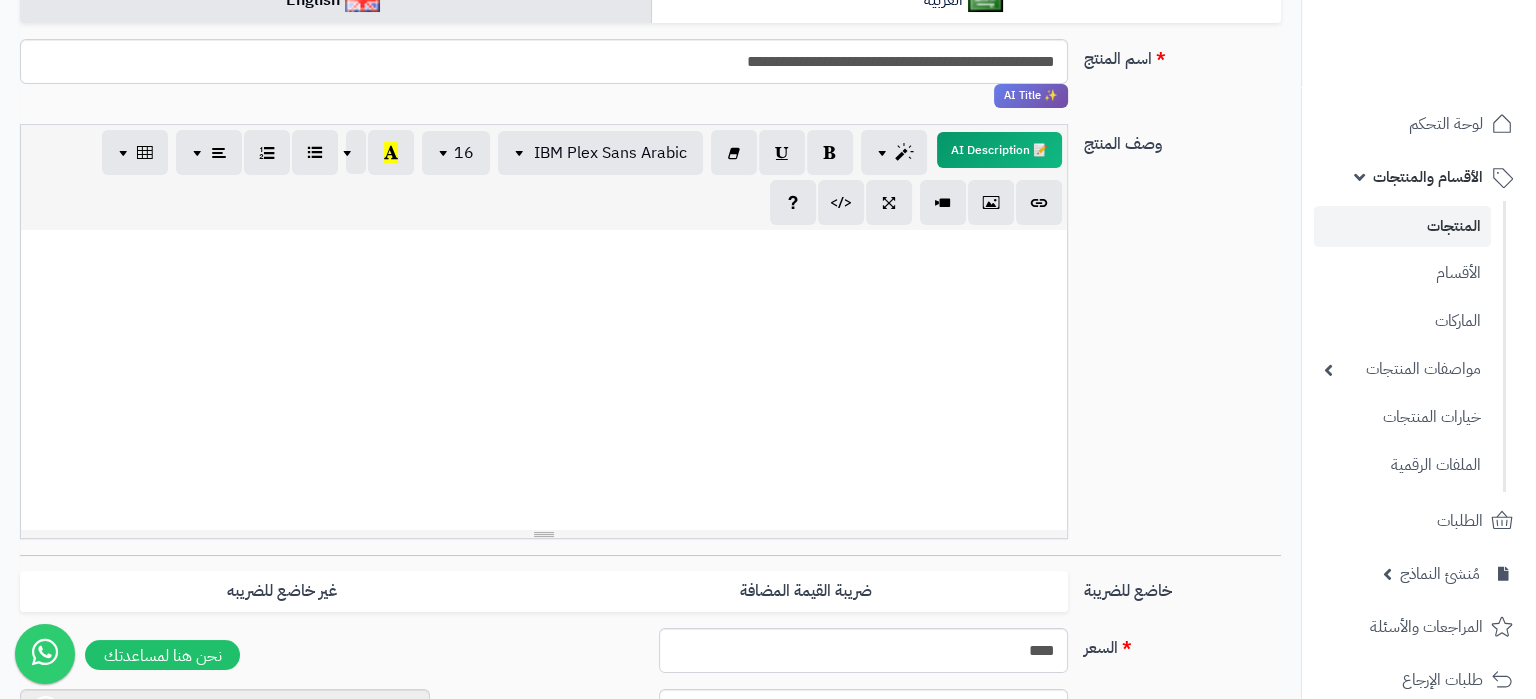 click at bounding box center (544, 380) 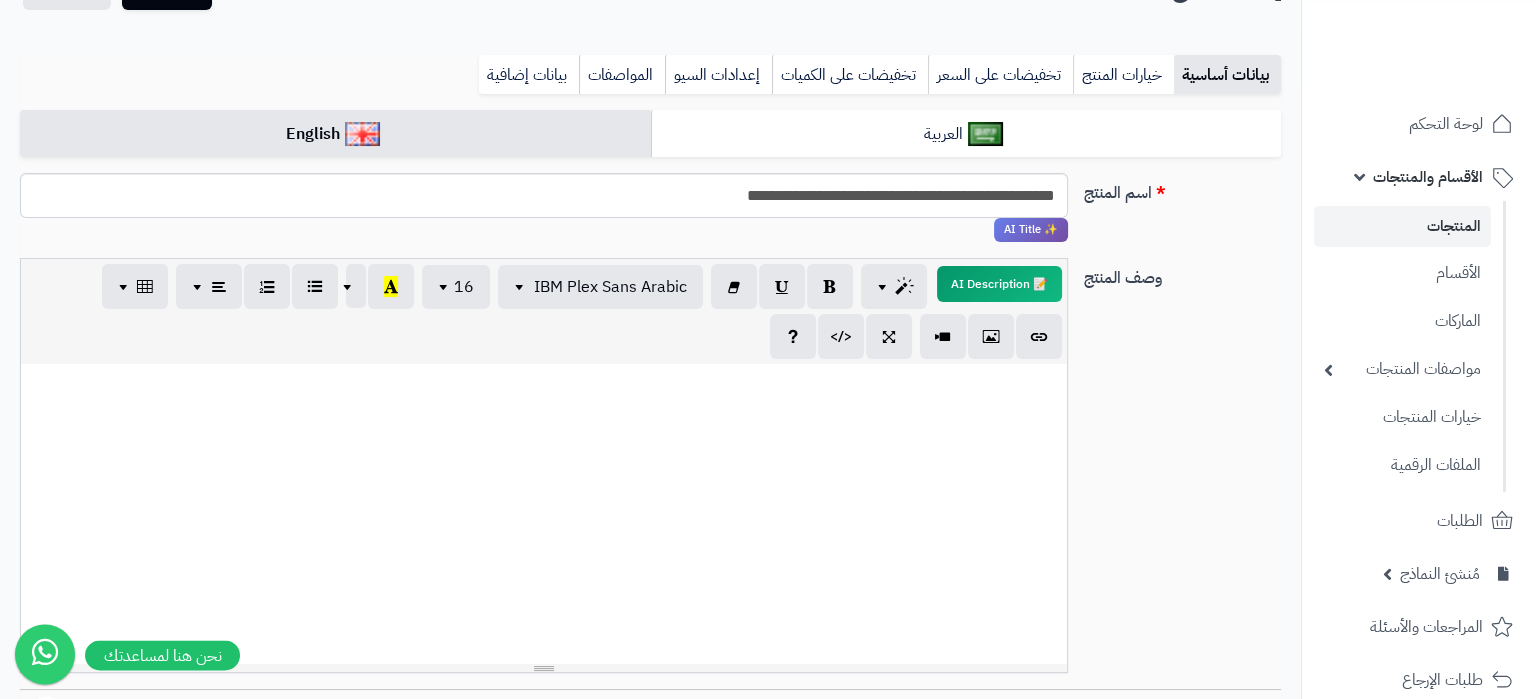 scroll, scrollTop: 315, scrollLeft: 0, axis: vertical 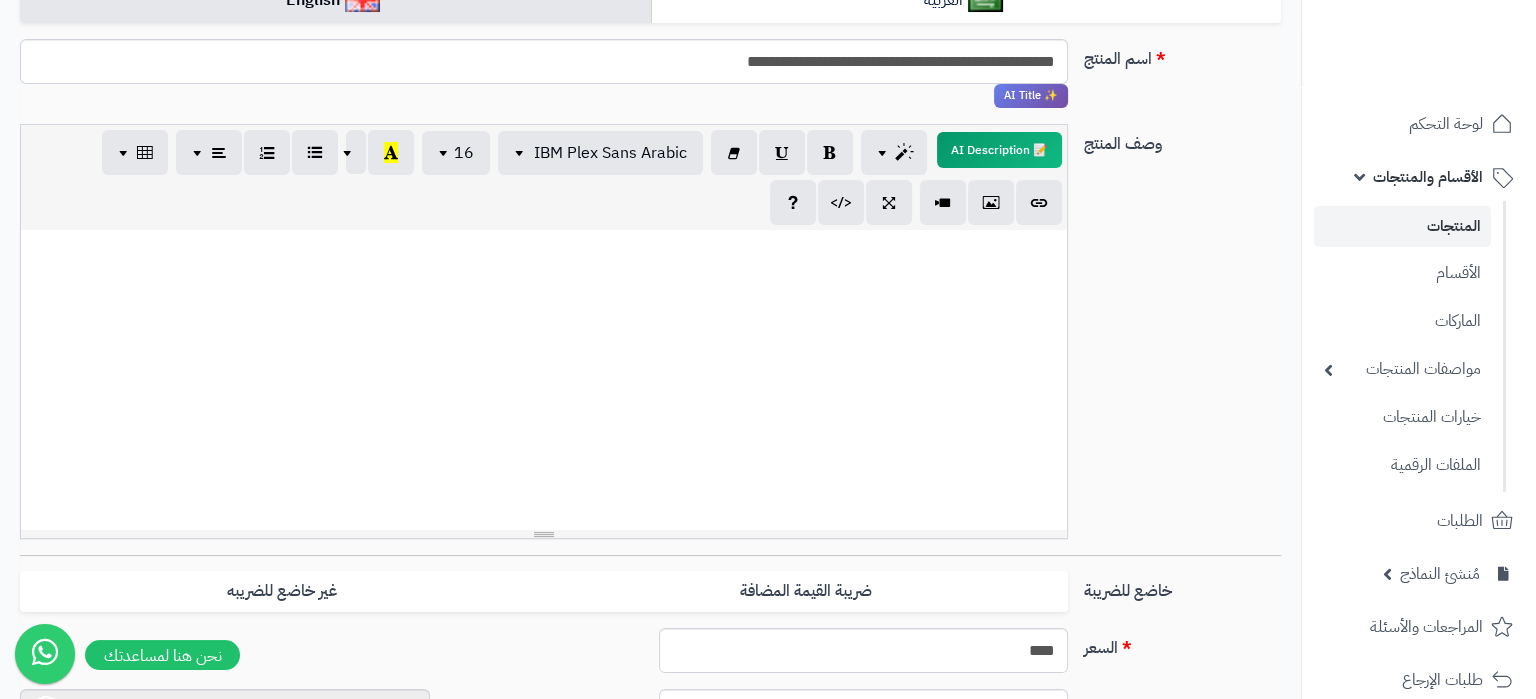 paste 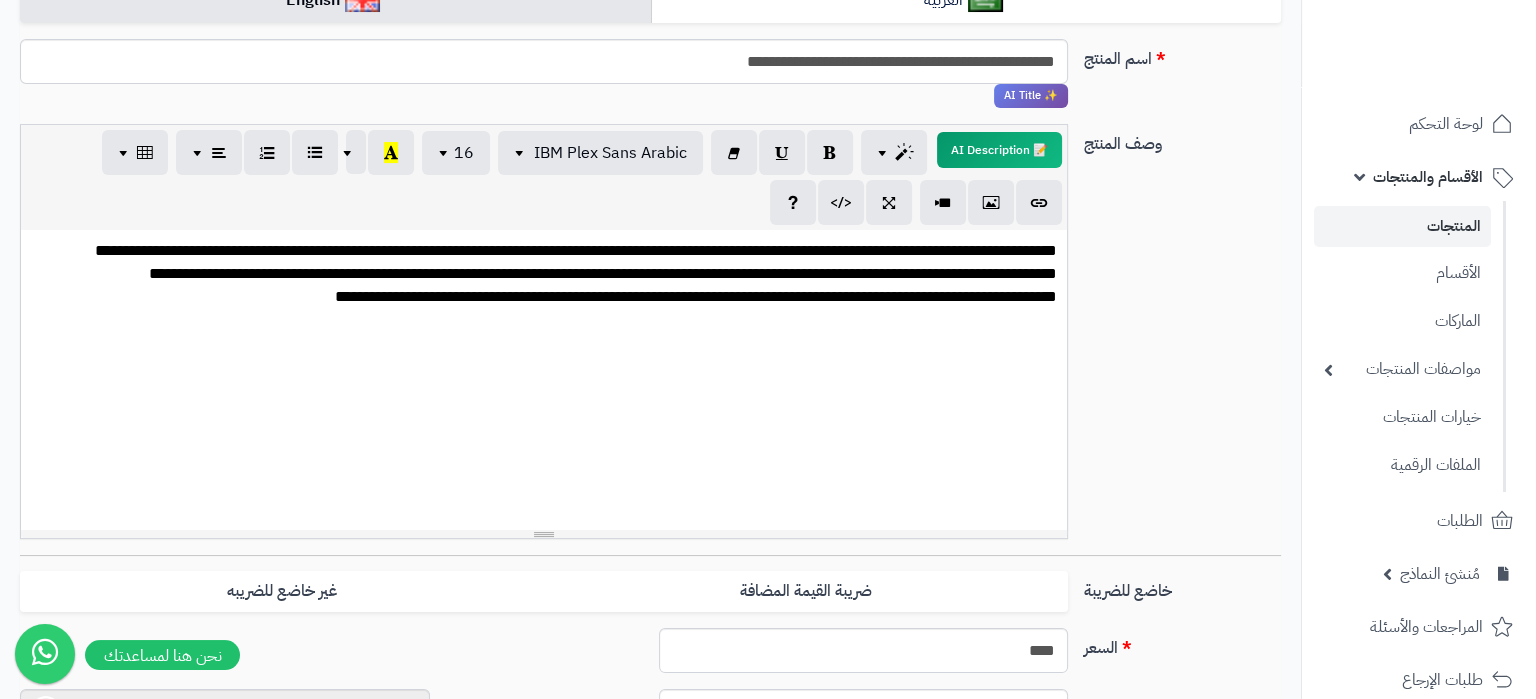 scroll, scrollTop: 0, scrollLeft: 0, axis: both 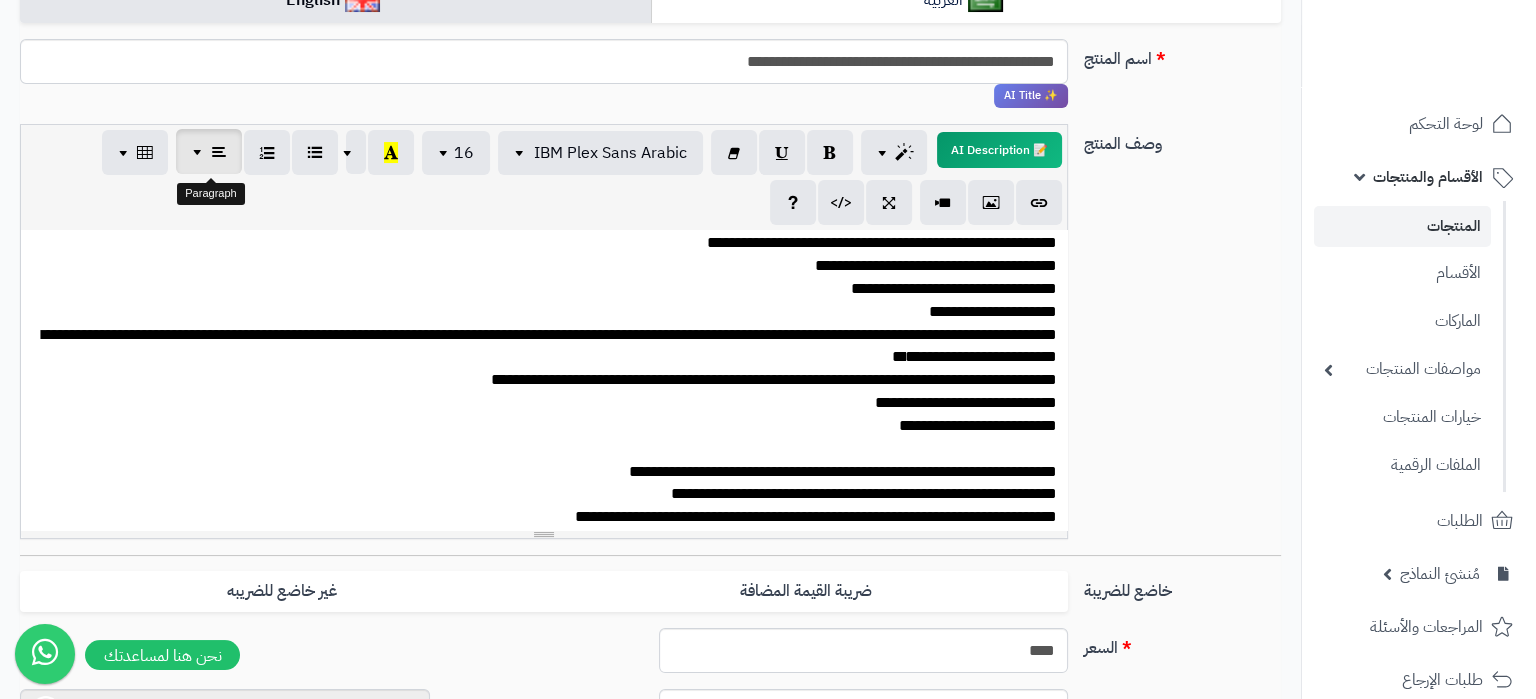 click at bounding box center [219, 151] 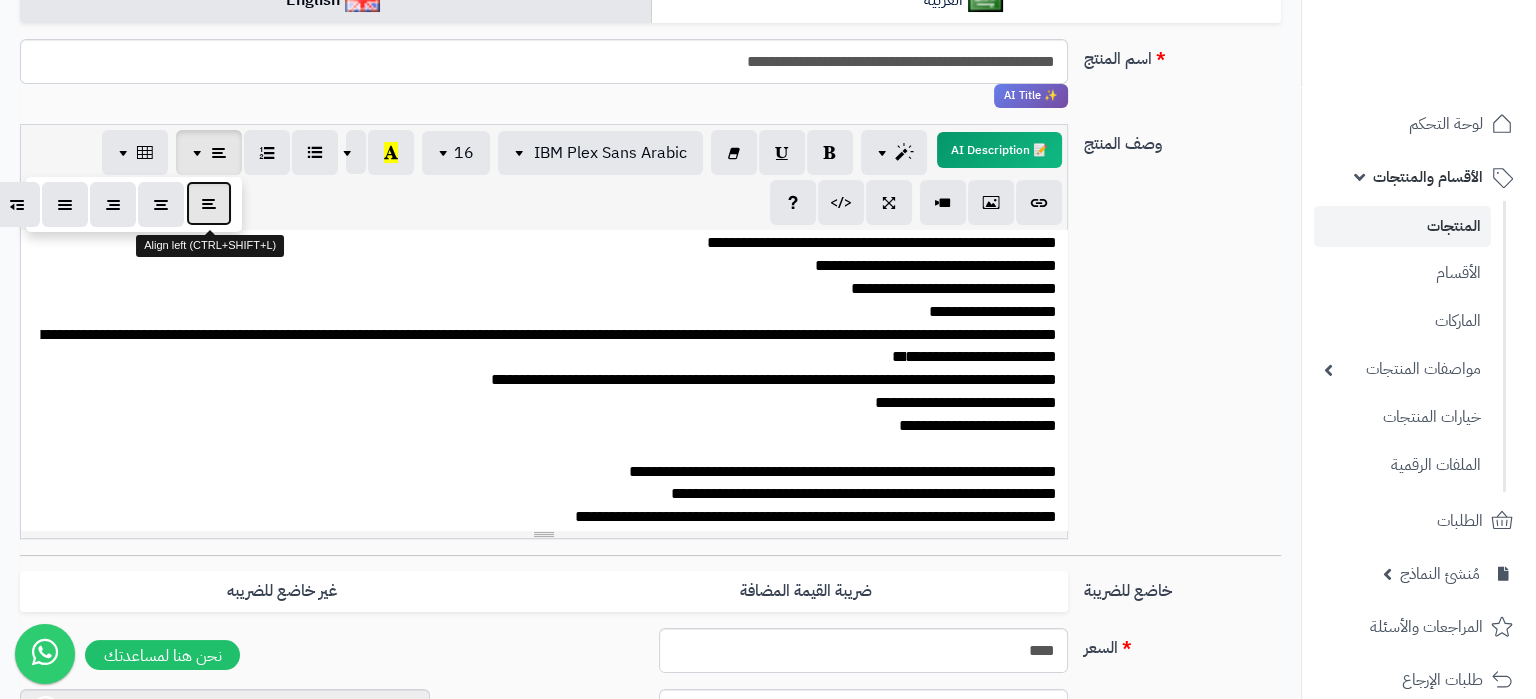 click at bounding box center (209, 203) 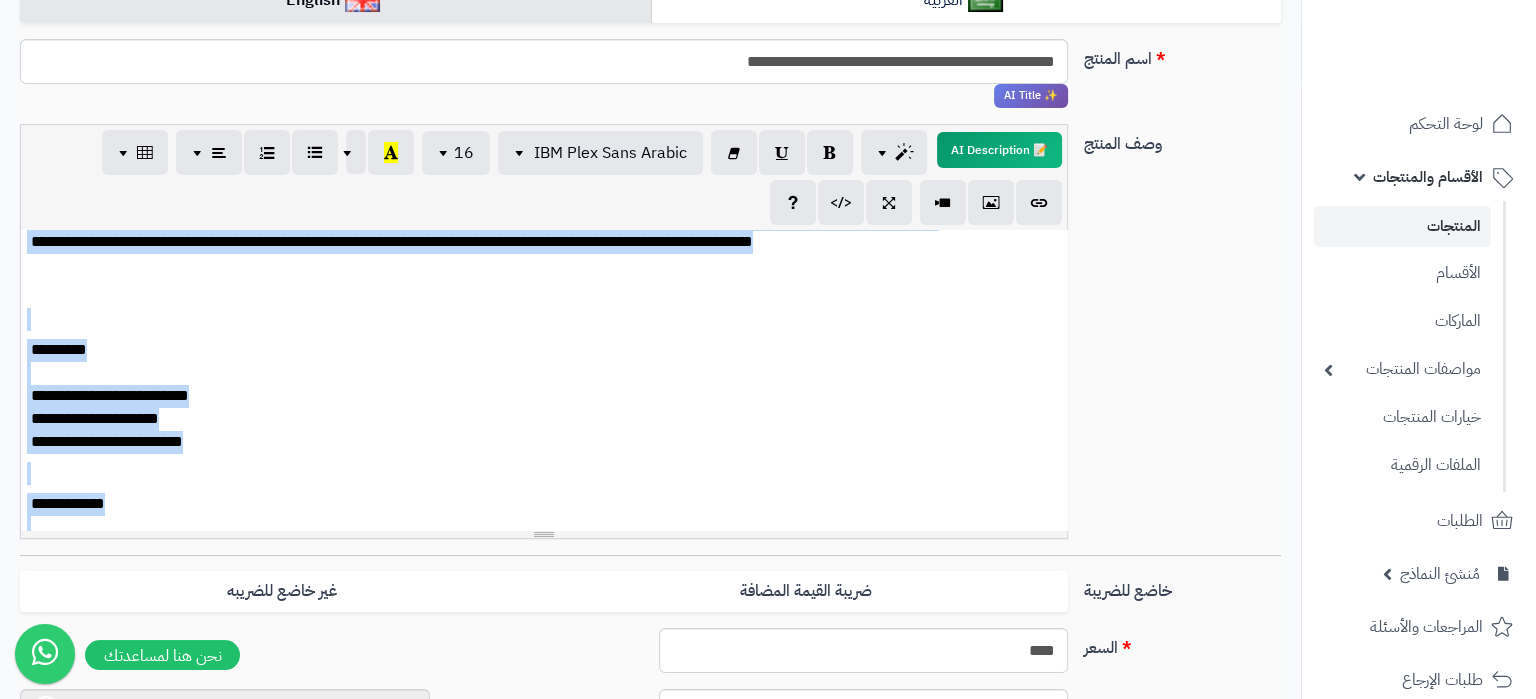 scroll, scrollTop: 0, scrollLeft: 0, axis: both 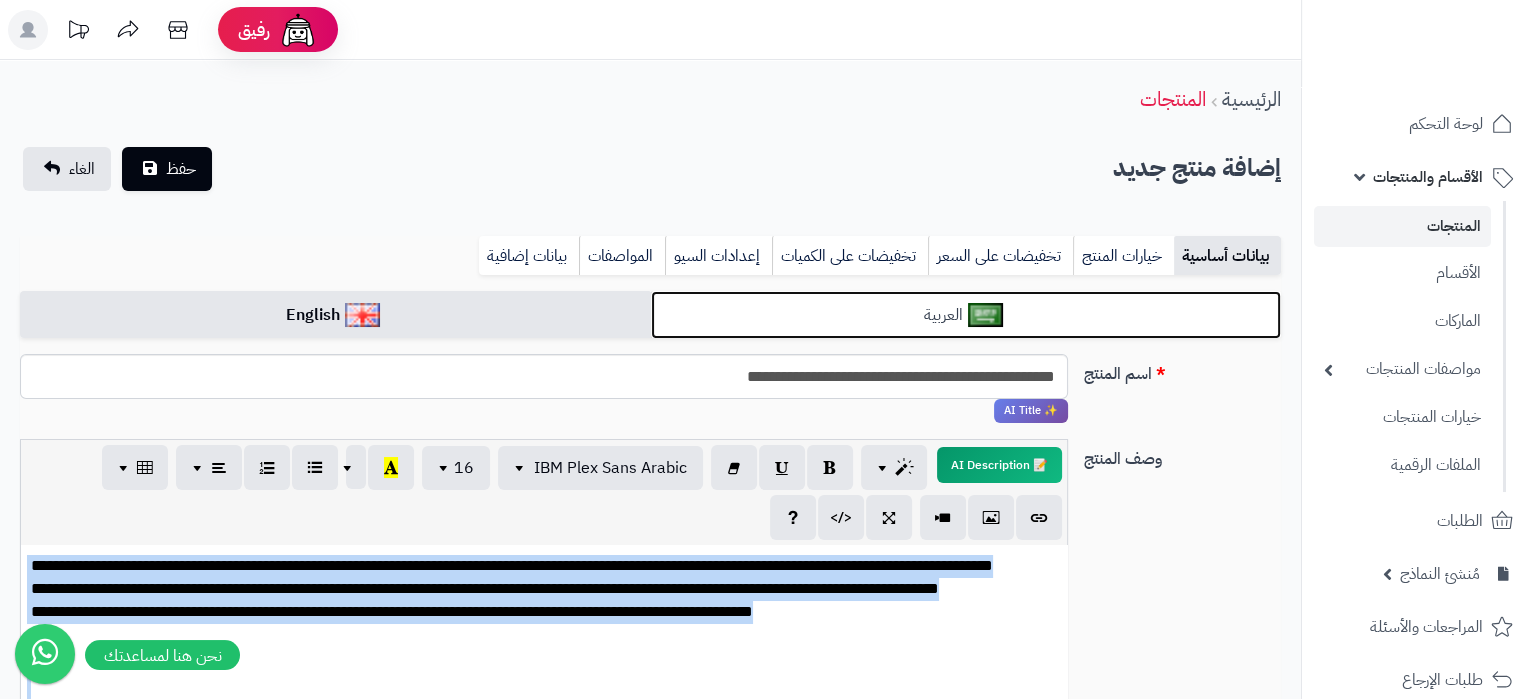 click on "العربية" at bounding box center (966, 315) 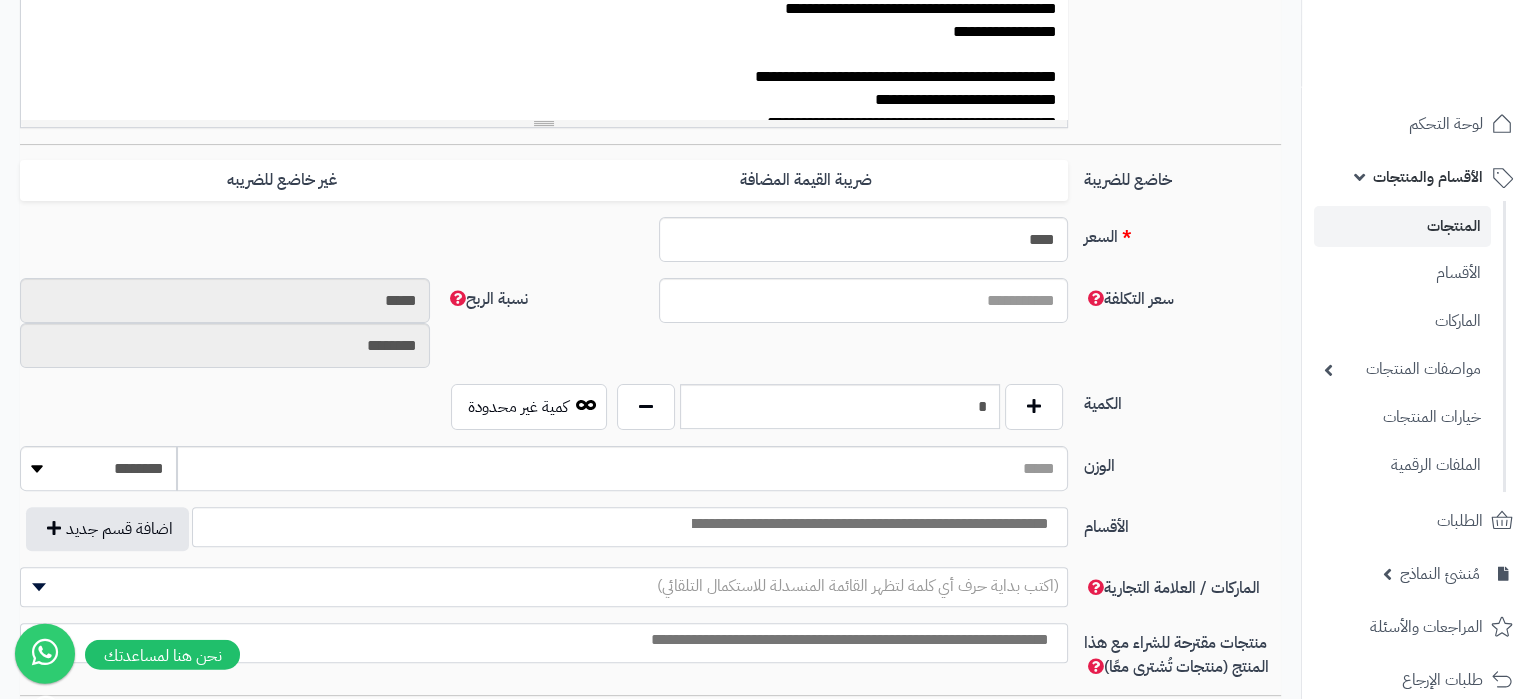 scroll, scrollTop: 735, scrollLeft: 0, axis: vertical 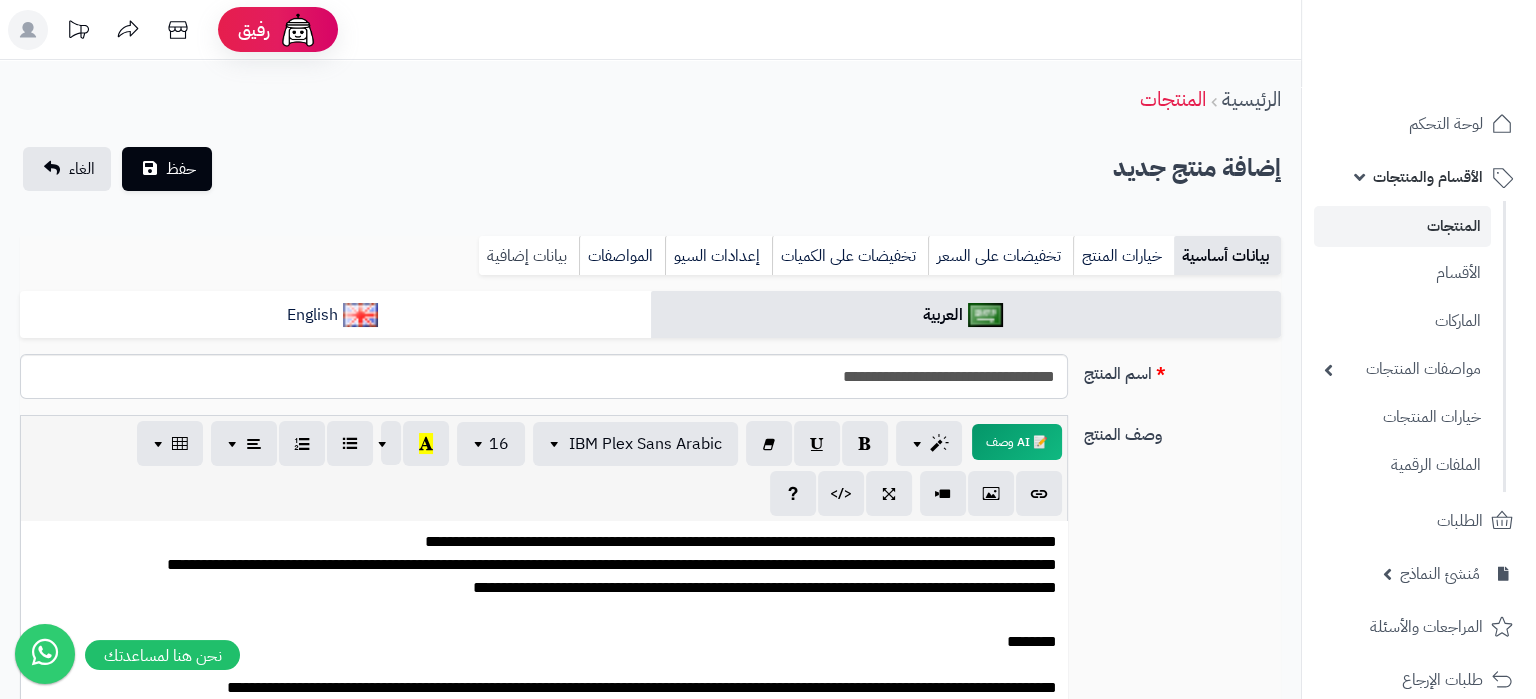 click on "بيانات إضافية" at bounding box center [529, 256] 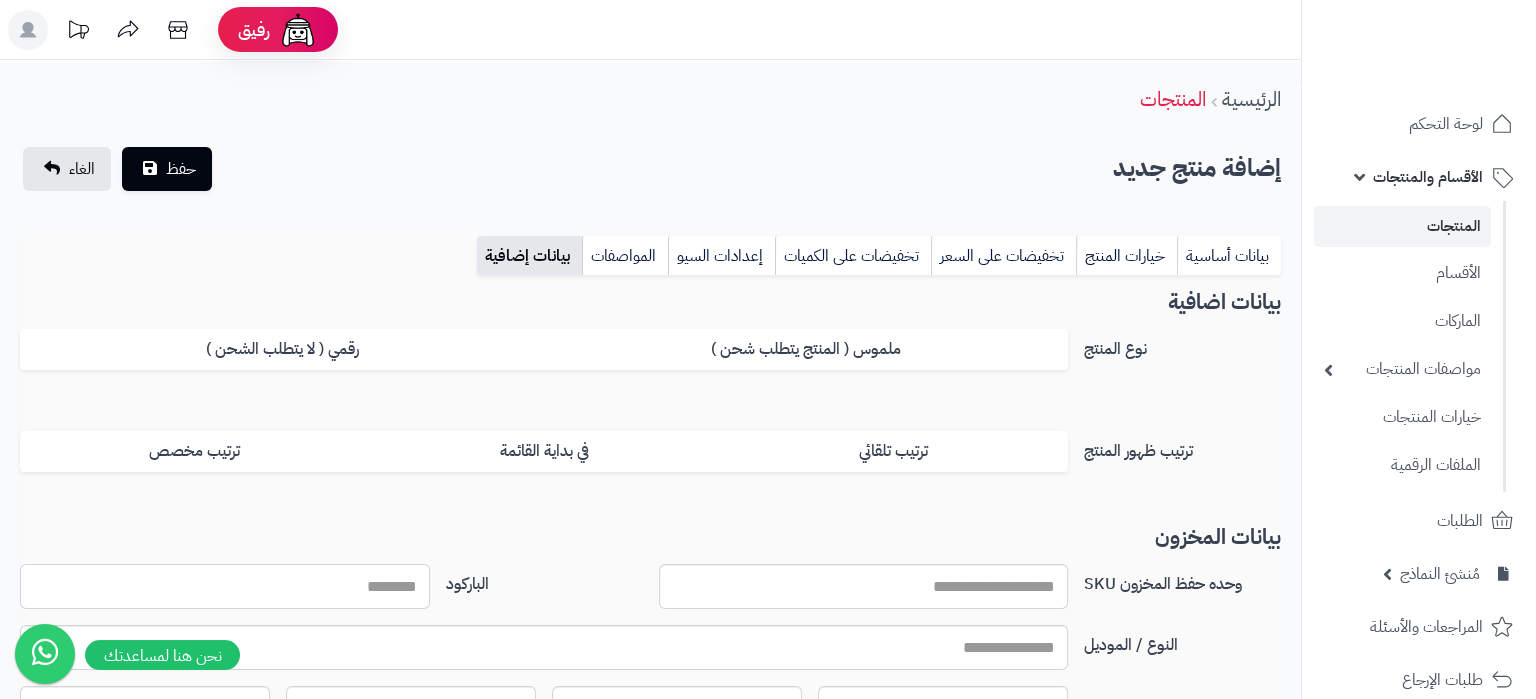 drag, startPoint x: 365, startPoint y: 567, endPoint x: 379, endPoint y: 579, distance: 18.439089 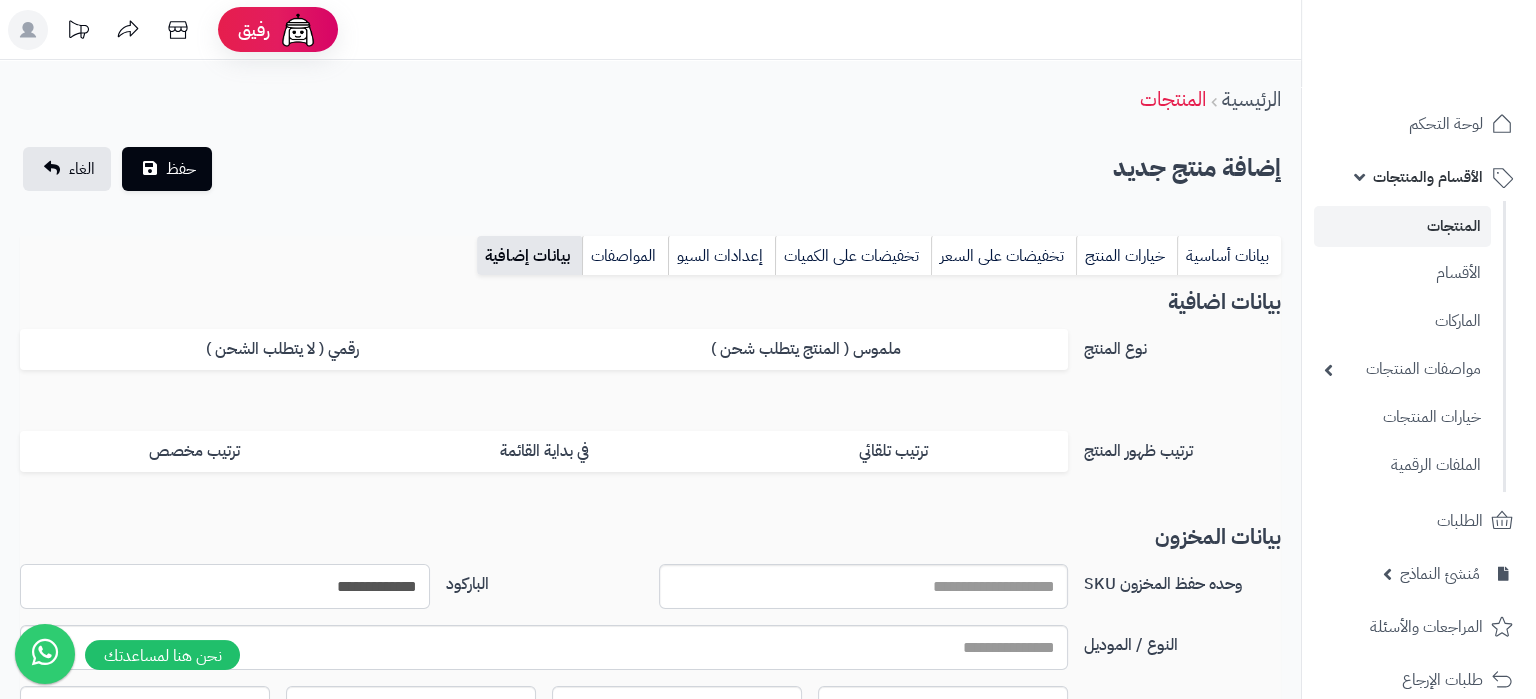 type on "**********" 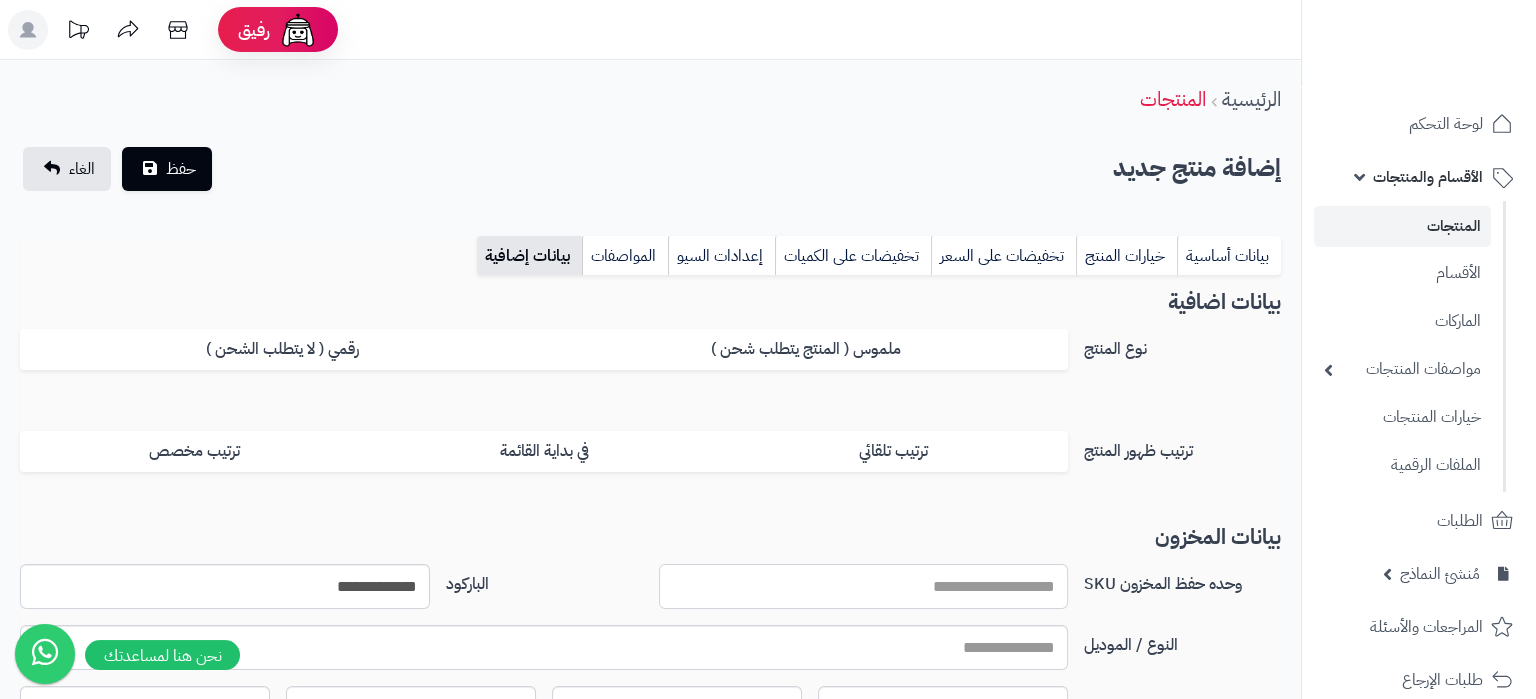 click on "وحده حفظ المخزون SKU" at bounding box center [864, 586] 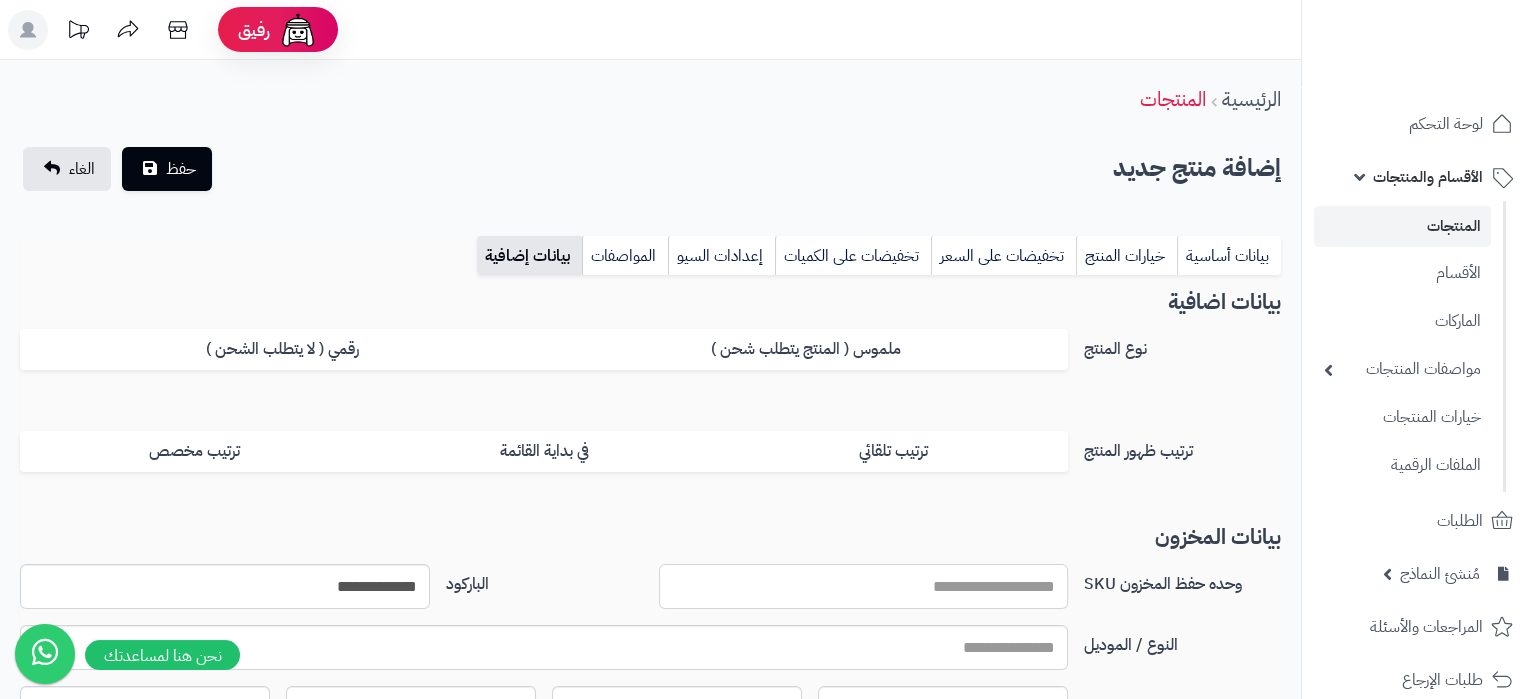 click on "وحده حفظ المخزون SKU" at bounding box center (864, 586) 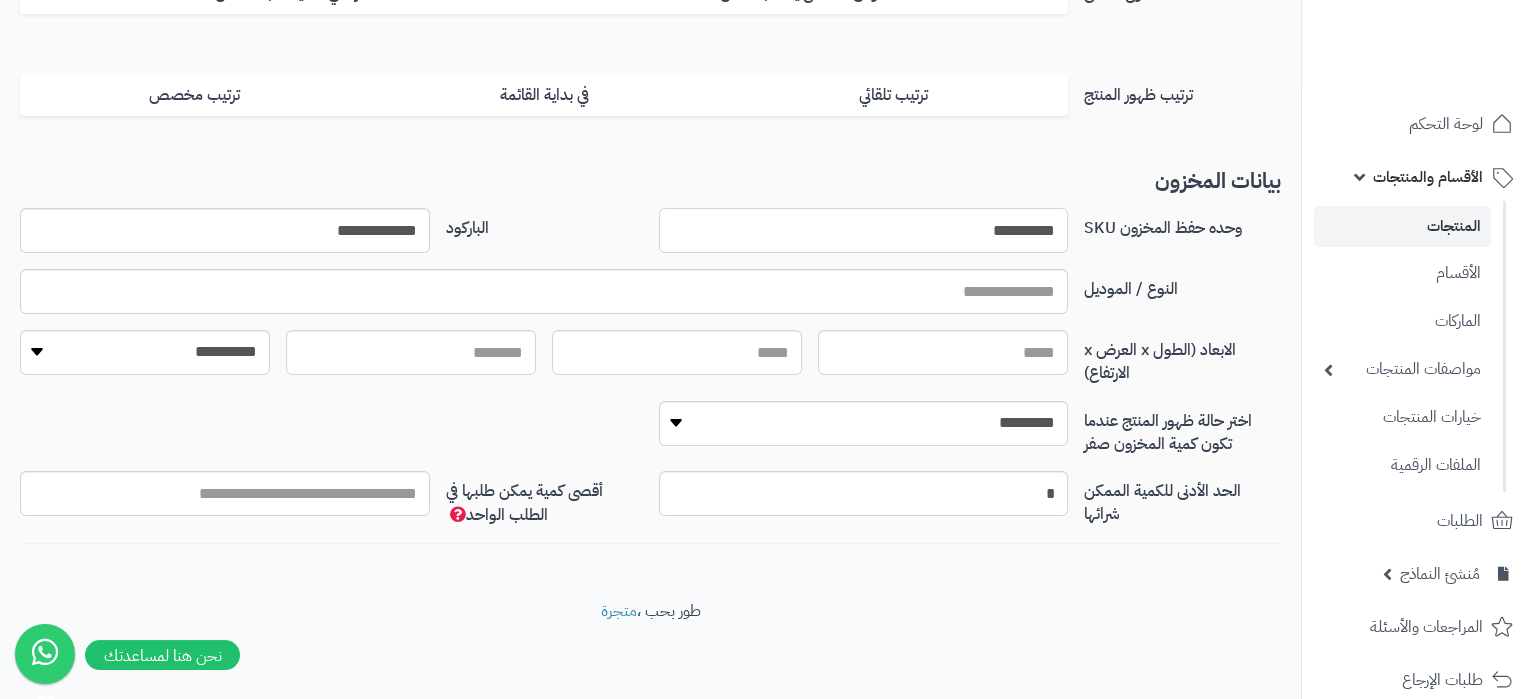 scroll, scrollTop: 0, scrollLeft: 0, axis: both 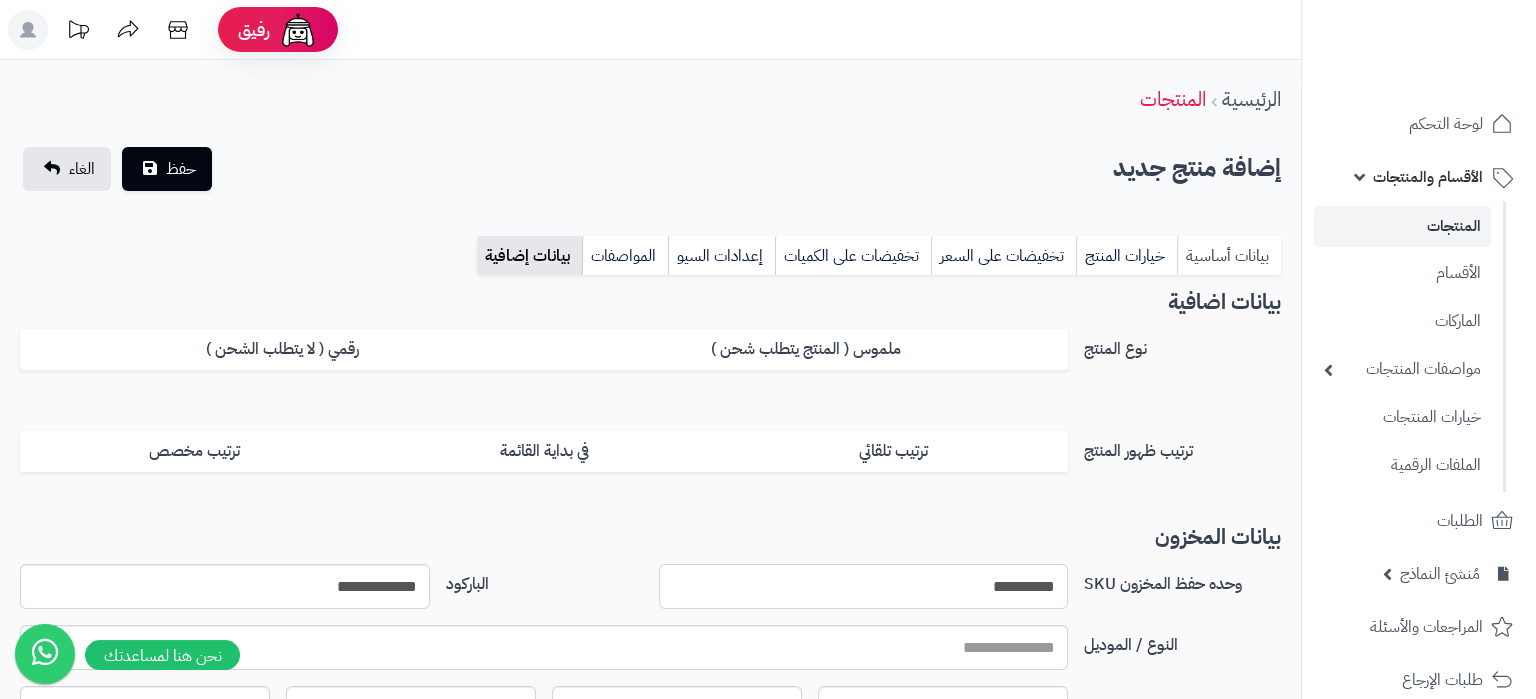 type on "**********" 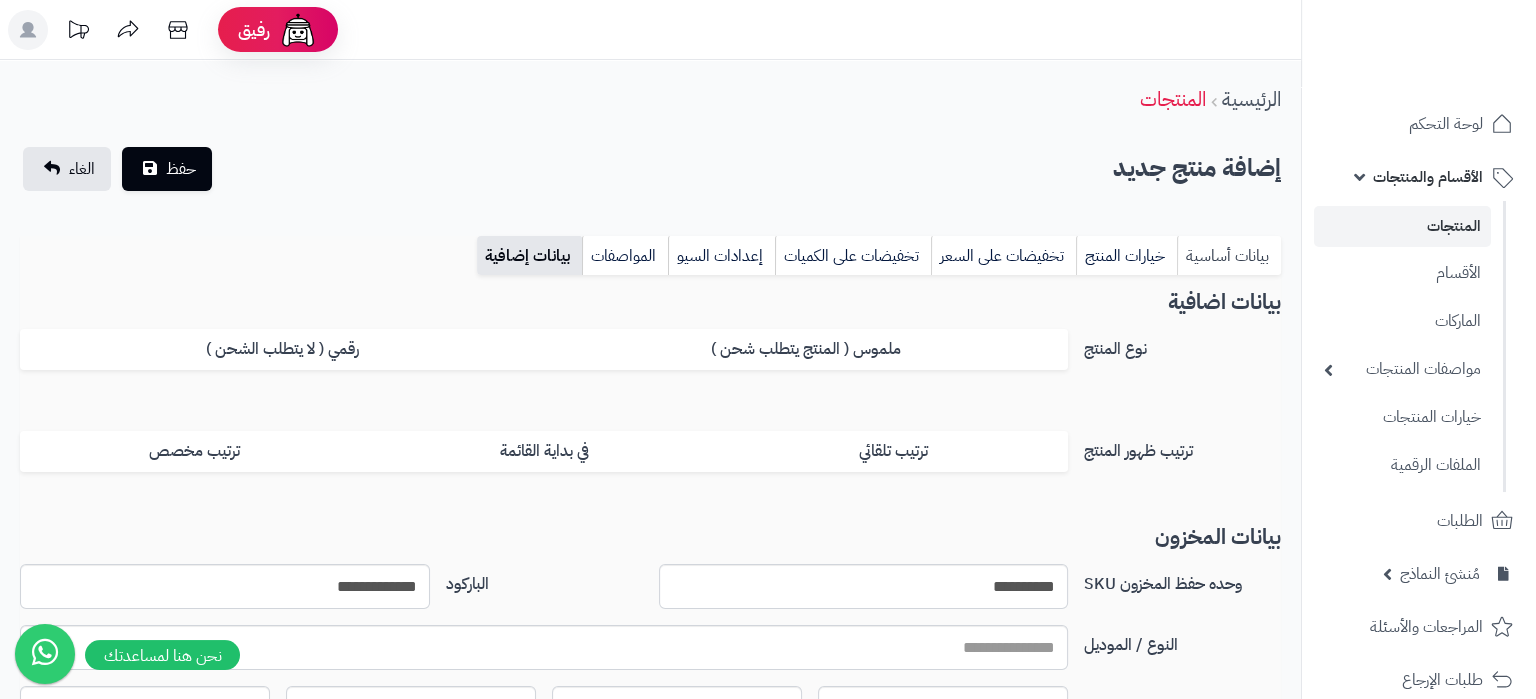 click on "بيانات أساسية" at bounding box center [1229, 256] 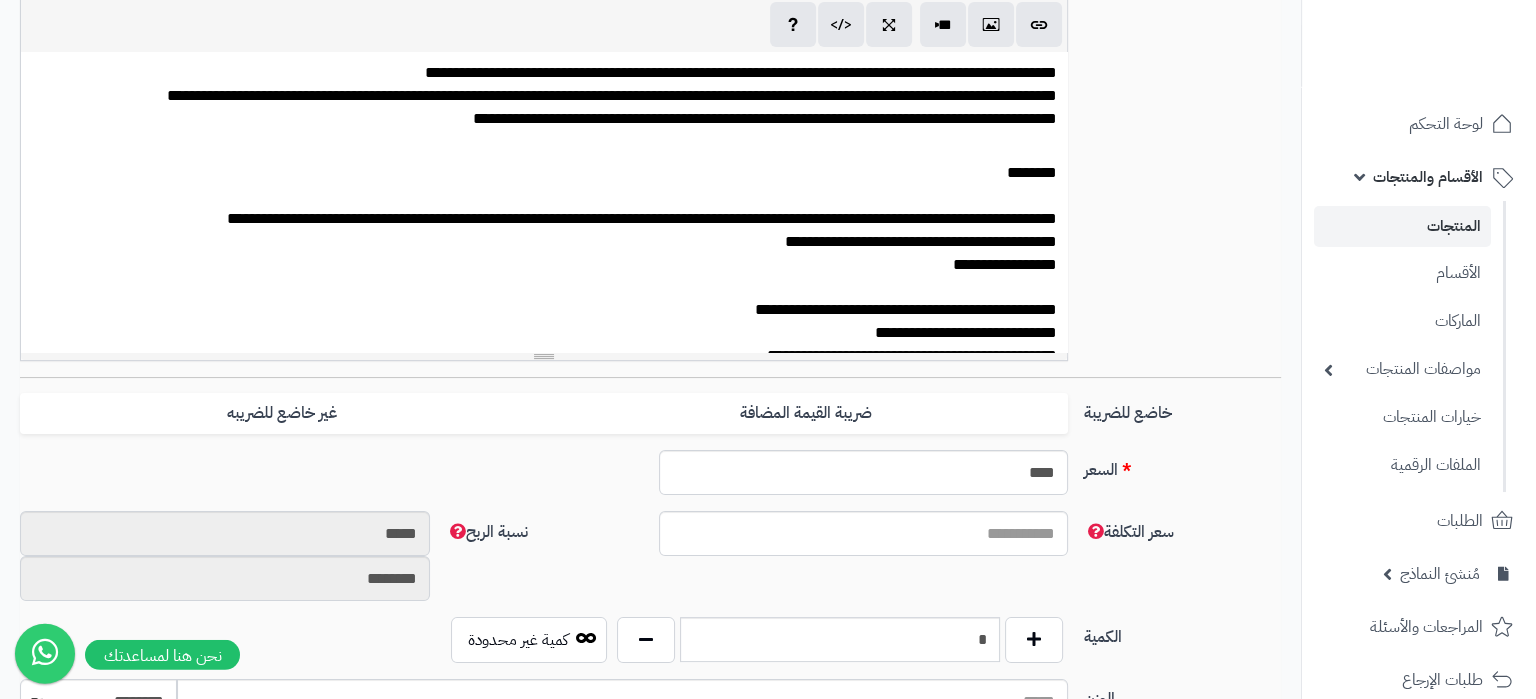 scroll, scrollTop: 630, scrollLeft: 0, axis: vertical 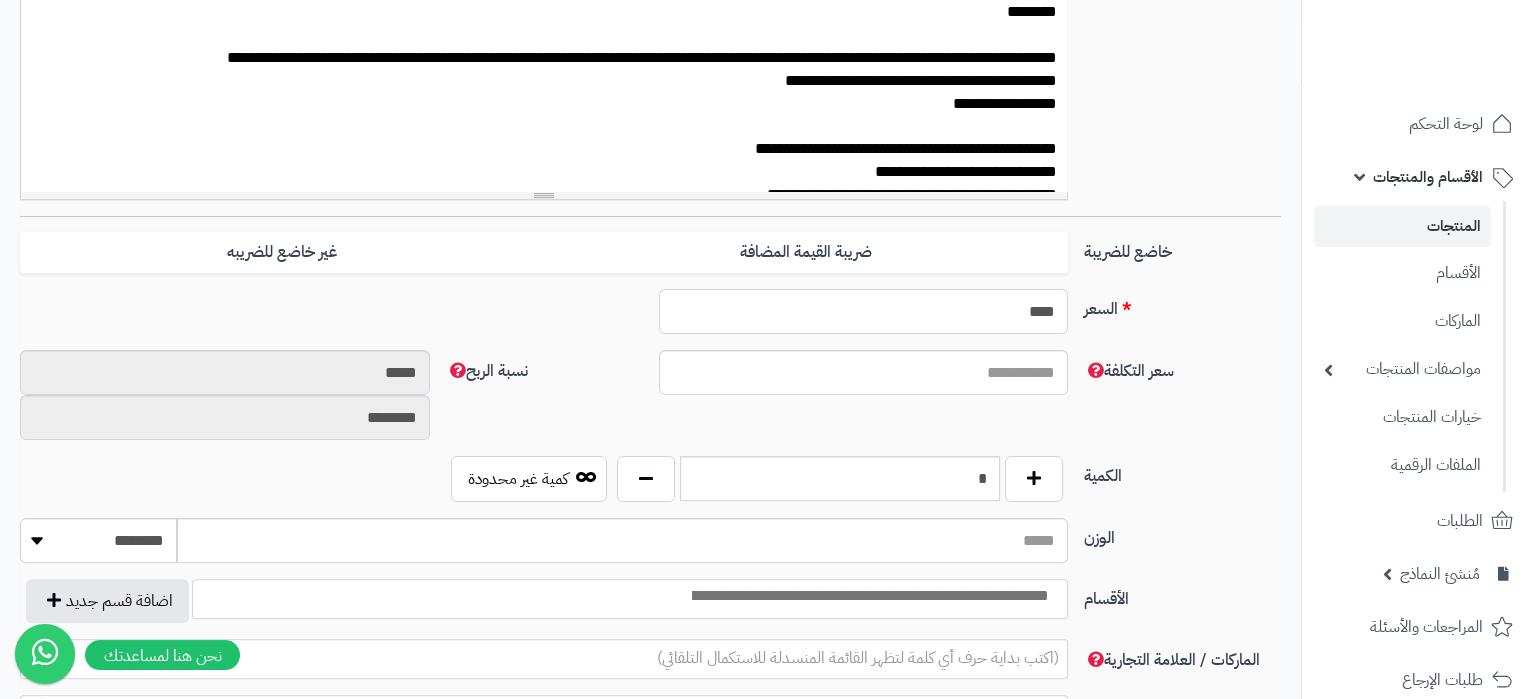click on "****" at bounding box center (864, 311) 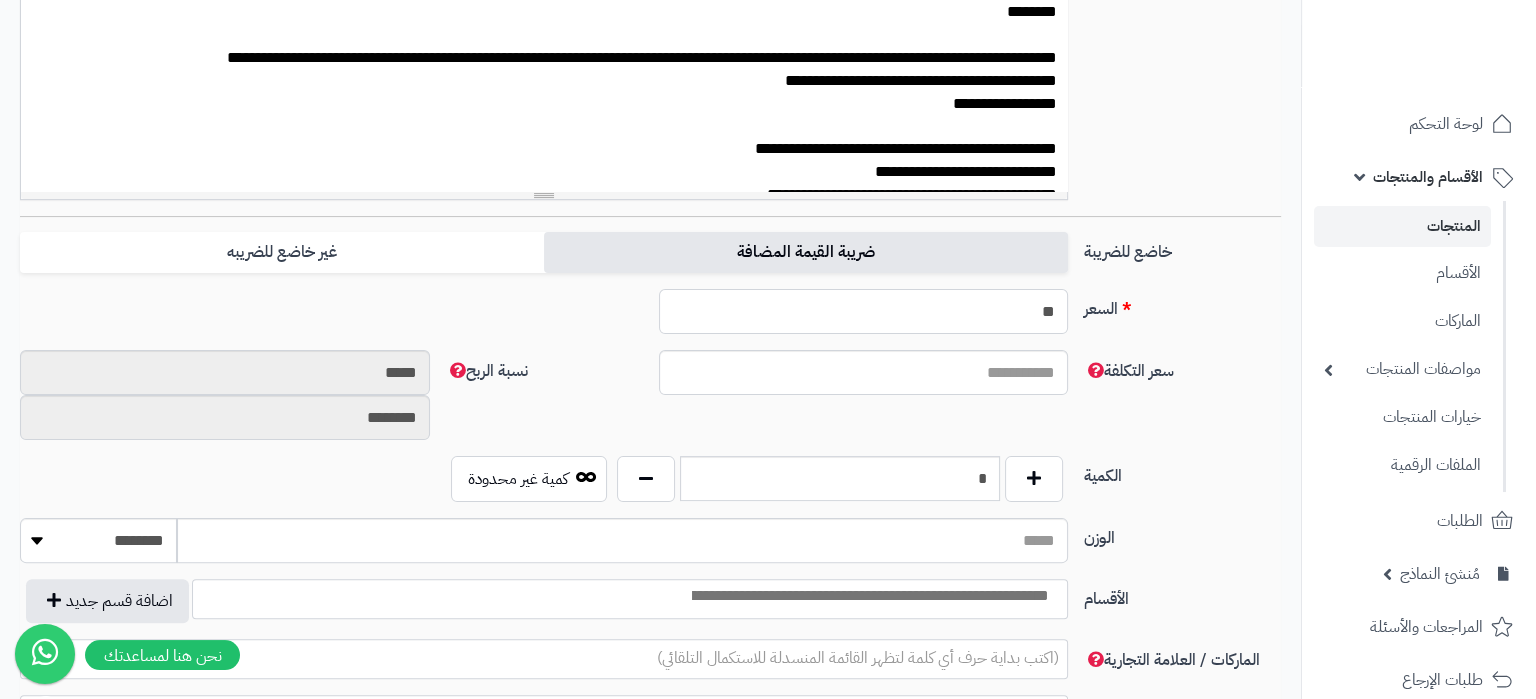 type on "**" 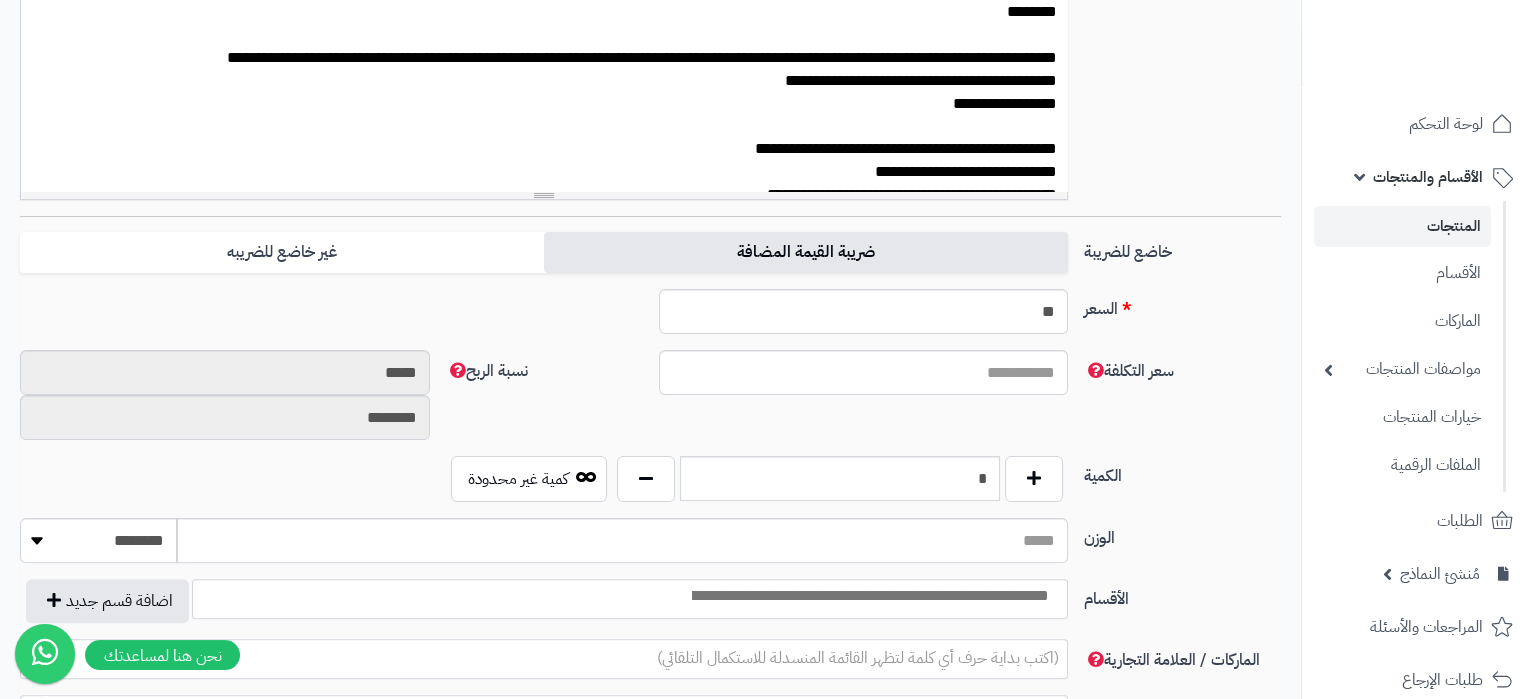 click on "ضريبة القيمة المضافة" at bounding box center [806, 252] 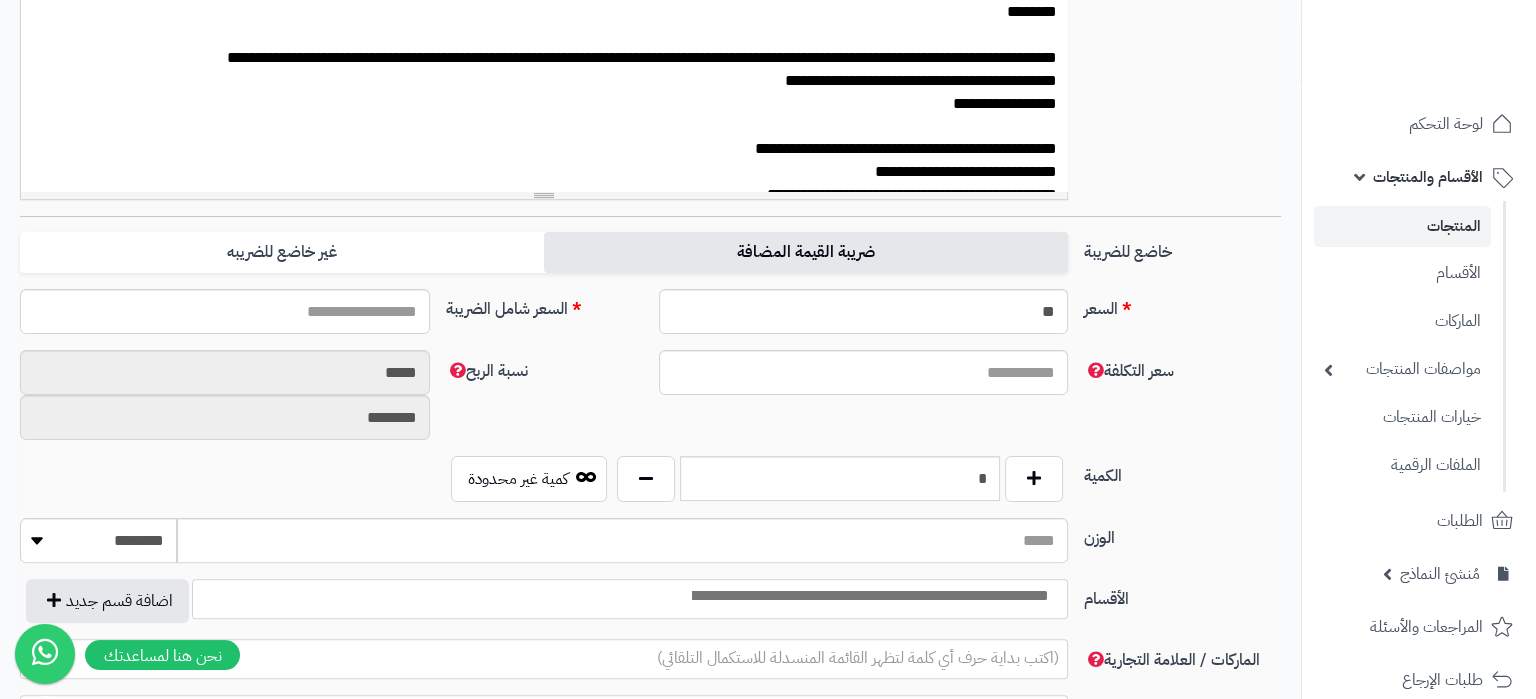 type on "*****" 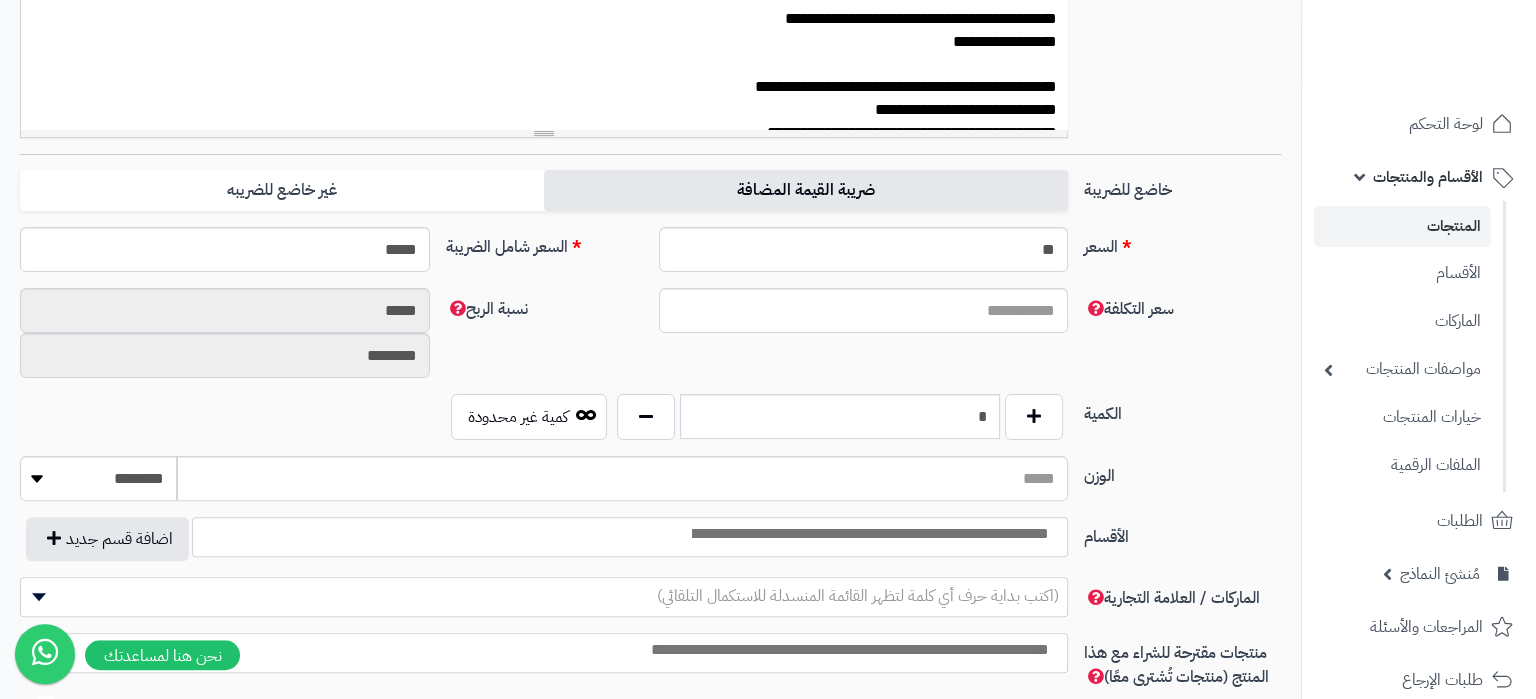 scroll, scrollTop: 735, scrollLeft: 0, axis: vertical 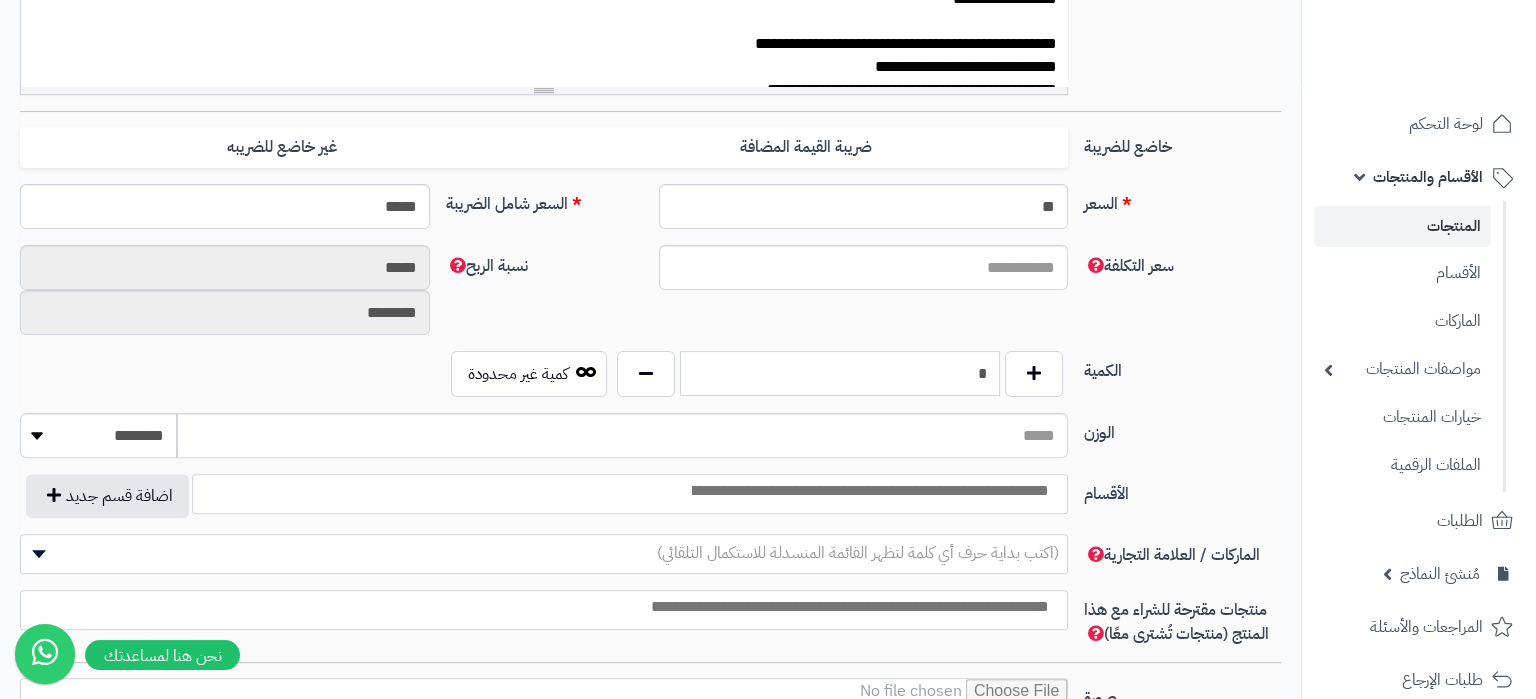 click on "*" at bounding box center [840, 373] 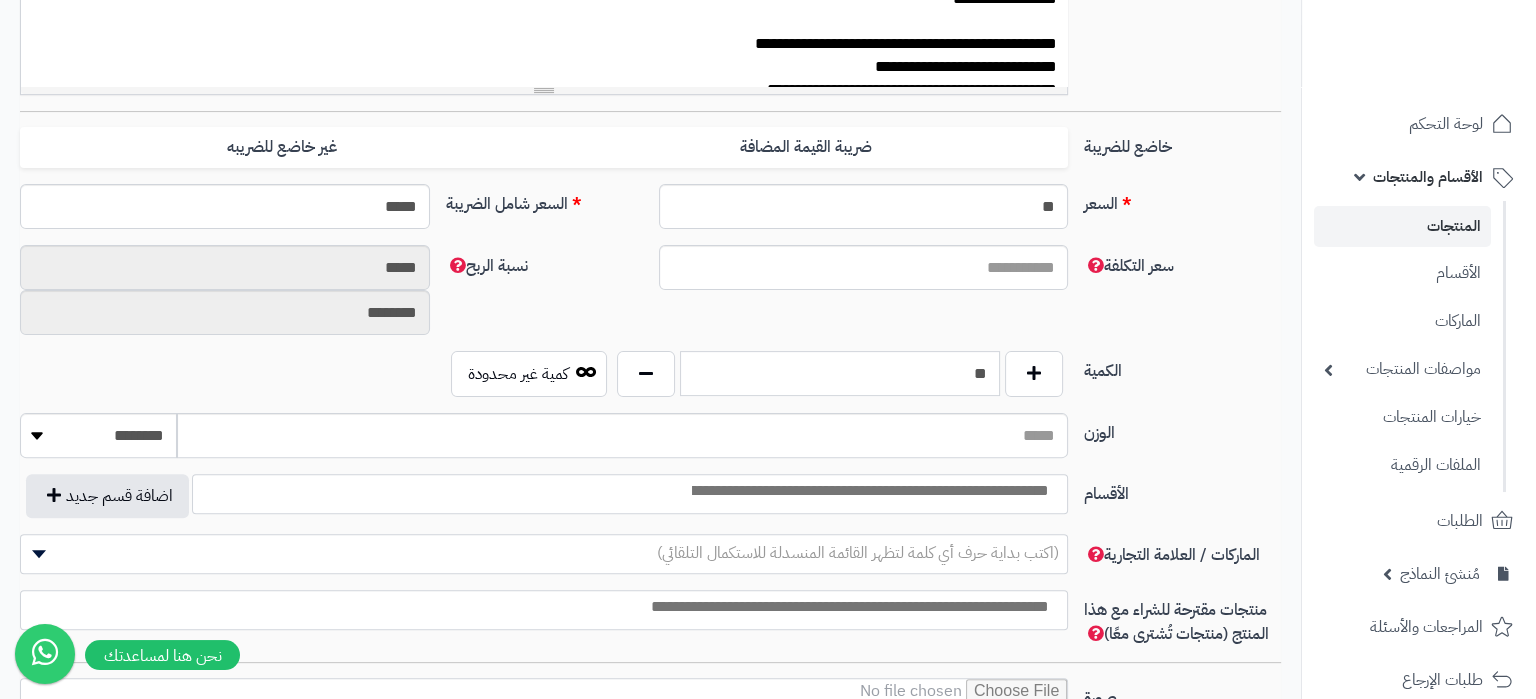 type on "**" 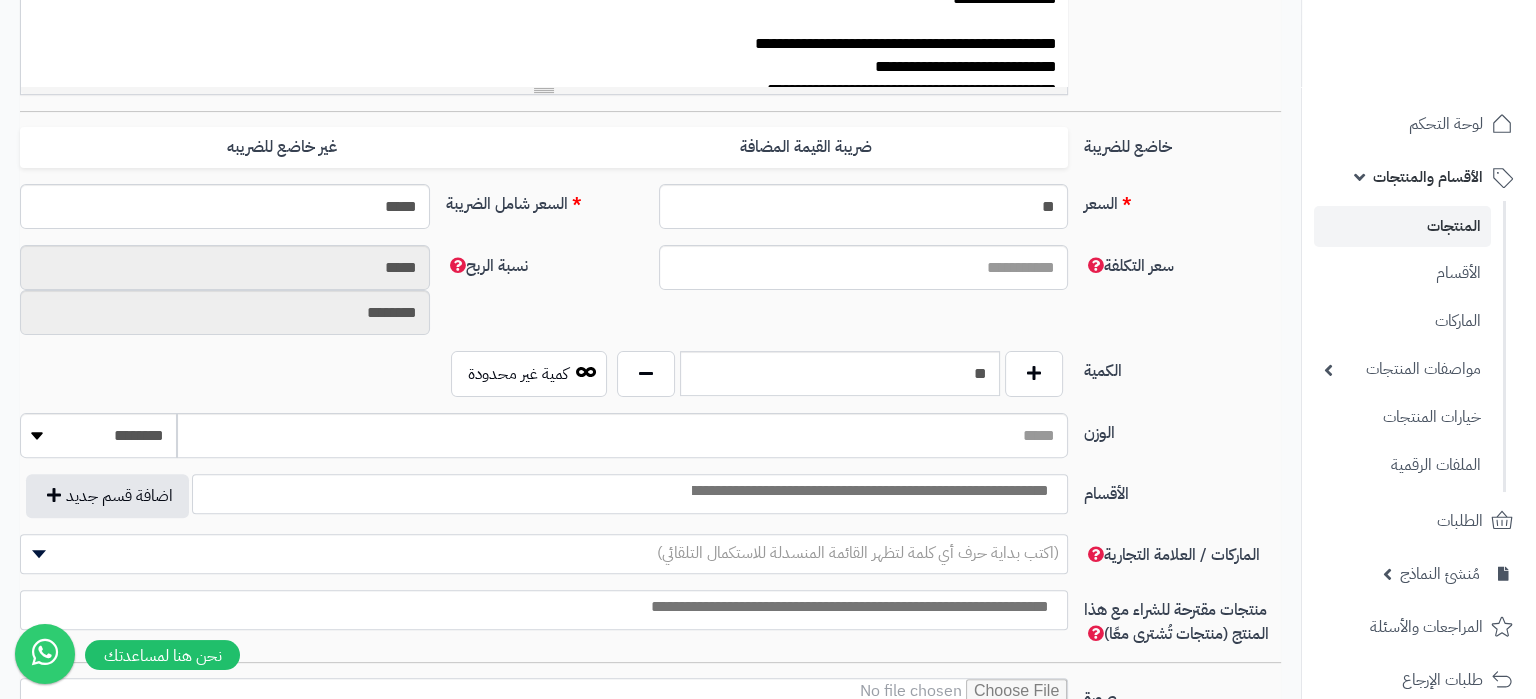 click on "الوزن
******** **** ***** *****" at bounding box center (650, 443) 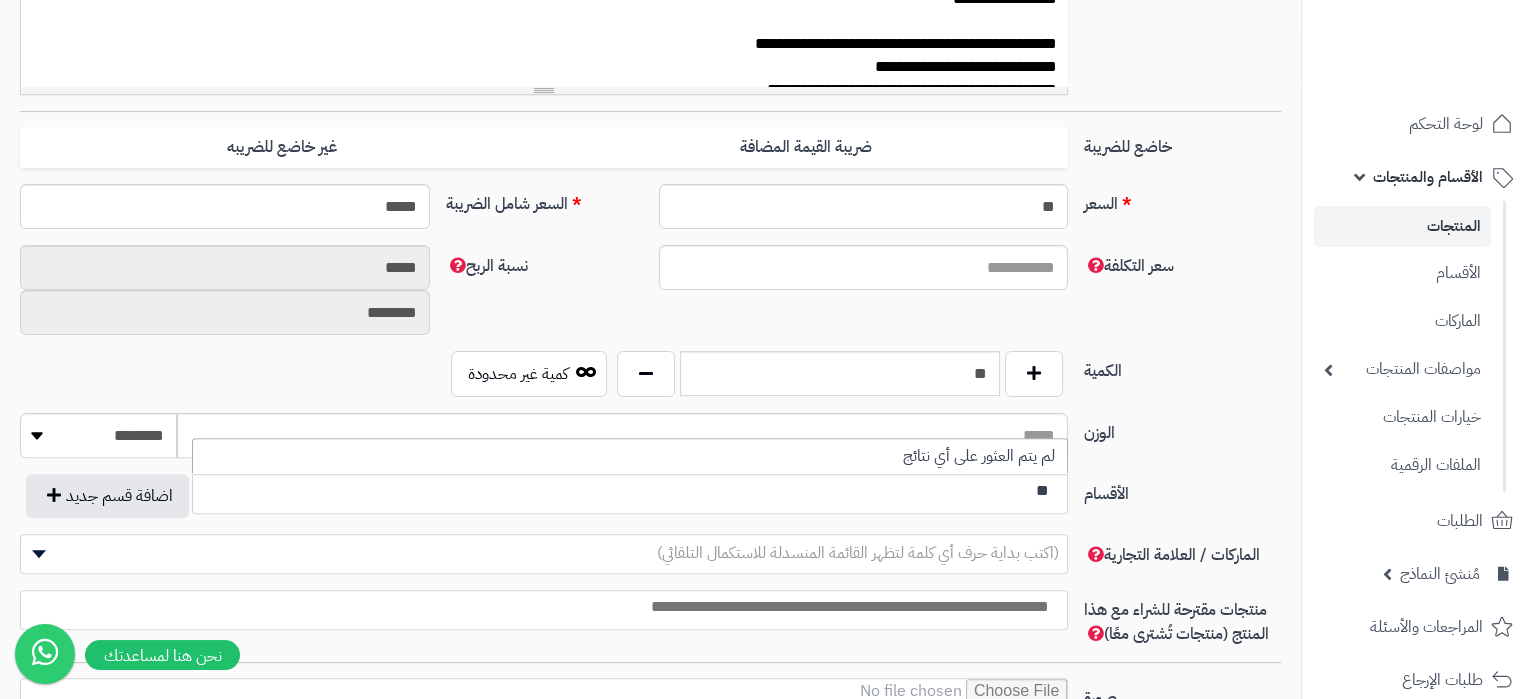 type on "*" 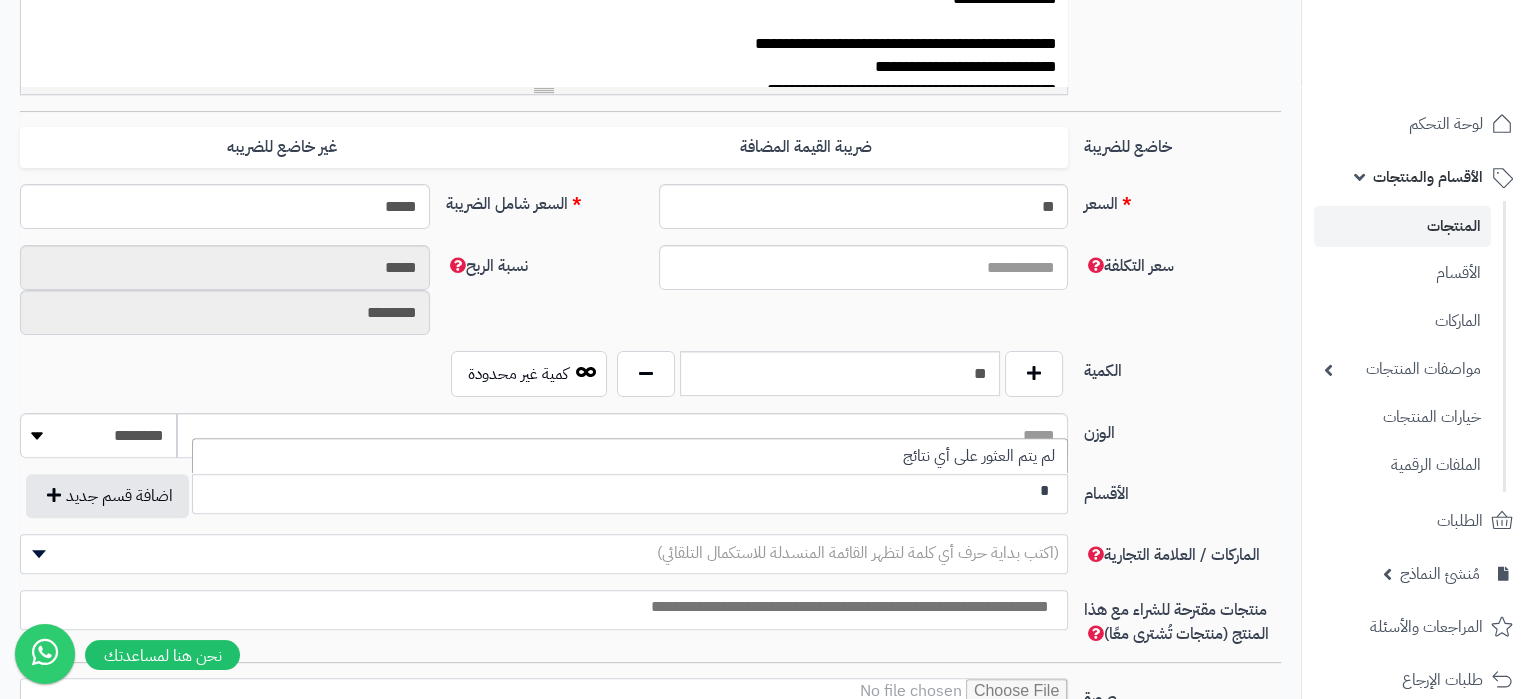 type 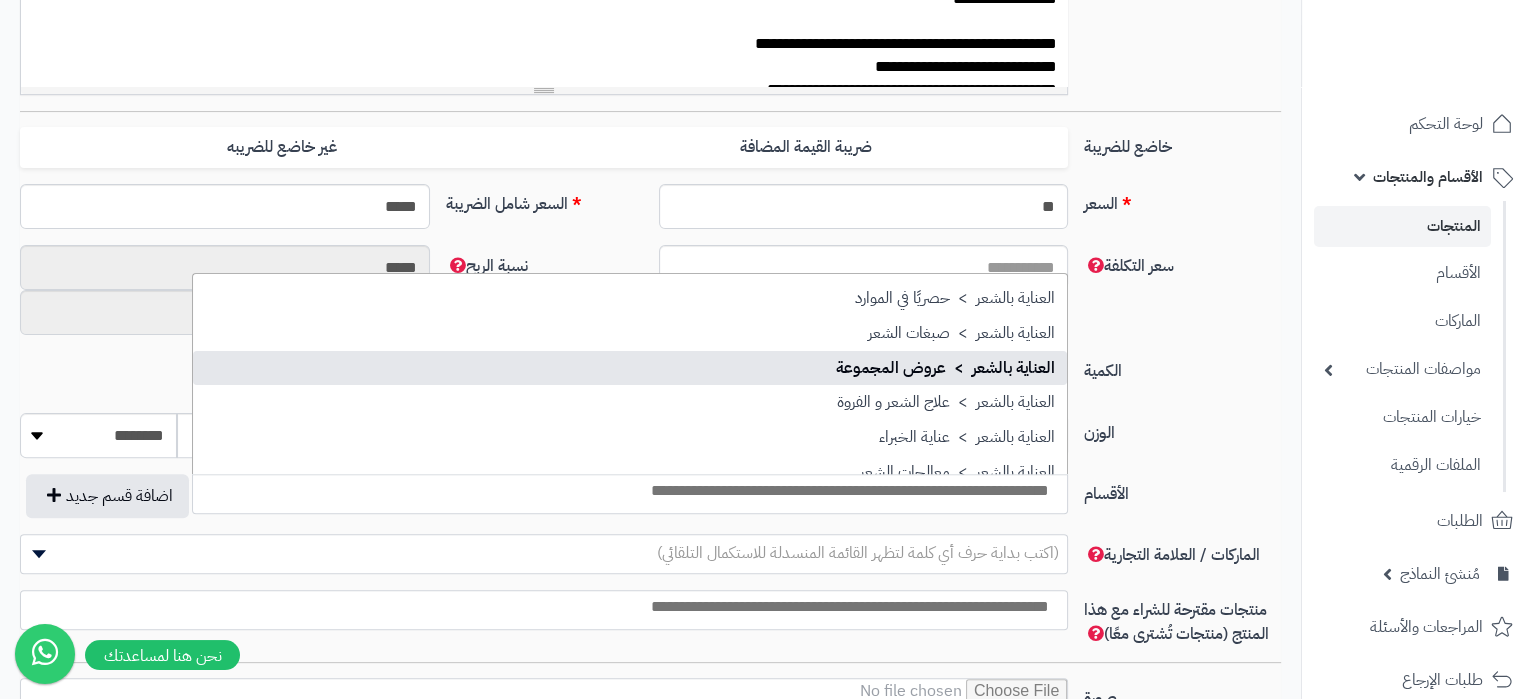 scroll, scrollTop: 2607, scrollLeft: 0, axis: vertical 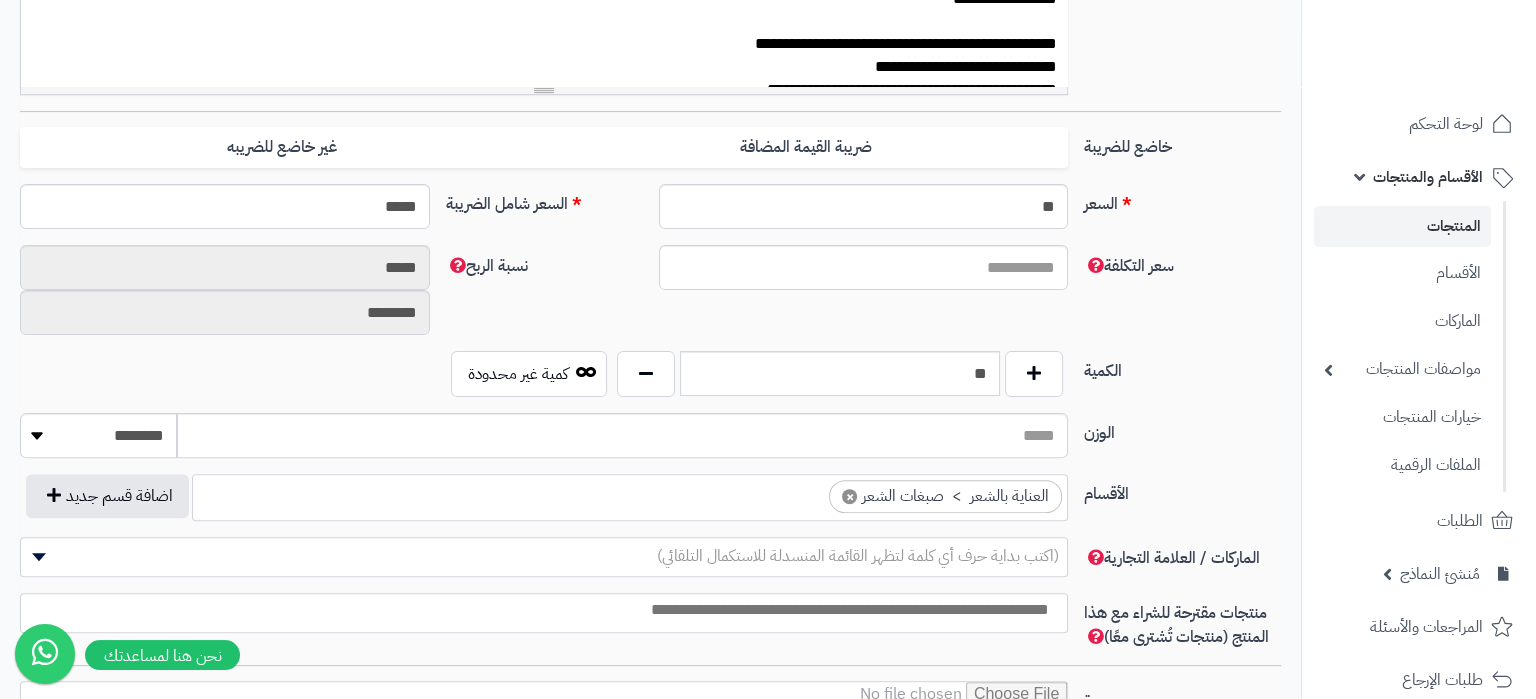 select on "***" 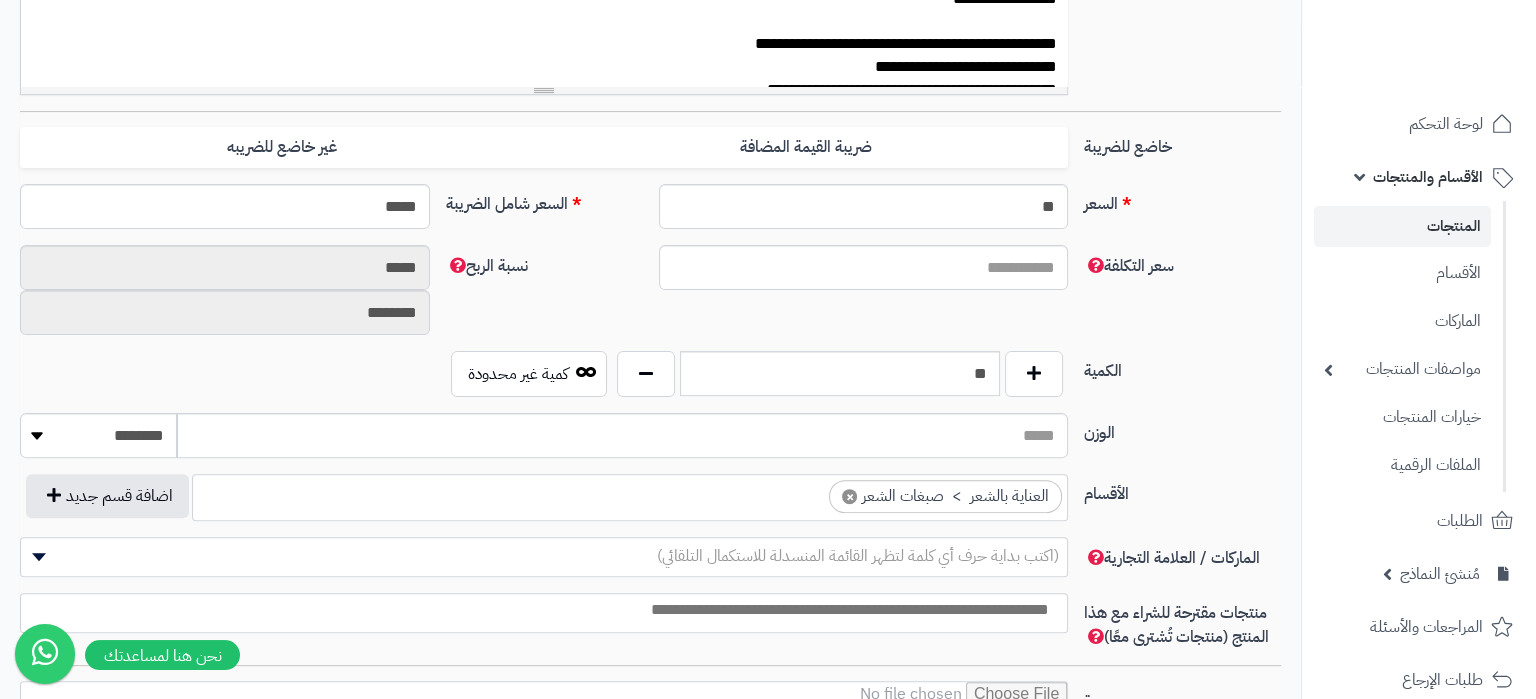scroll, scrollTop: 2141, scrollLeft: 0, axis: vertical 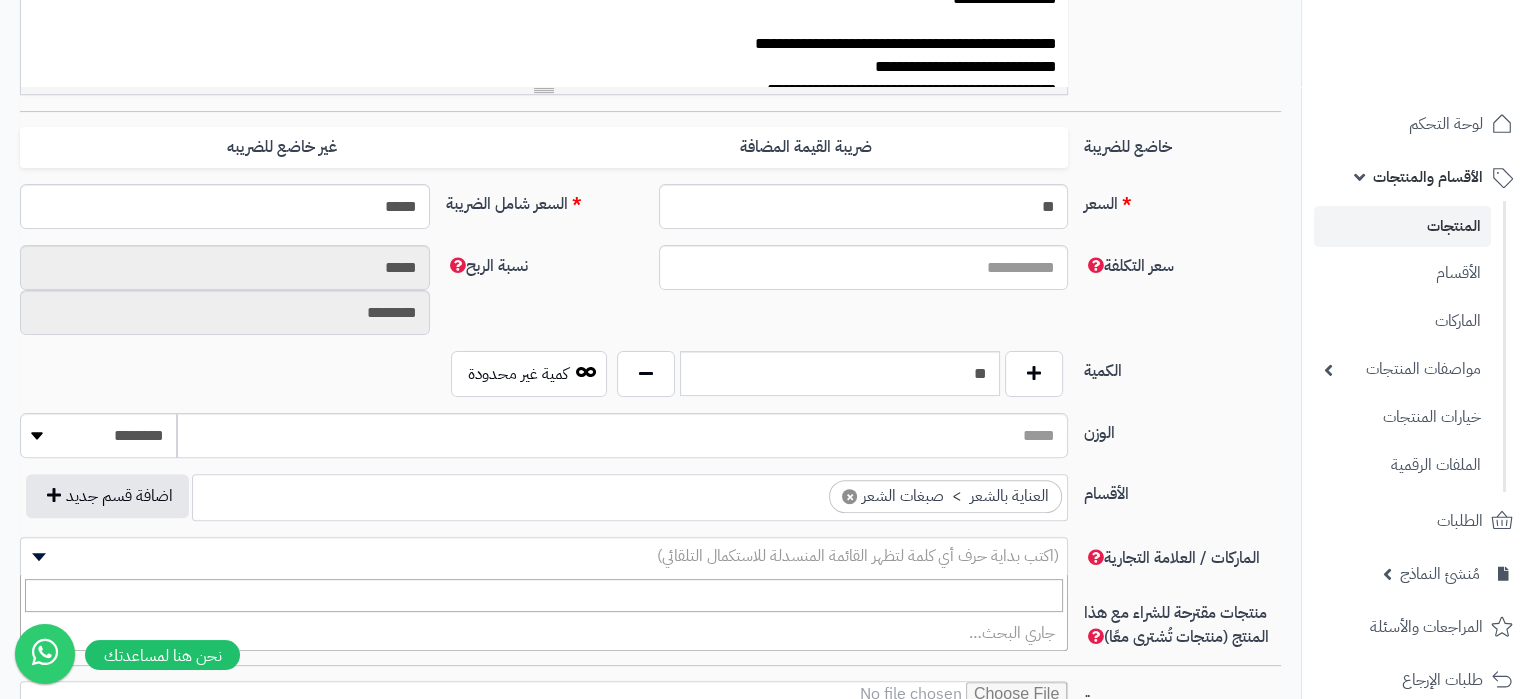 click on "(اكتب بداية حرف أي كلمة لتظهر القائمة المنسدلة للاستكمال التلقائي)" at bounding box center [858, 556] 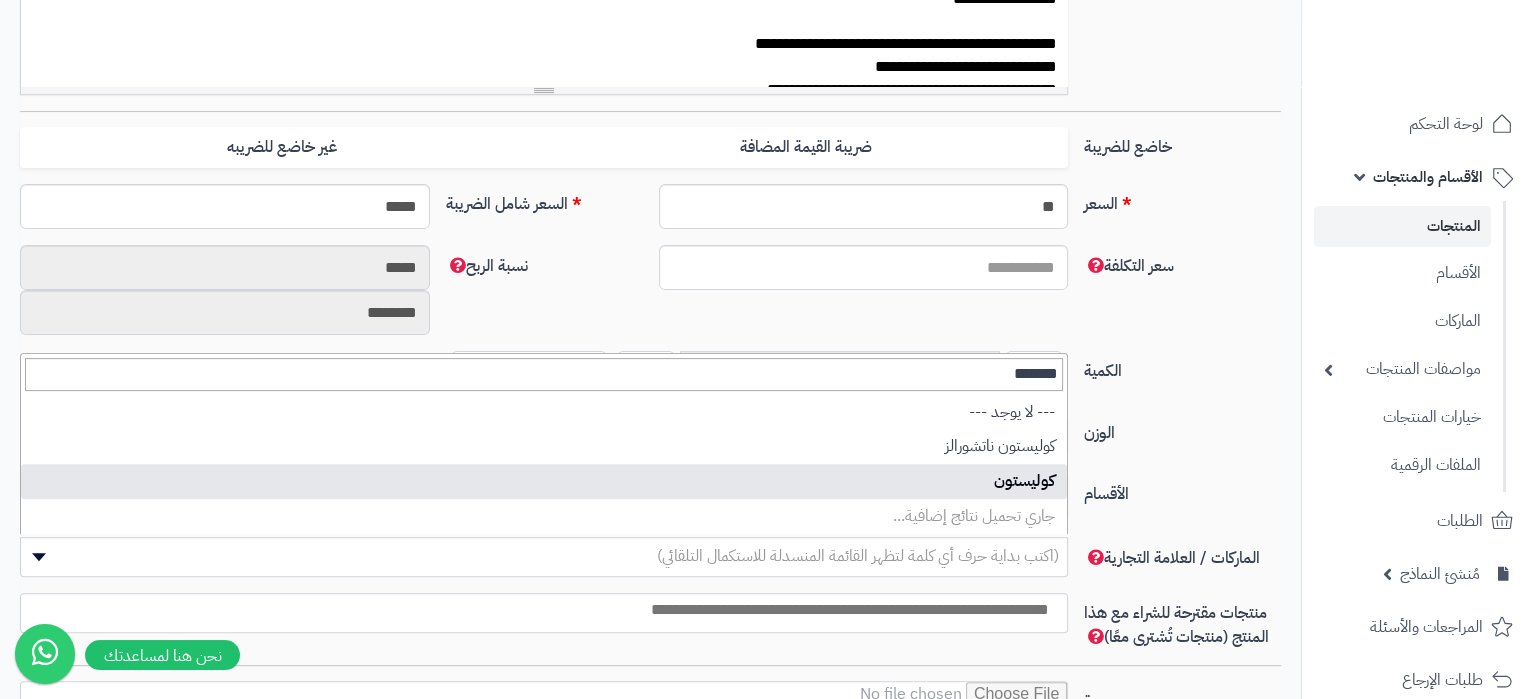 type on "*******" 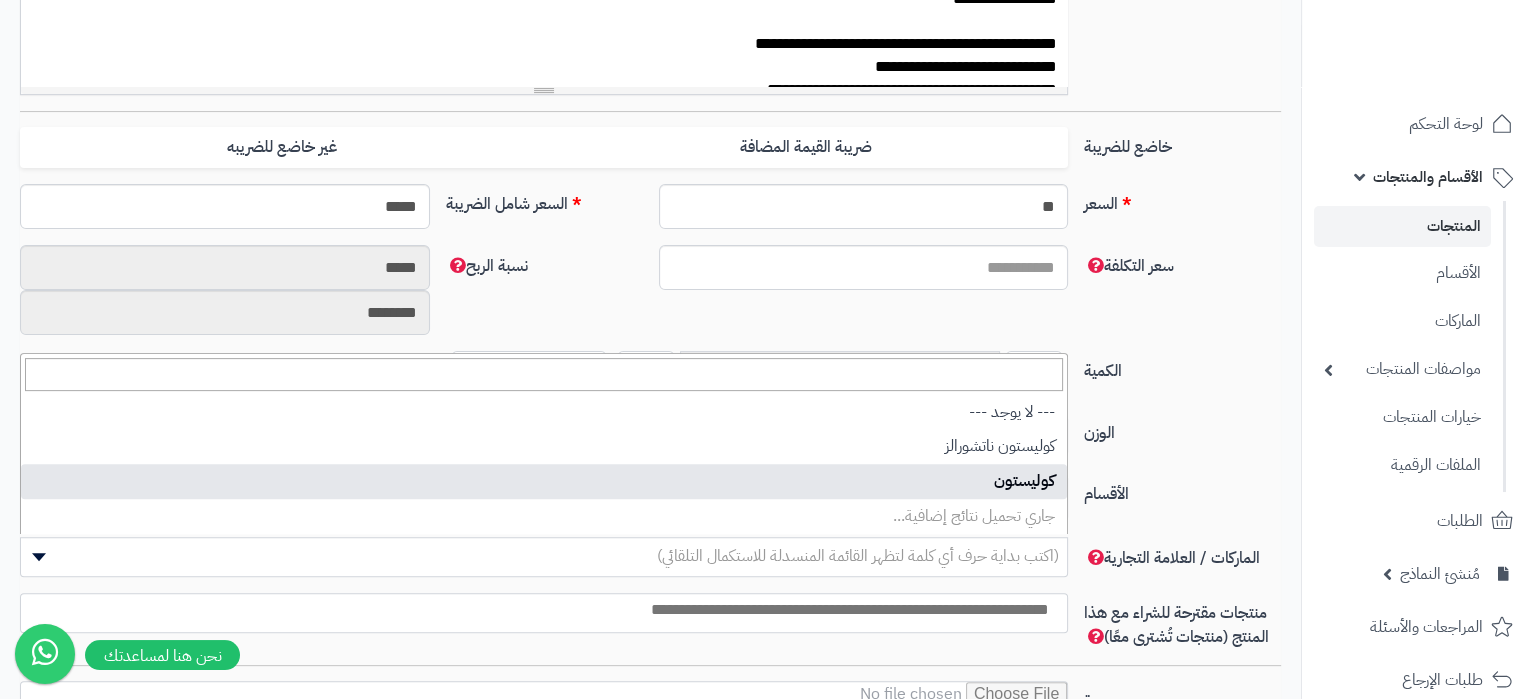 select on "****" 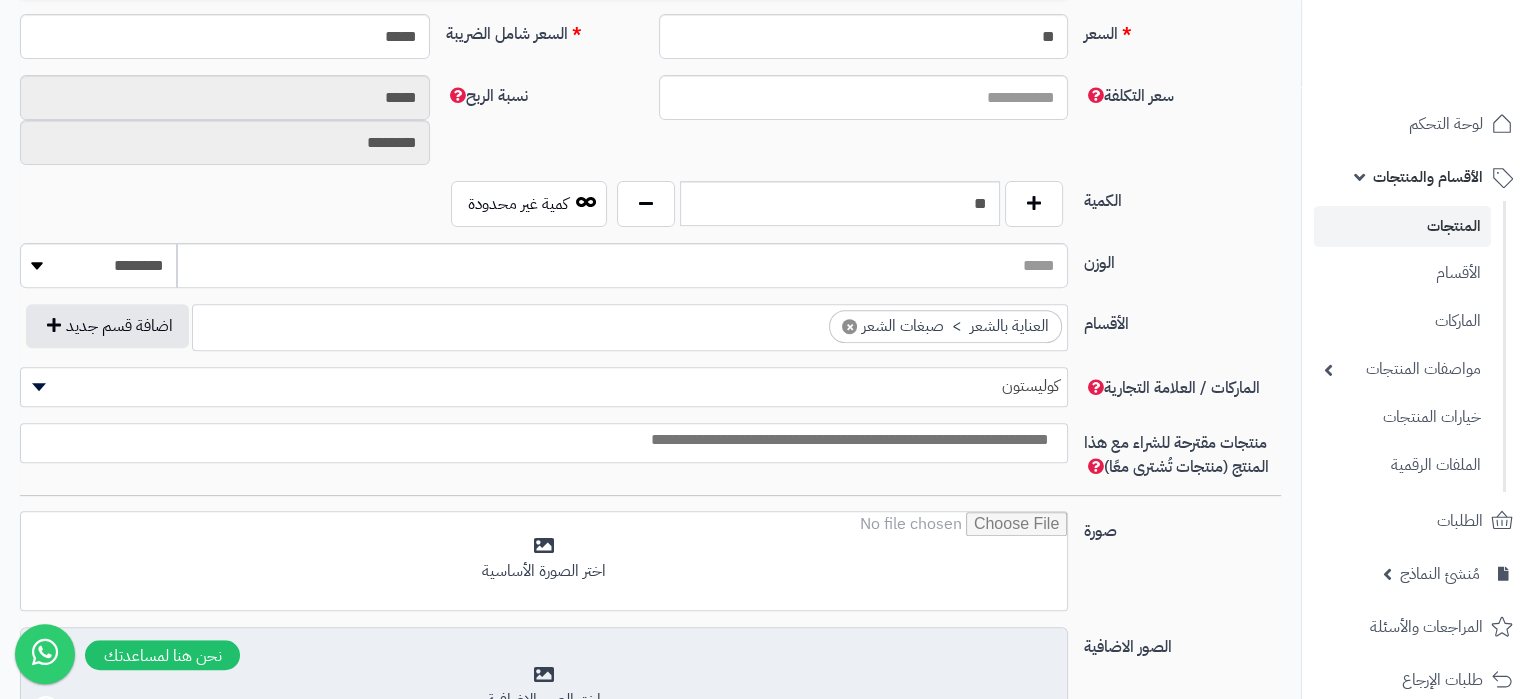 scroll, scrollTop: 1050, scrollLeft: 0, axis: vertical 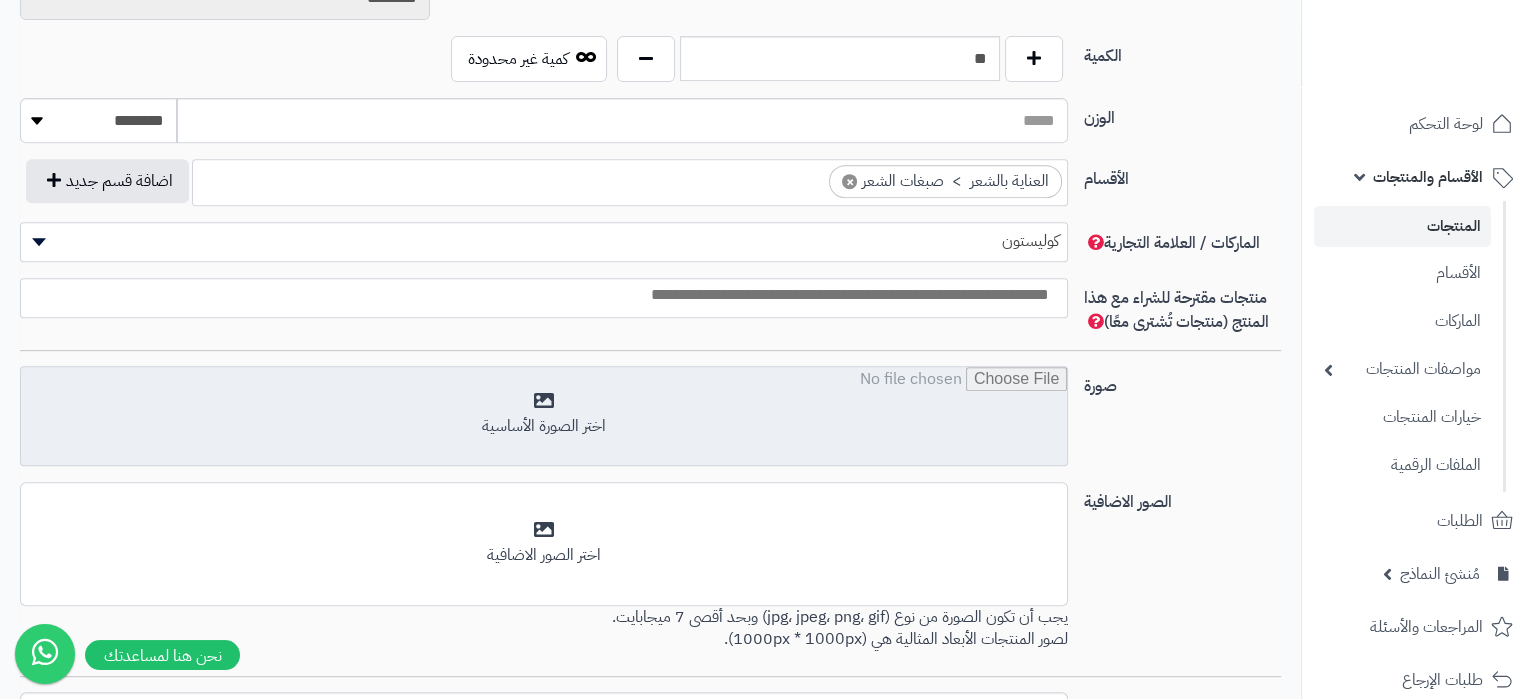 click at bounding box center (544, 417) 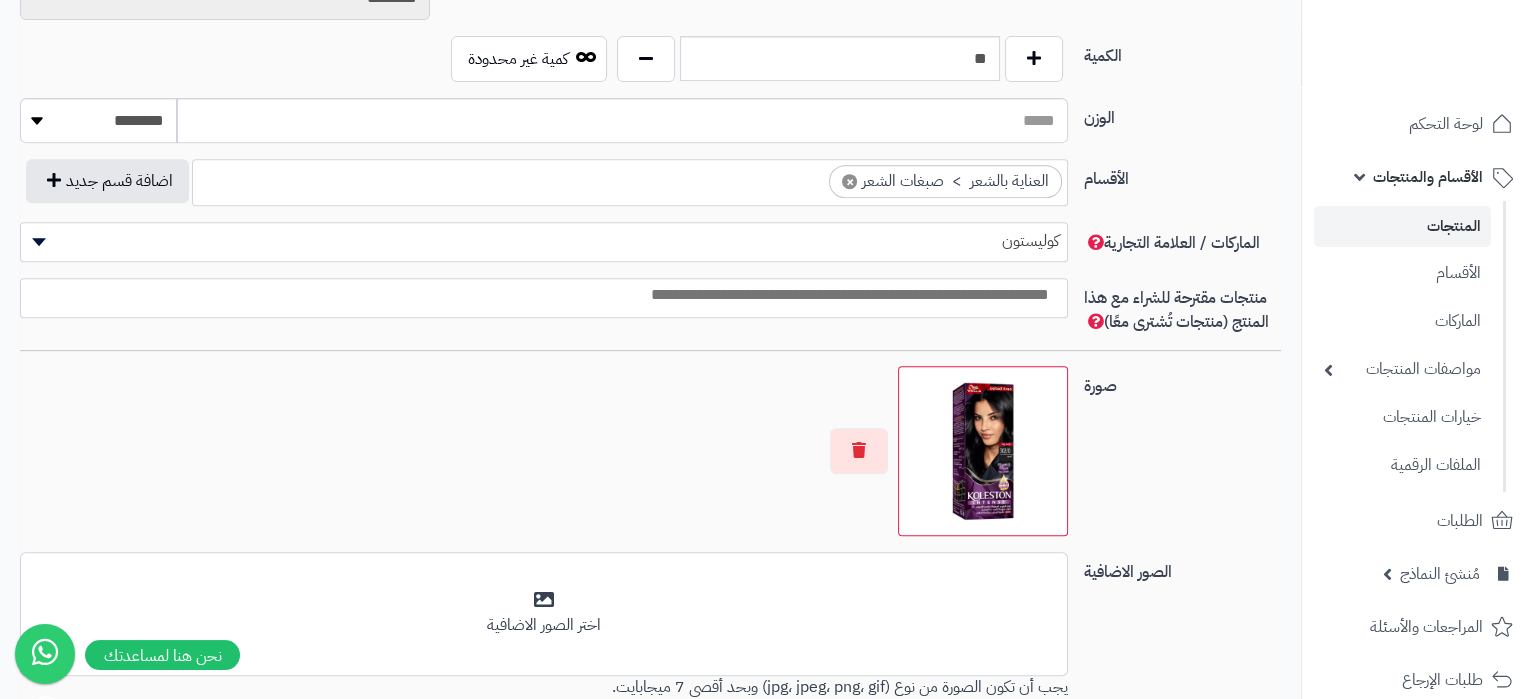 click at bounding box center (544, 451) 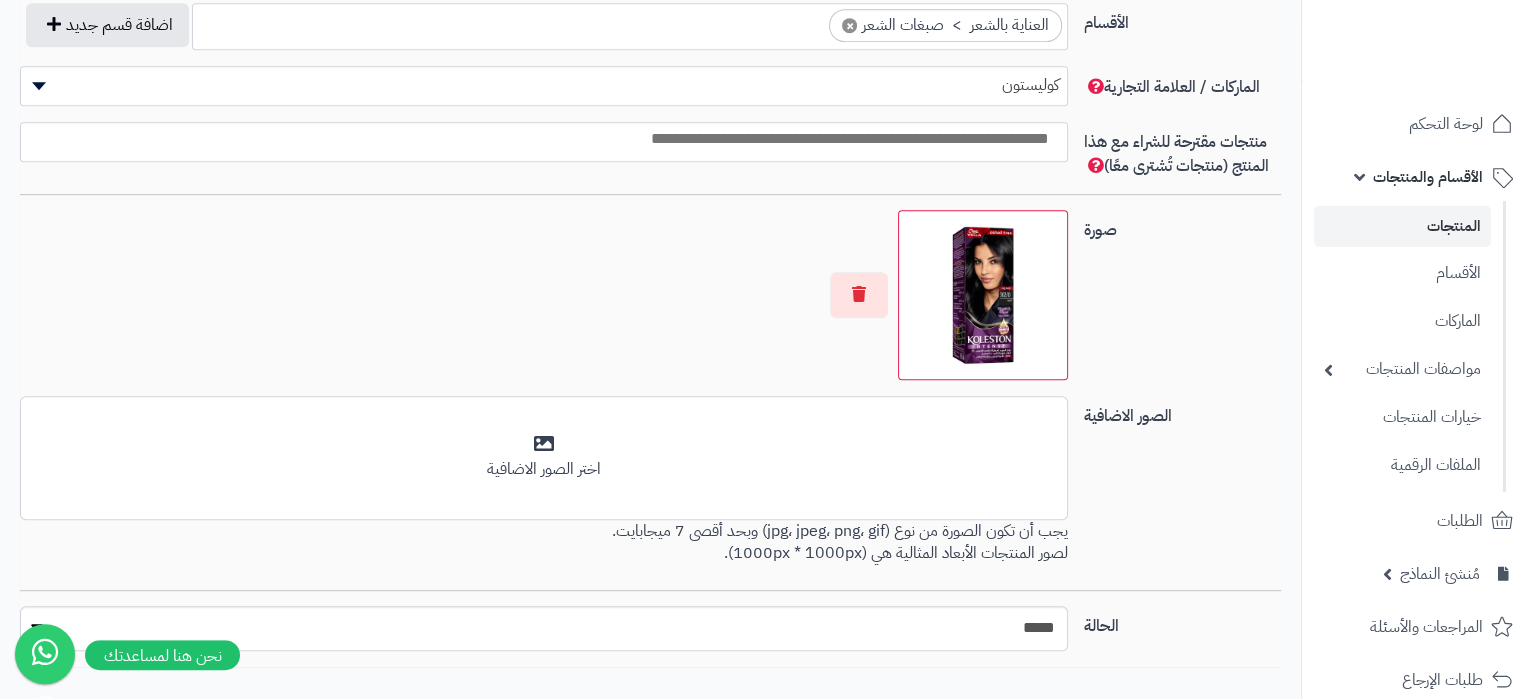 scroll, scrollTop: 1260, scrollLeft: 0, axis: vertical 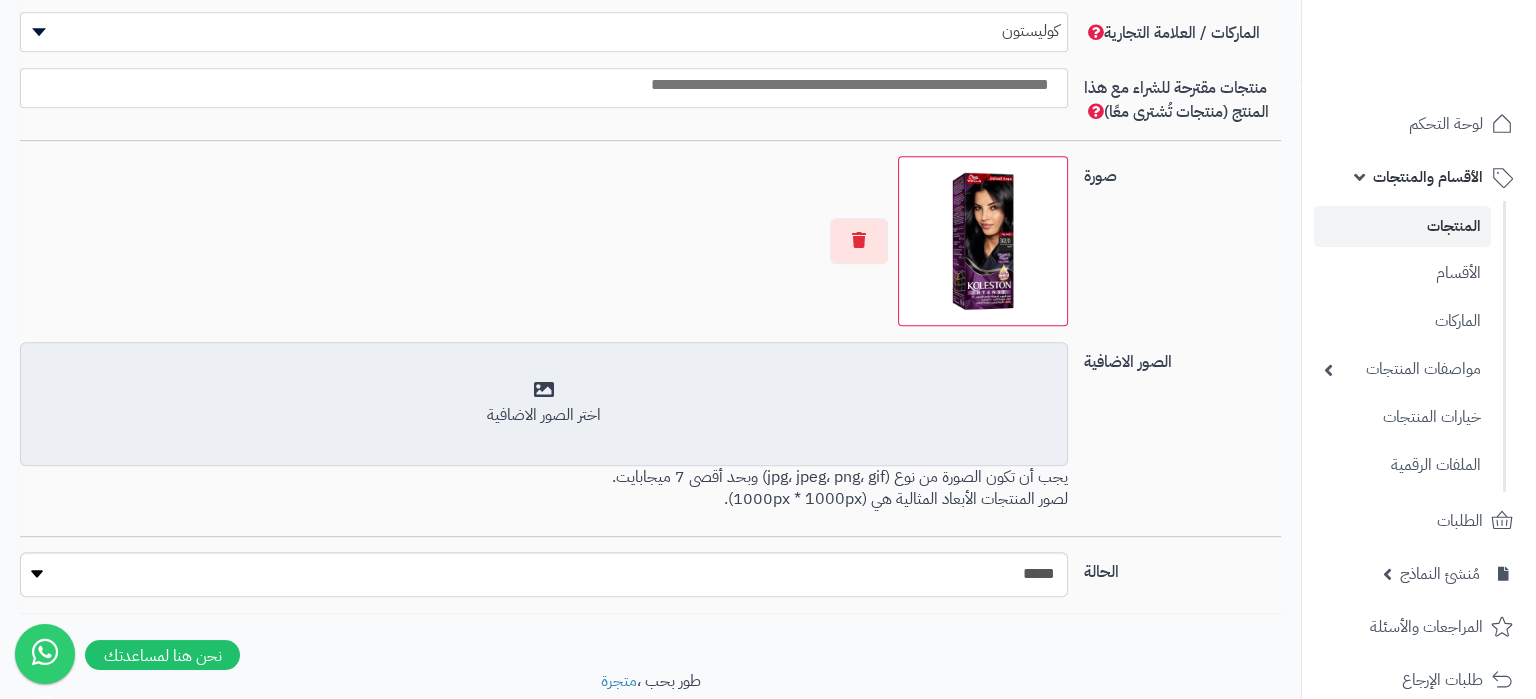 click on "اختر الصور الاضافية" at bounding box center [544, 415] 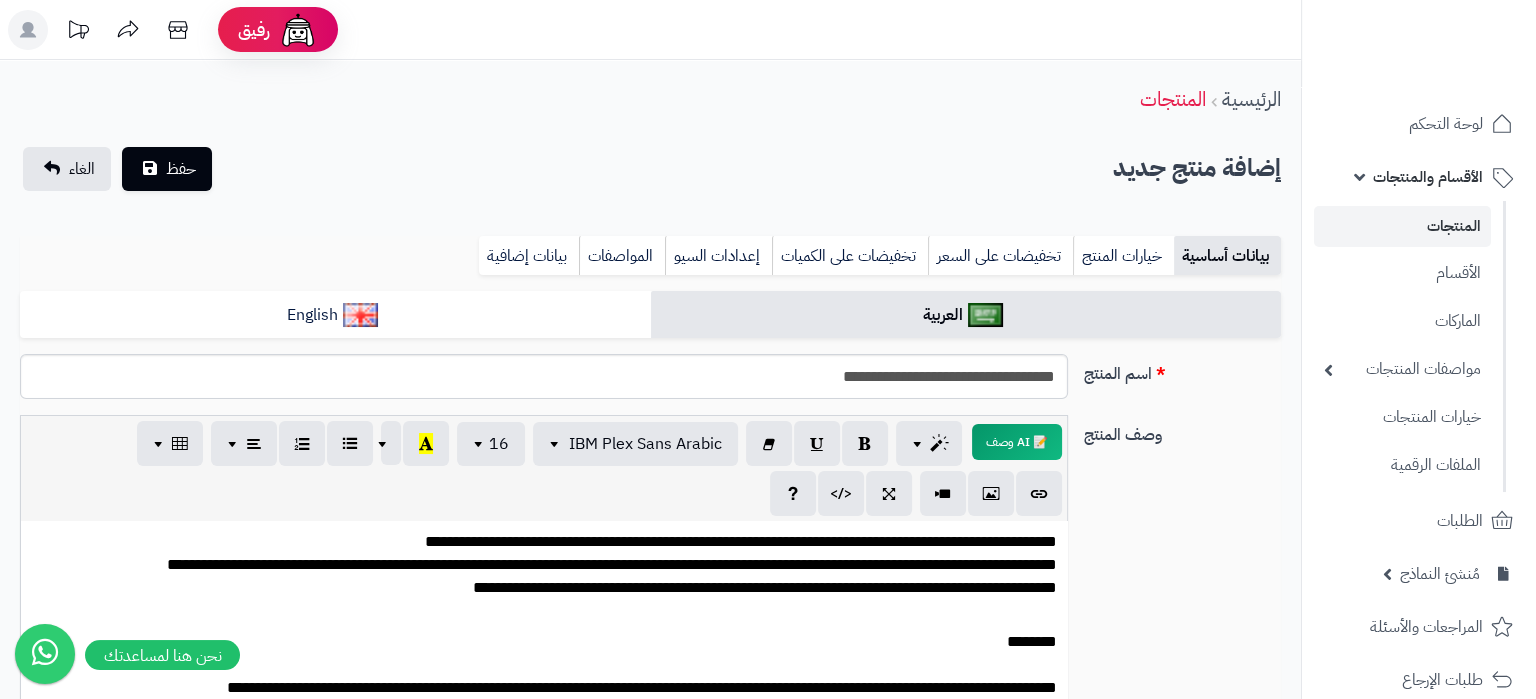 scroll, scrollTop: 0, scrollLeft: 0, axis: both 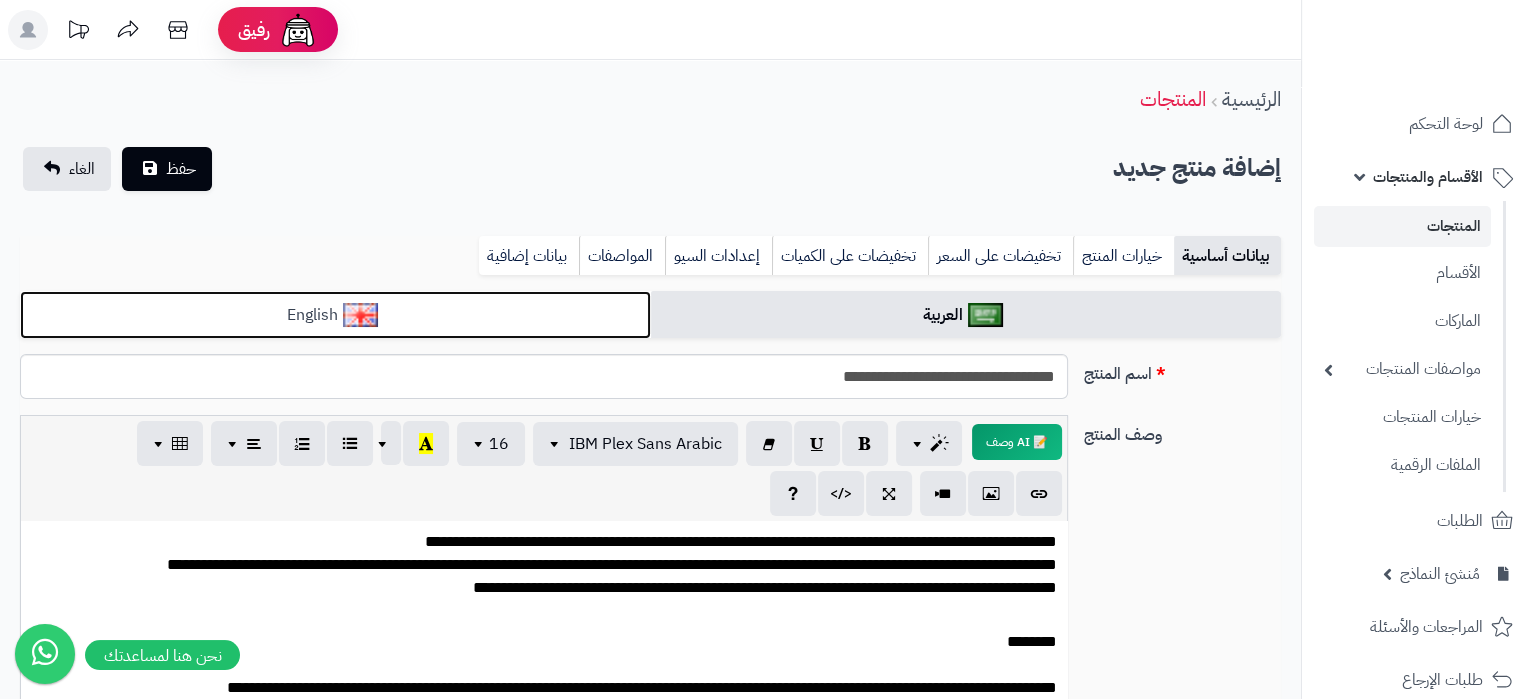 click on "English" at bounding box center [335, 315] 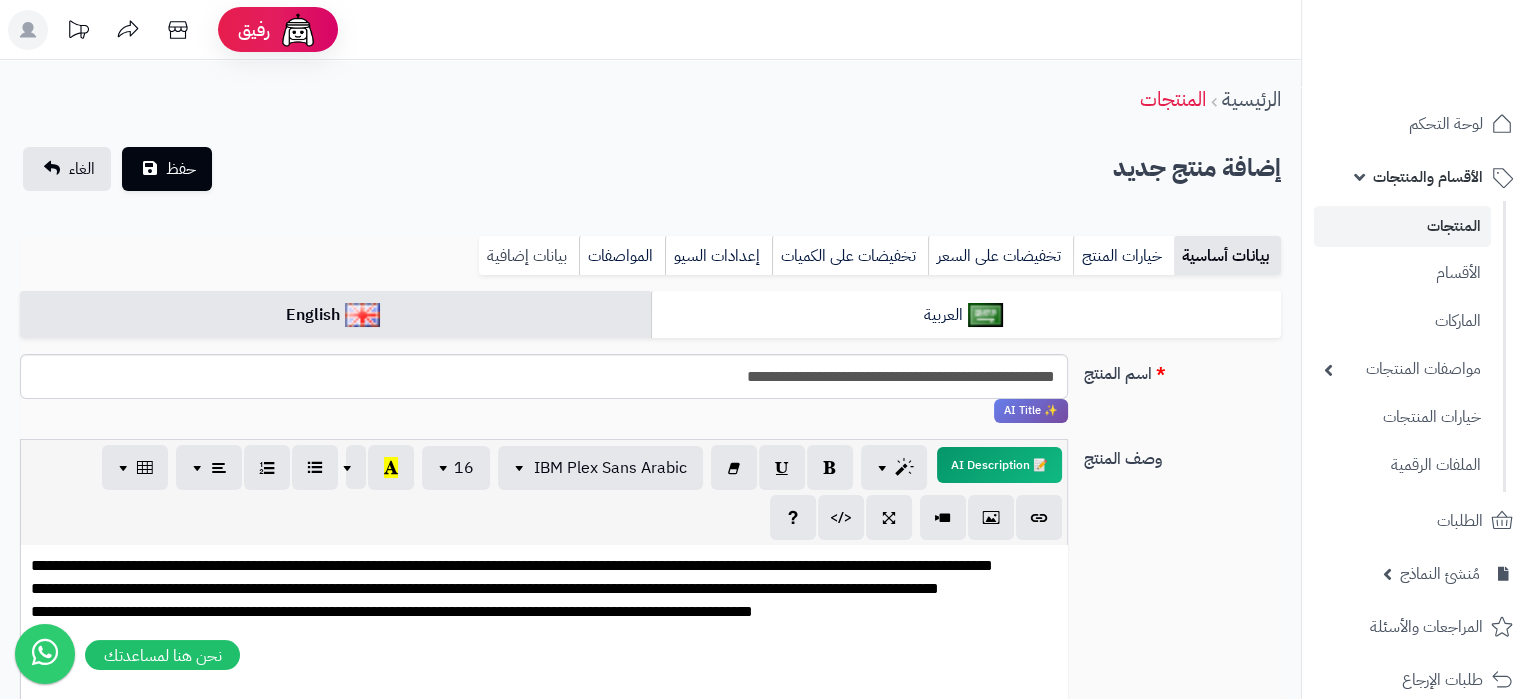 click on "بيانات إضافية" at bounding box center (529, 256) 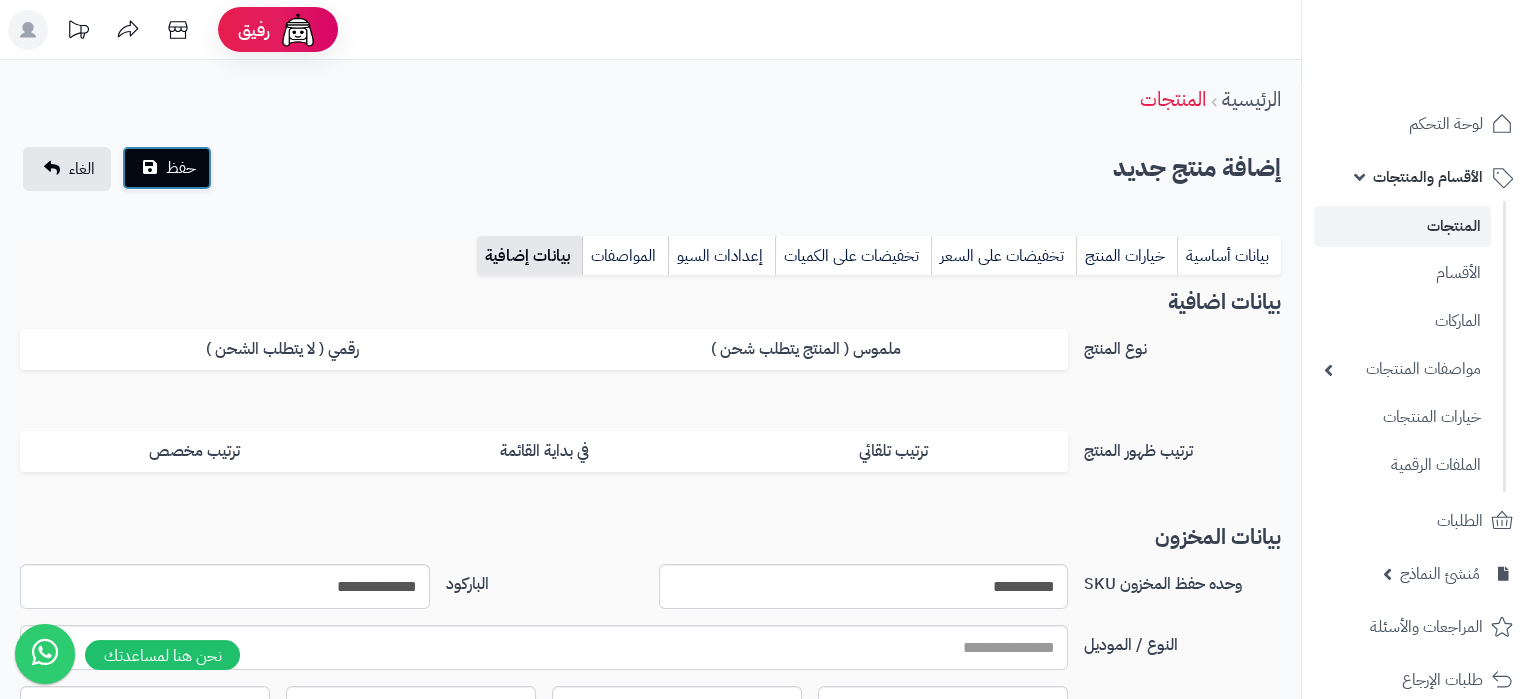 click on "حفظ" at bounding box center [167, 168] 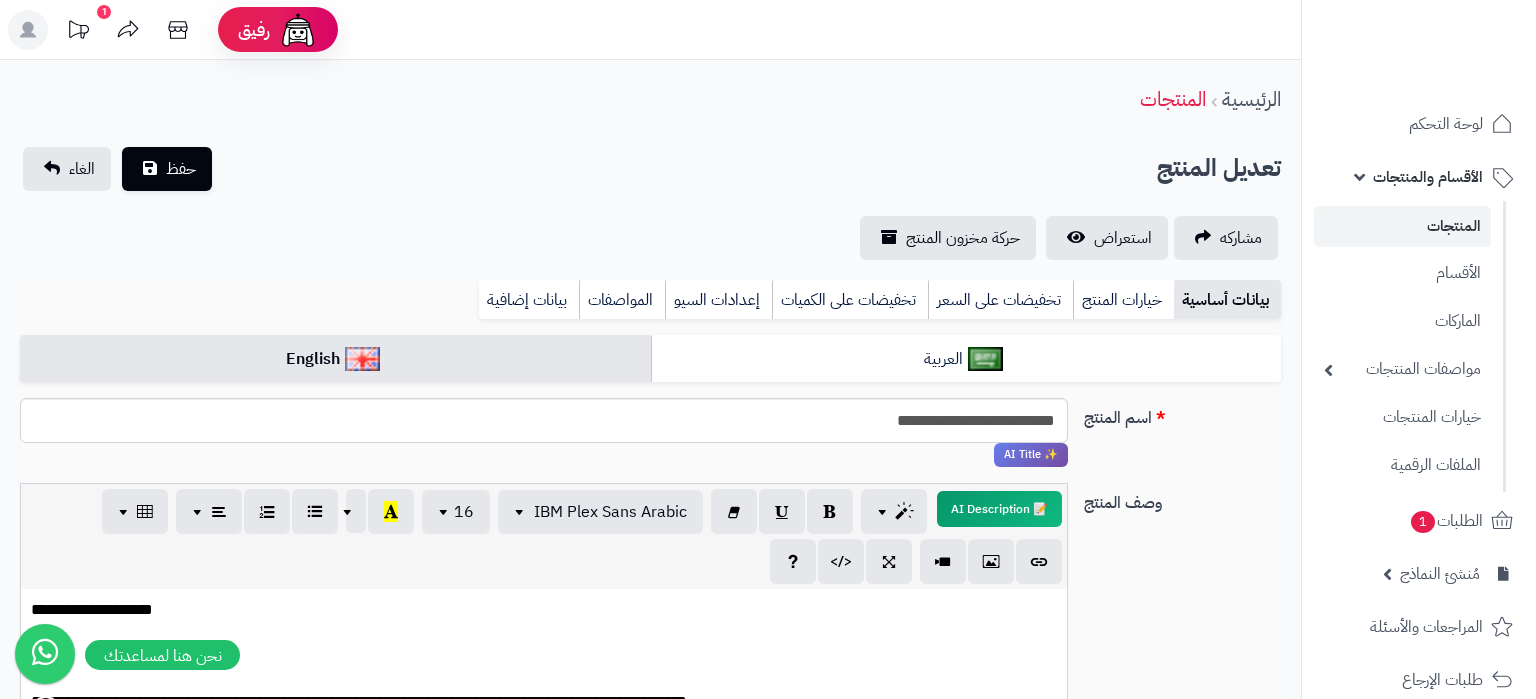 scroll, scrollTop: 105, scrollLeft: 0, axis: vertical 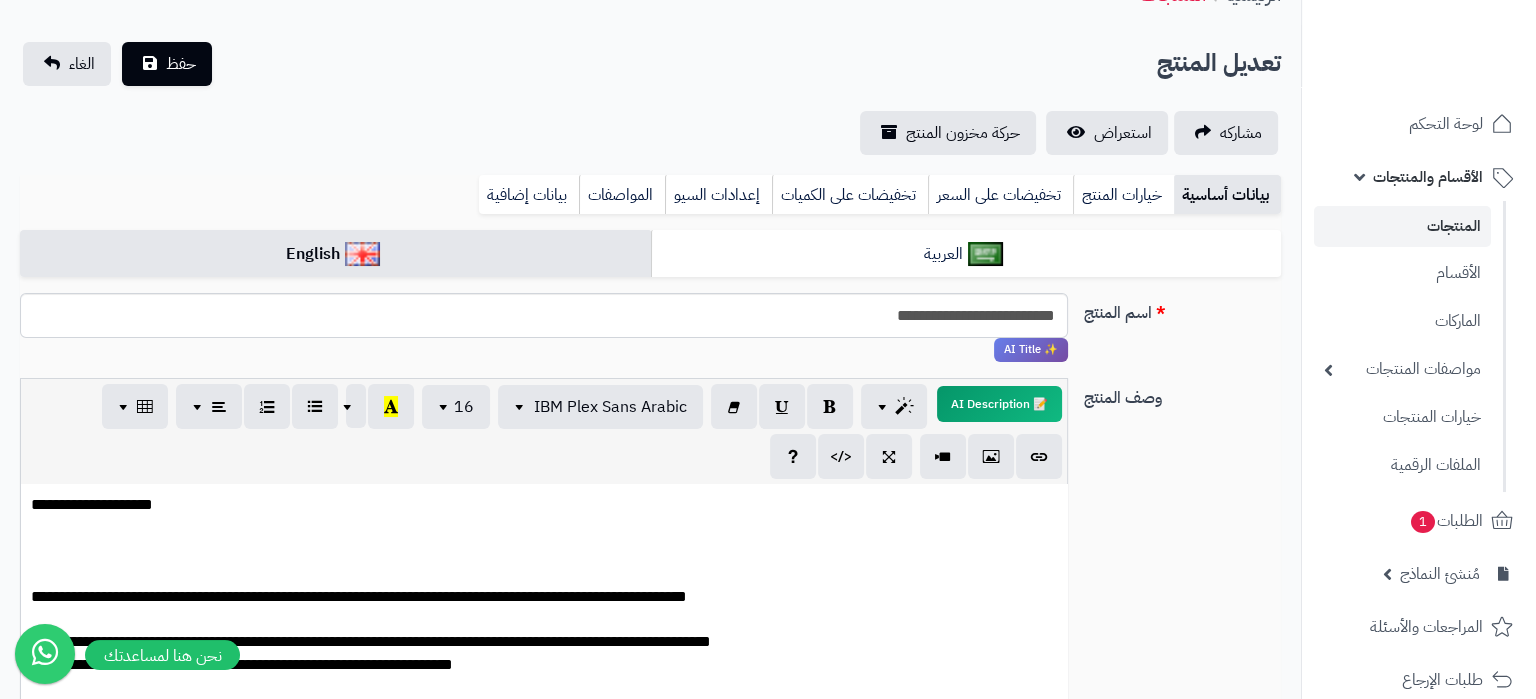 drag, startPoint x: 53, startPoint y: 96, endPoint x: 60, endPoint y: 76, distance: 21.189621 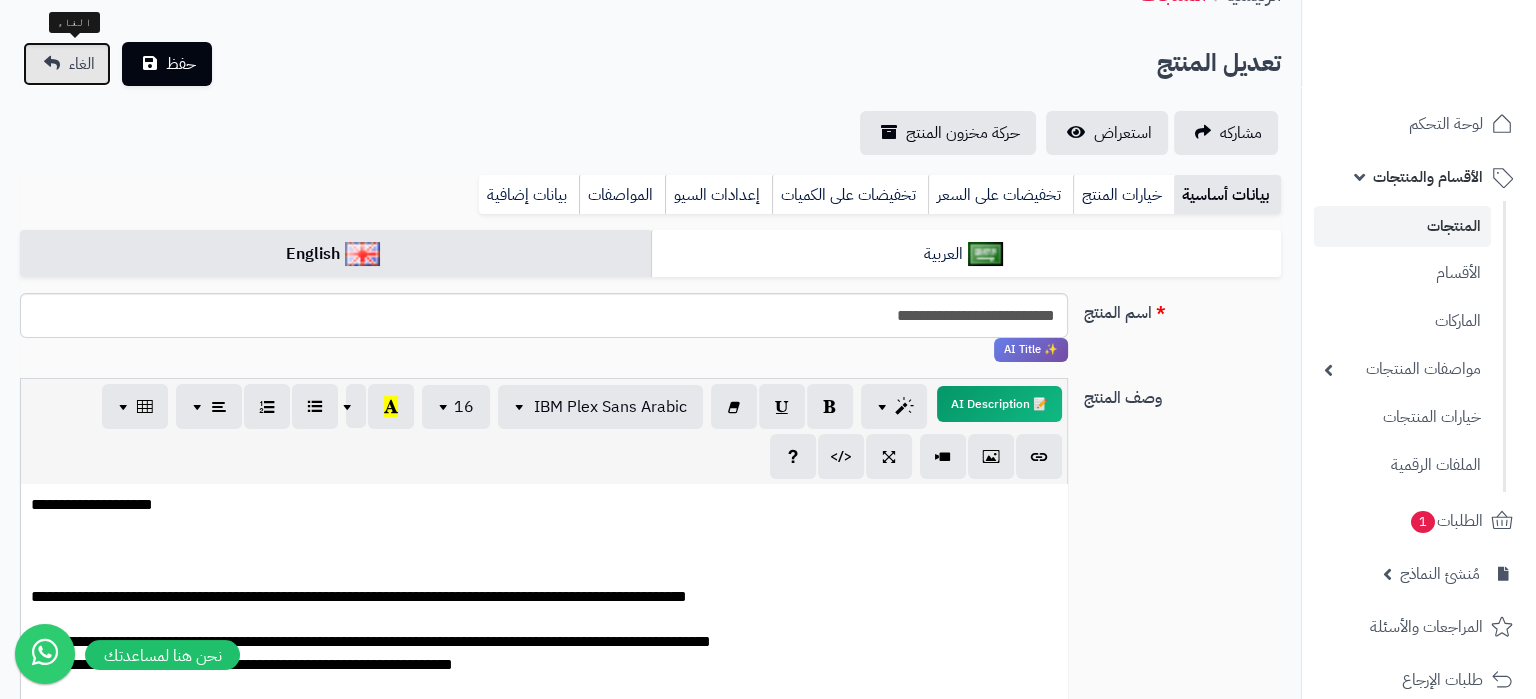 click on "الغاء" at bounding box center [67, 64] 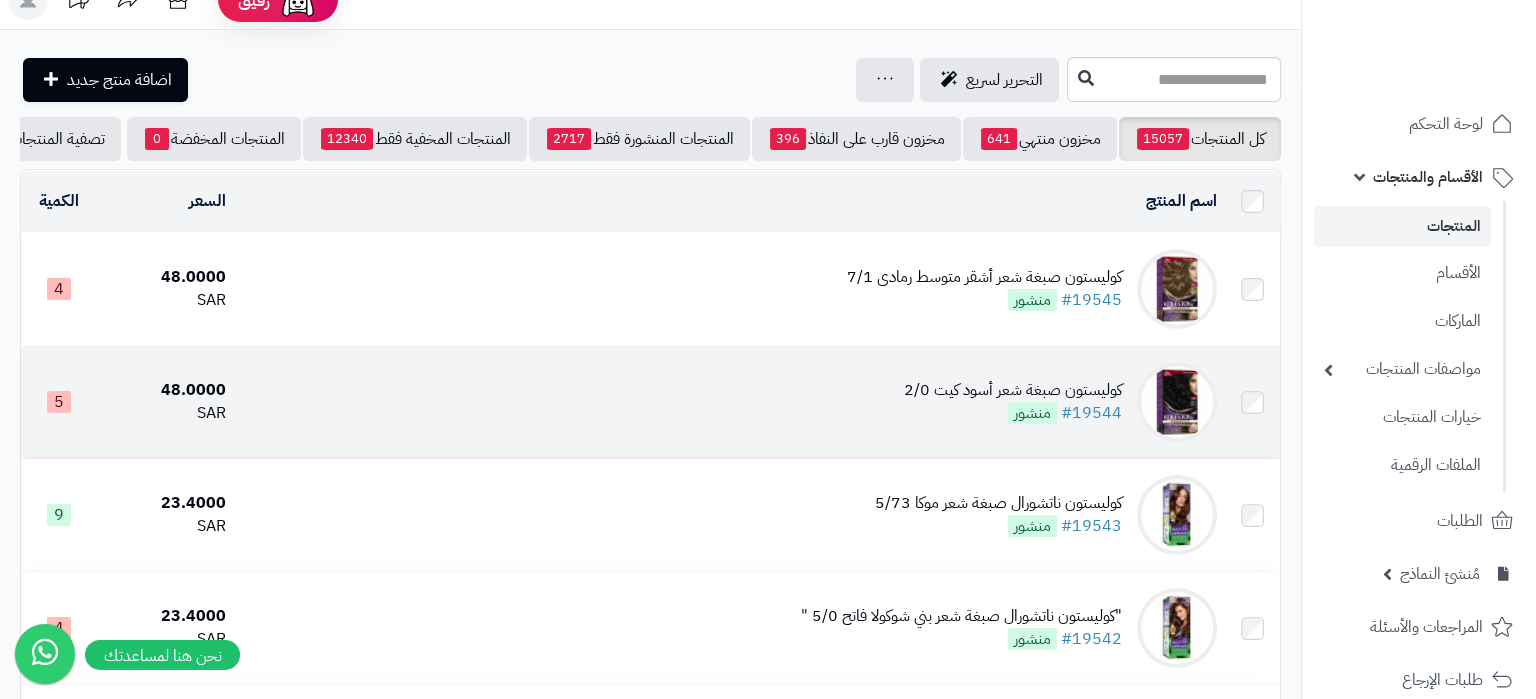scroll, scrollTop: 0, scrollLeft: 0, axis: both 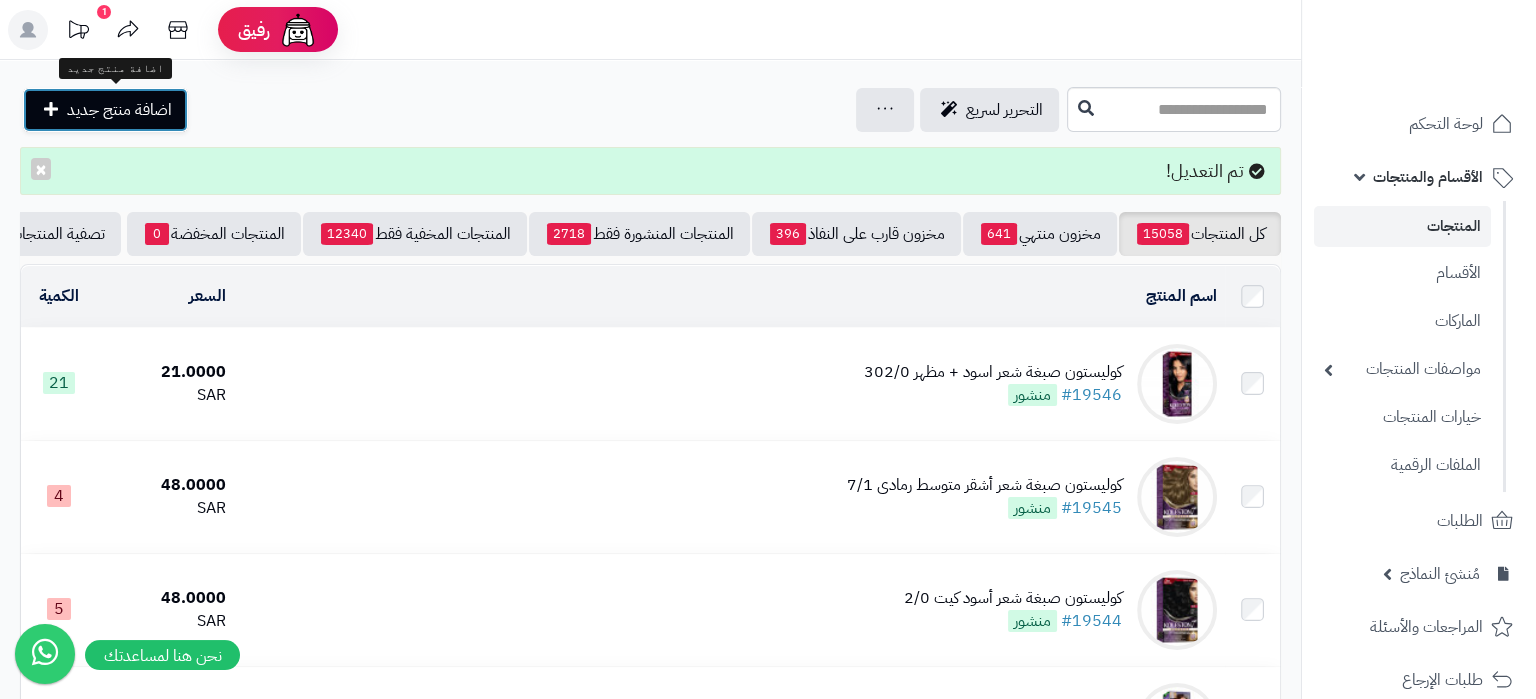 click on "اضافة منتج جديد" at bounding box center [119, 110] 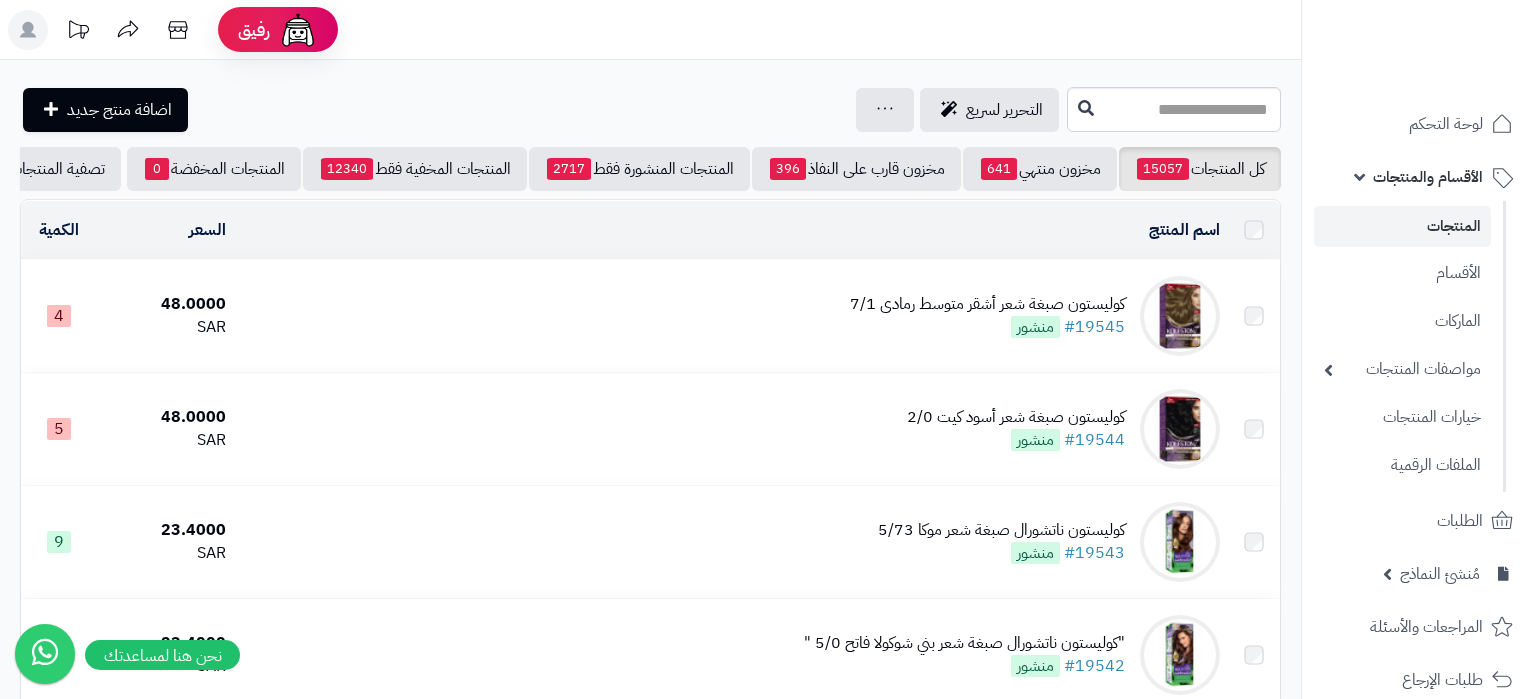 scroll, scrollTop: 0, scrollLeft: 0, axis: both 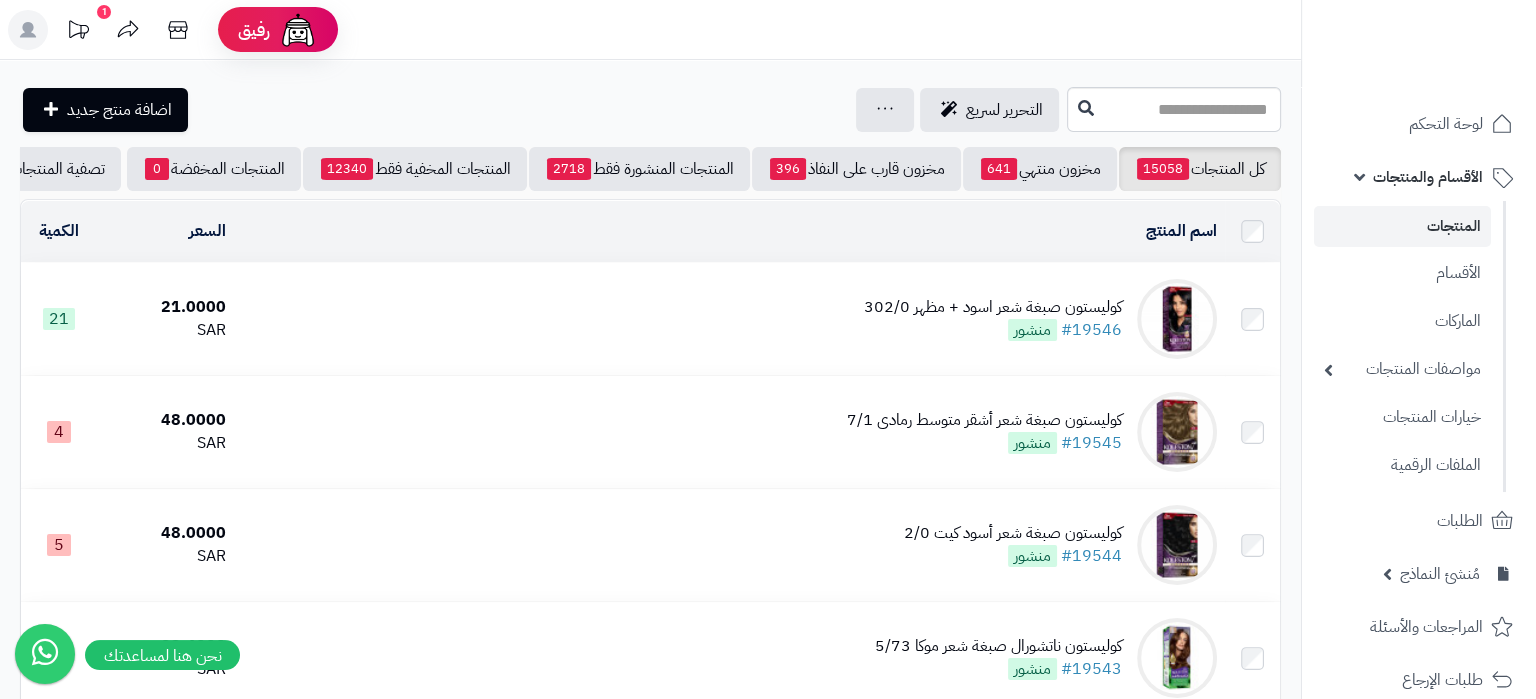 click on "كوليستون صبغة شعر اسود + مظهر 302/0" at bounding box center [993, 307] 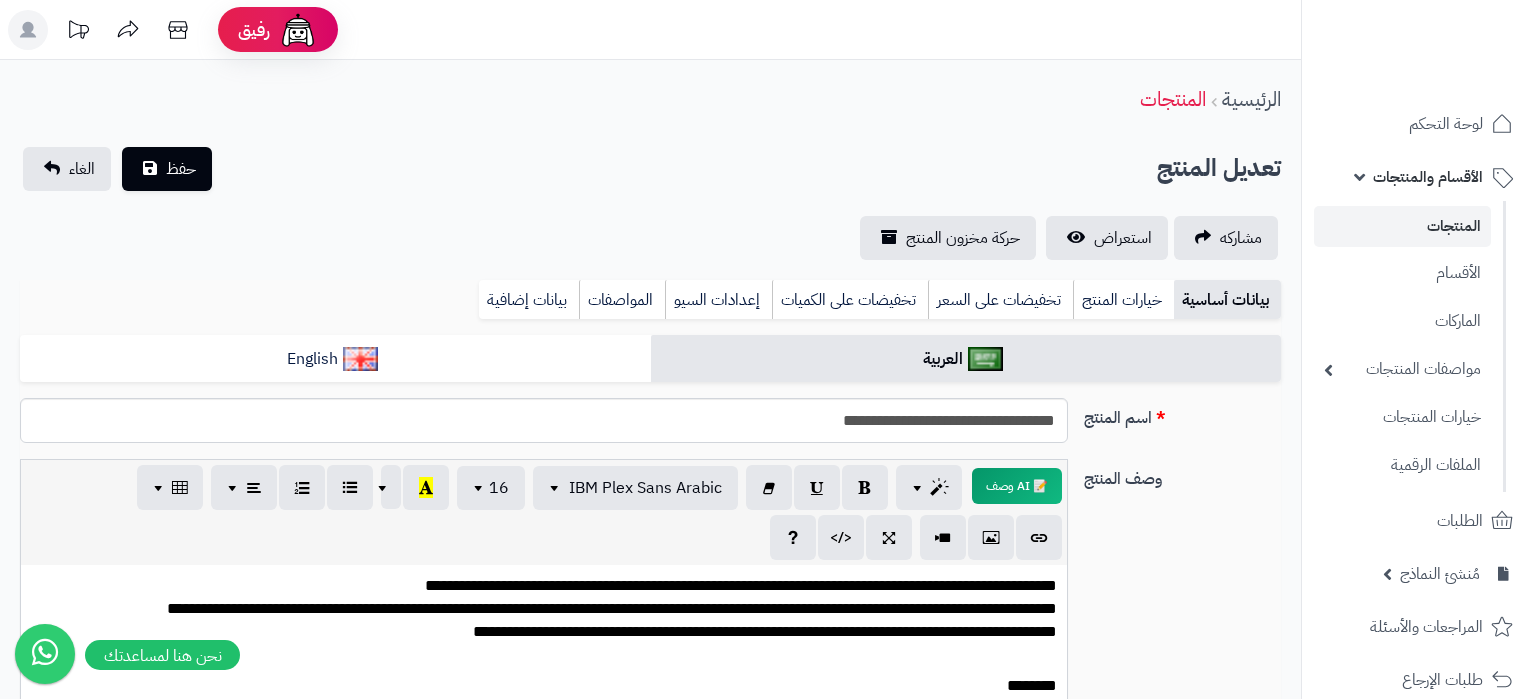 scroll, scrollTop: 0, scrollLeft: 0, axis: both 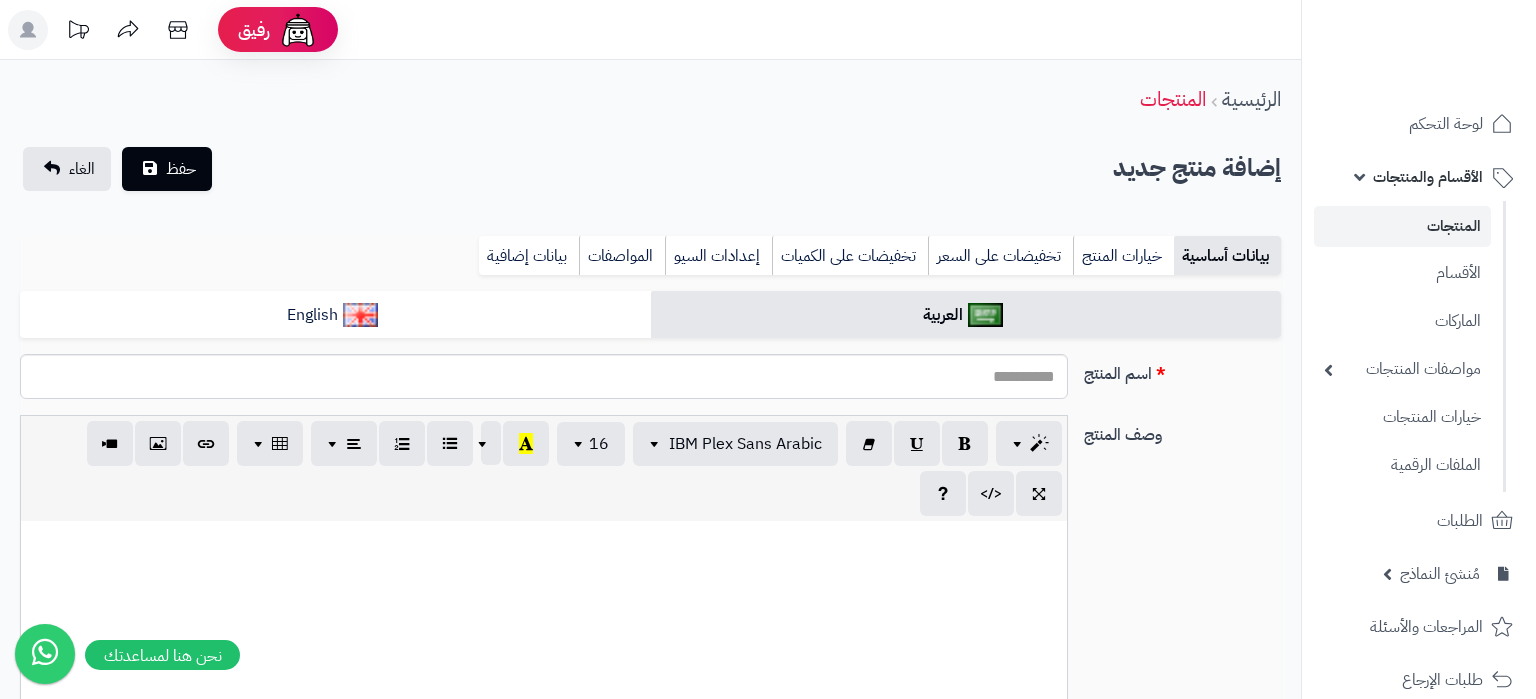 select 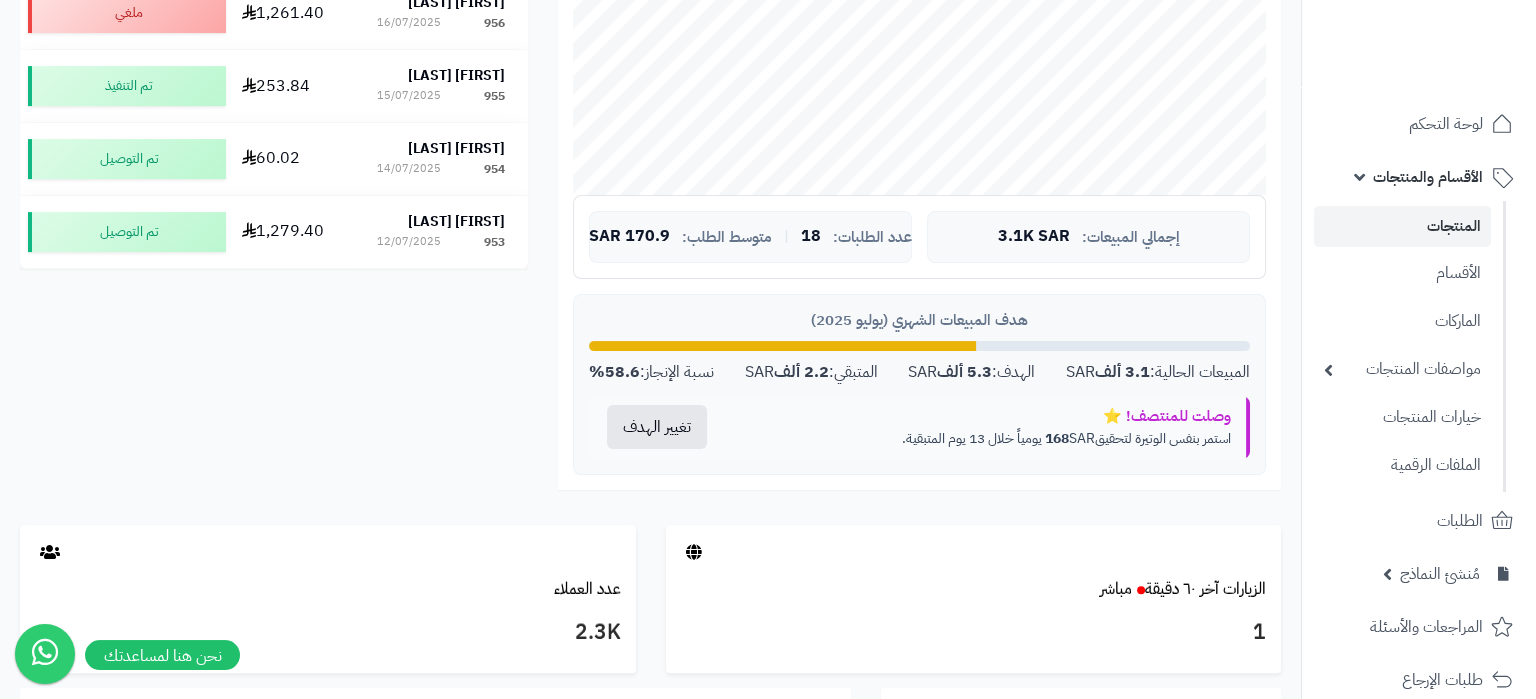 scroll, scrollTop: 0, scrollLeft: 0, axis: both 